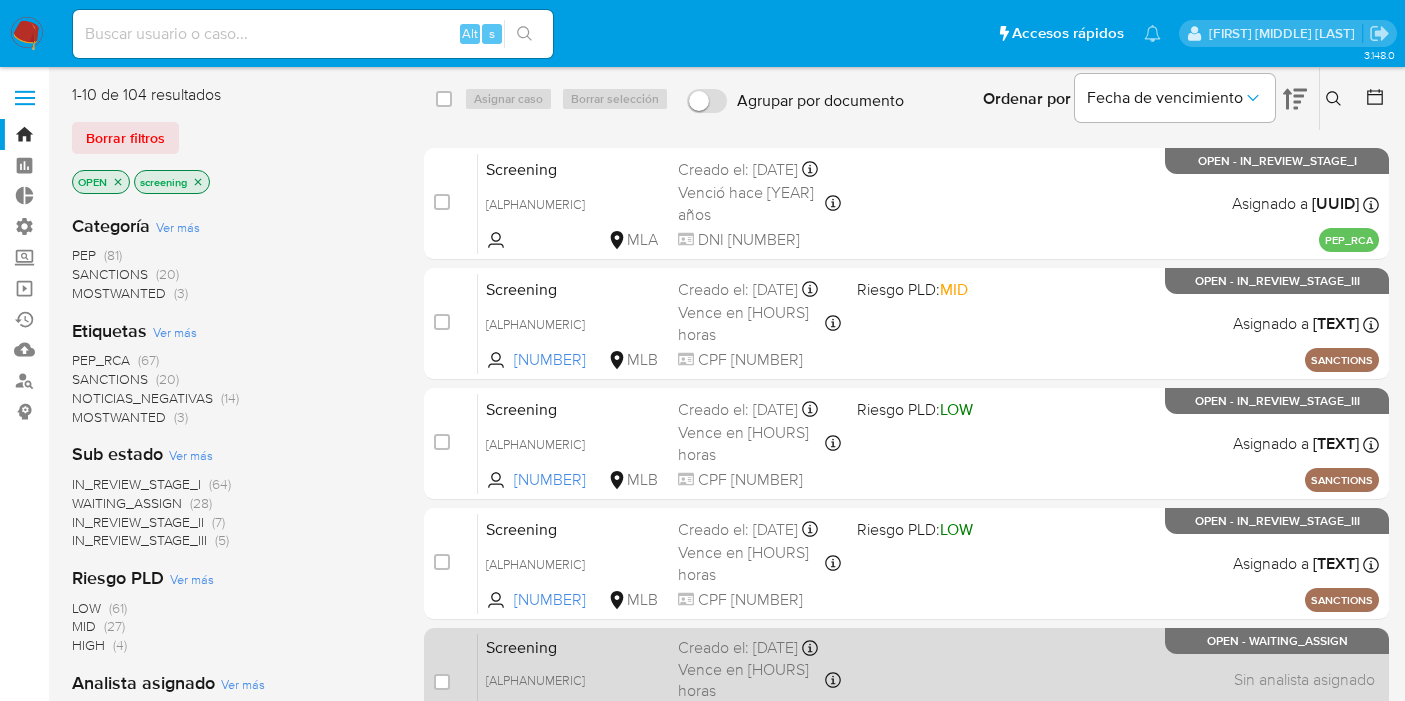 scroll, scrollTop: 0, scrollLeft: 0, axis: both 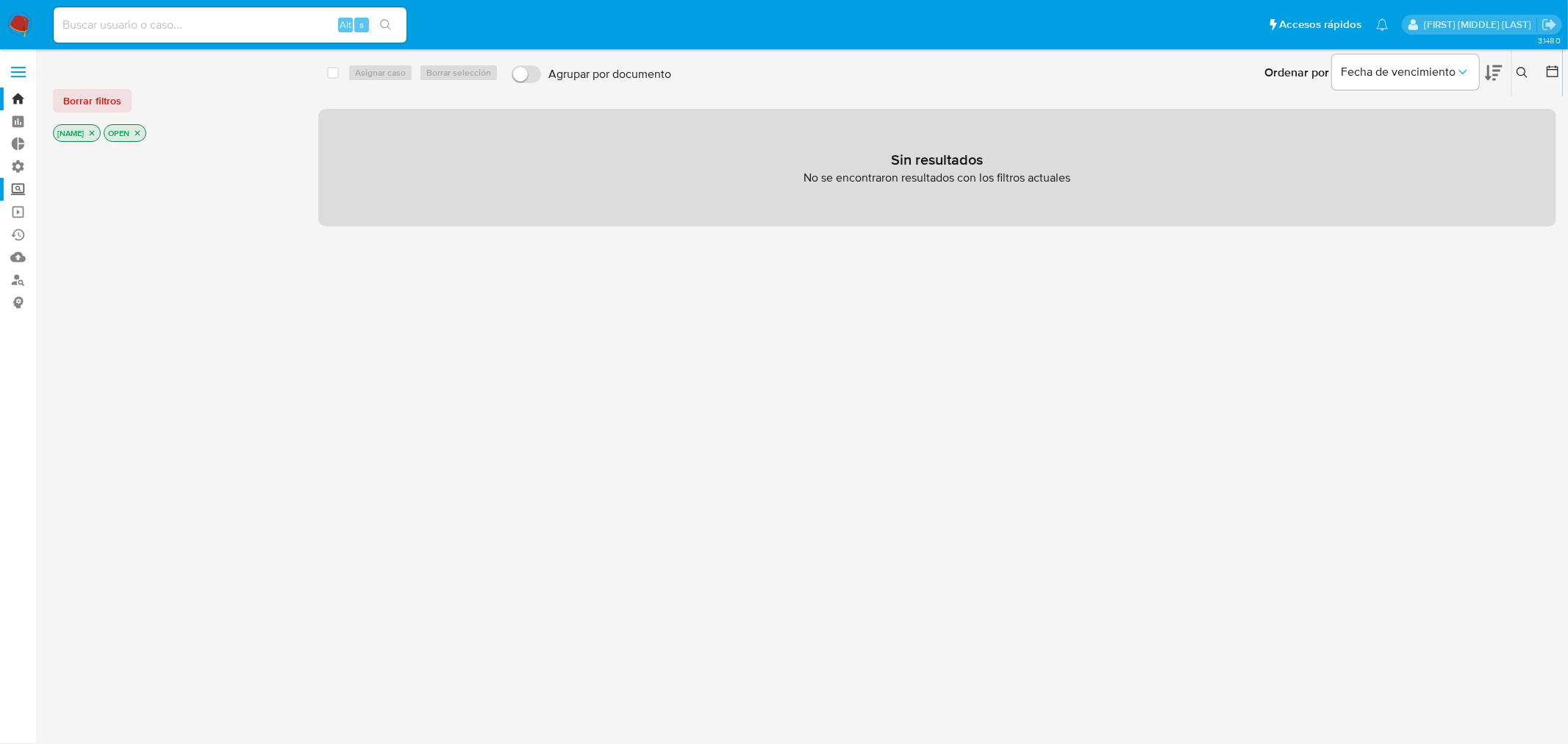 click on "Screening" at bounding box center [87, 189] 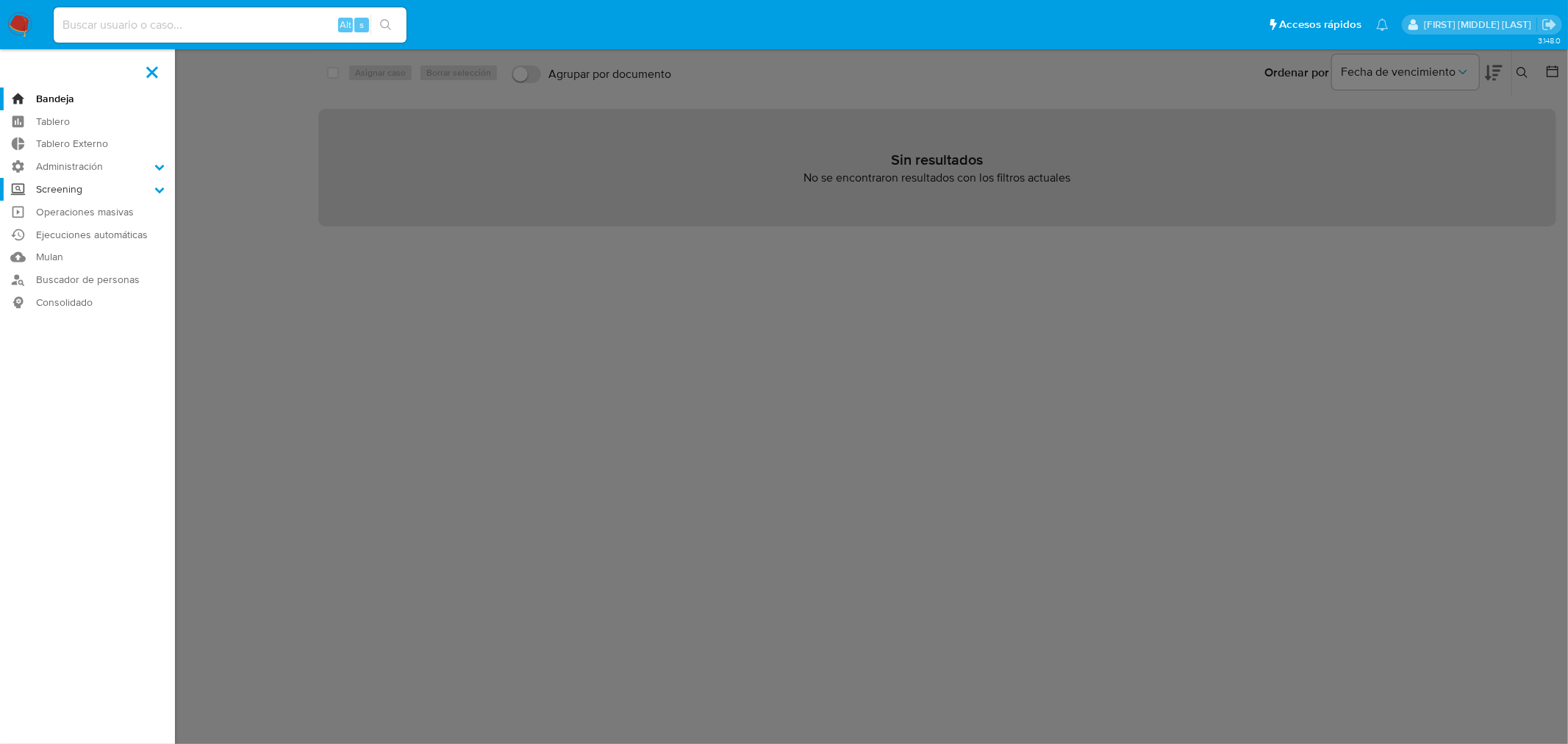 click on "Screening" at bounding box center [0, 0] 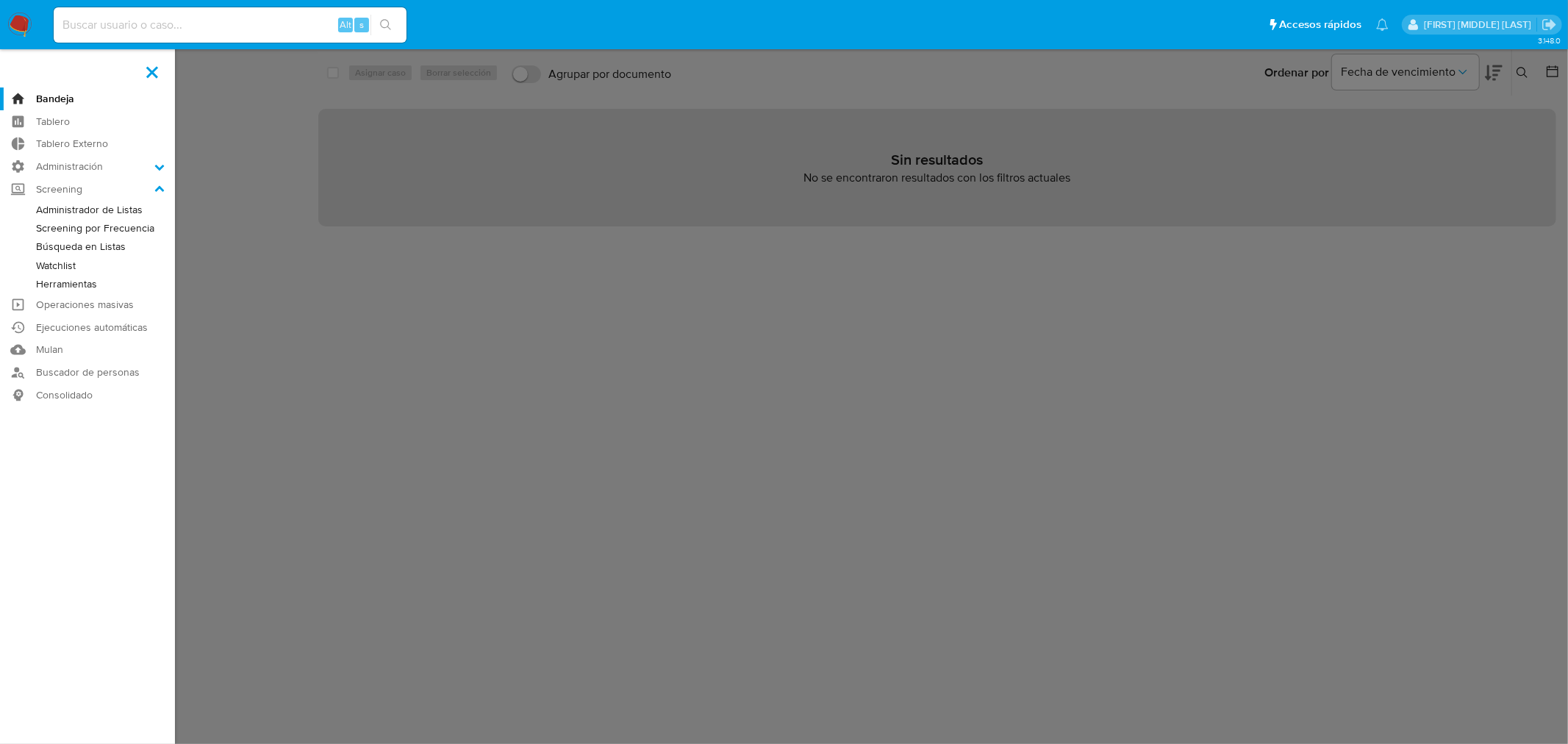 click on "Administrador de Listas" at bounding box center (87, 210) 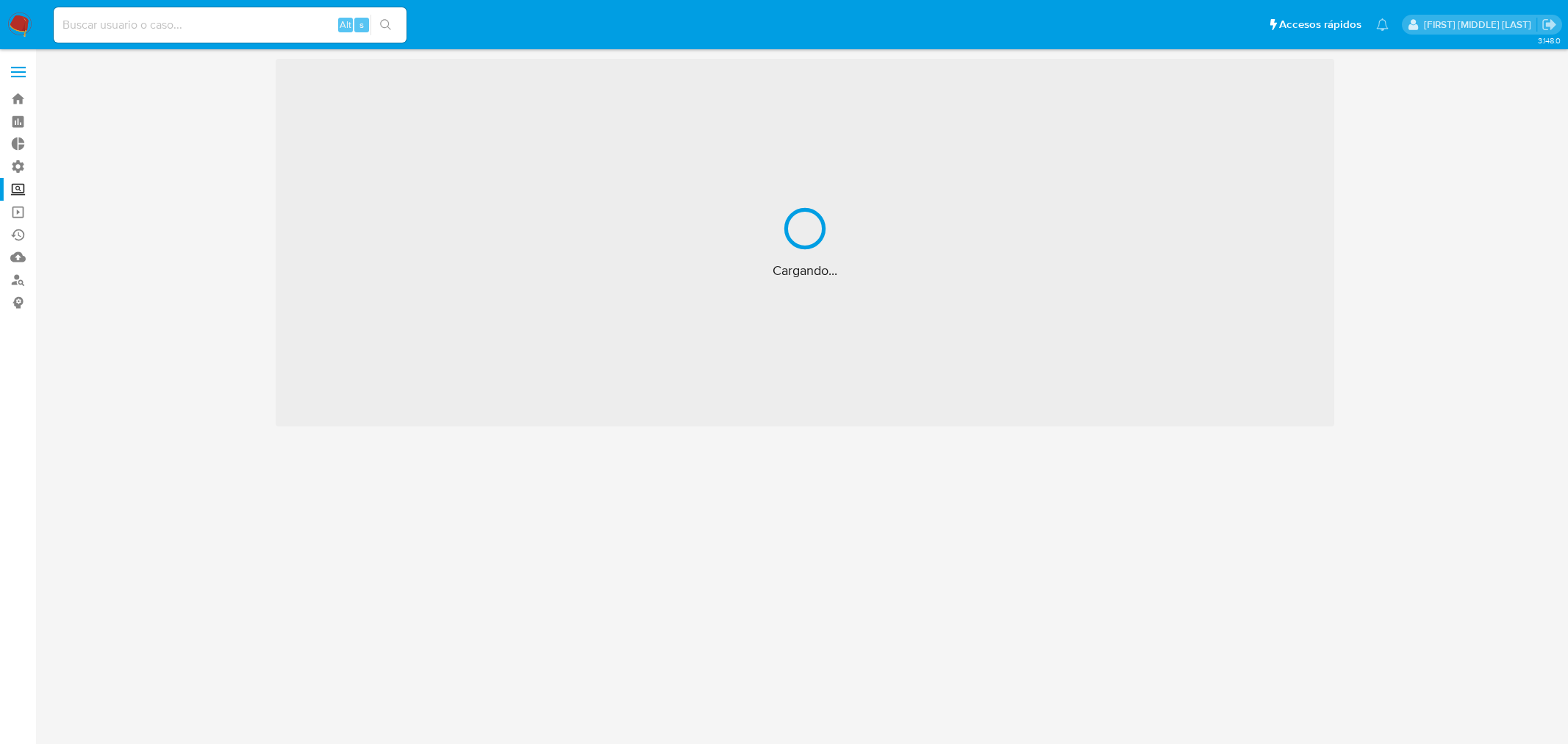 scroll, scrollTop: 0, scrollLeft: 0, axis: both 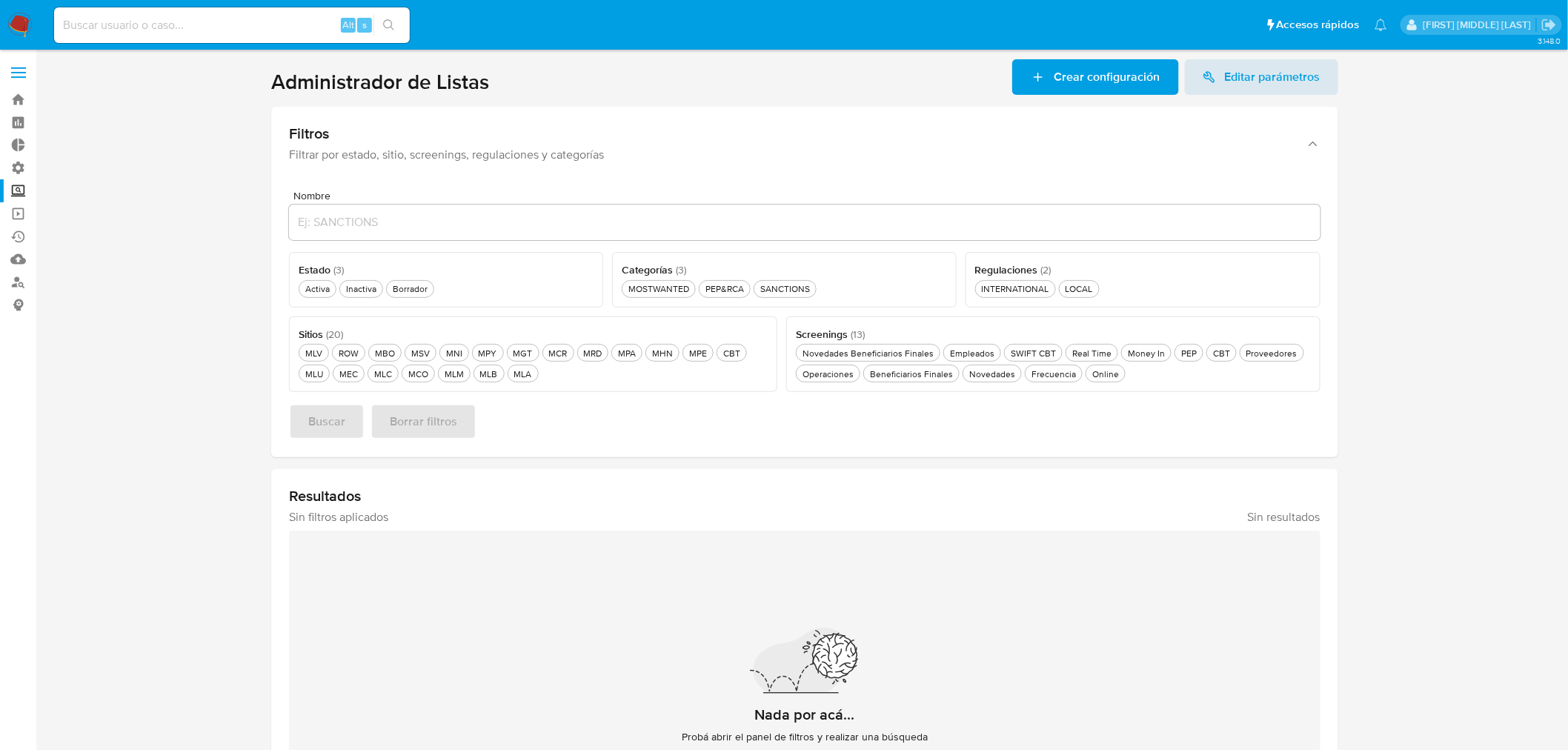 click on "Pausado Ver notificaciones Alt s Accesos rápidos   Presiona las siguientes teclas para acceder a algunas de las funciones Buscar caso o usuario Alt s Volver al home Alt h" at bounding box center [720, 24] 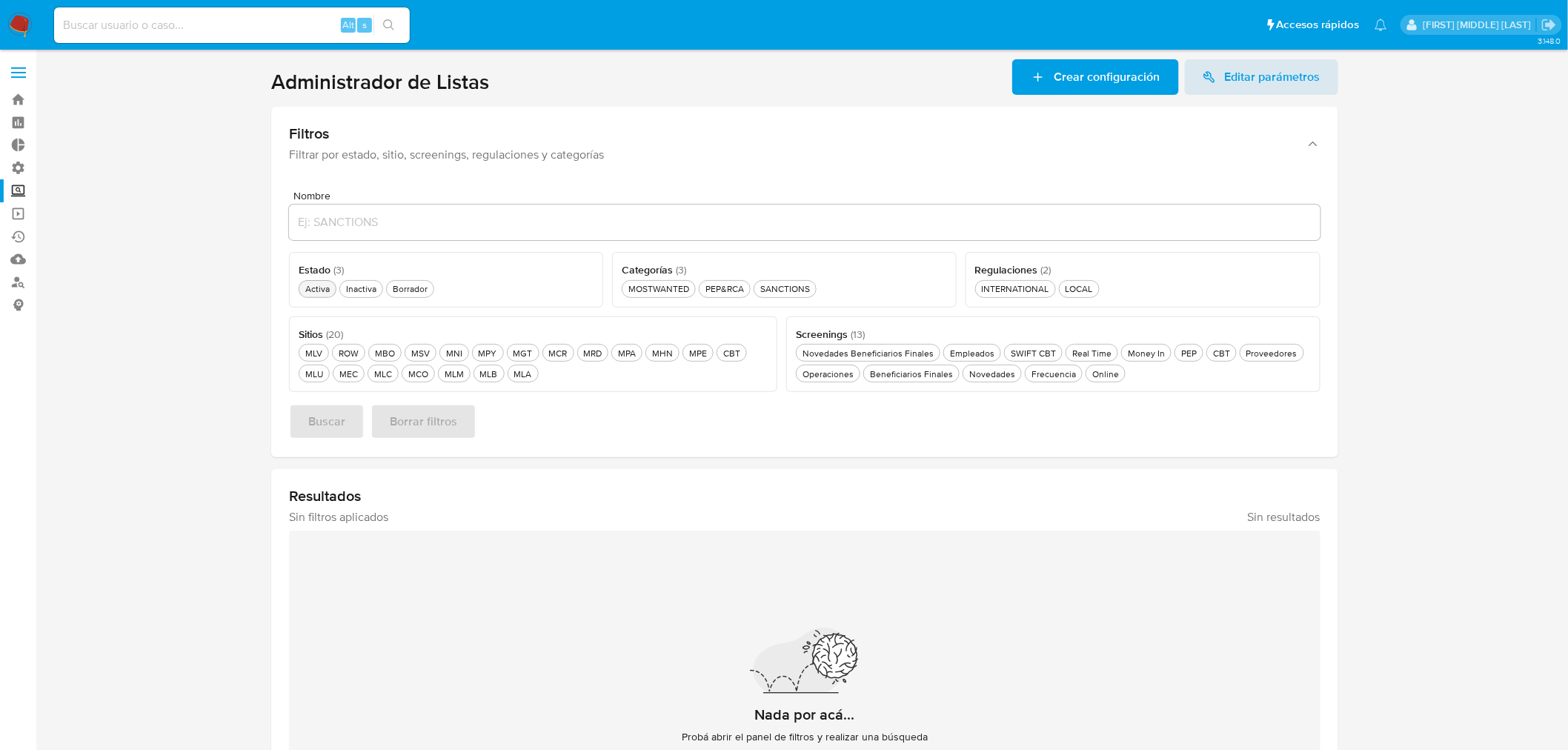 click on "Activa Activa" at bounding box center (317, 288) 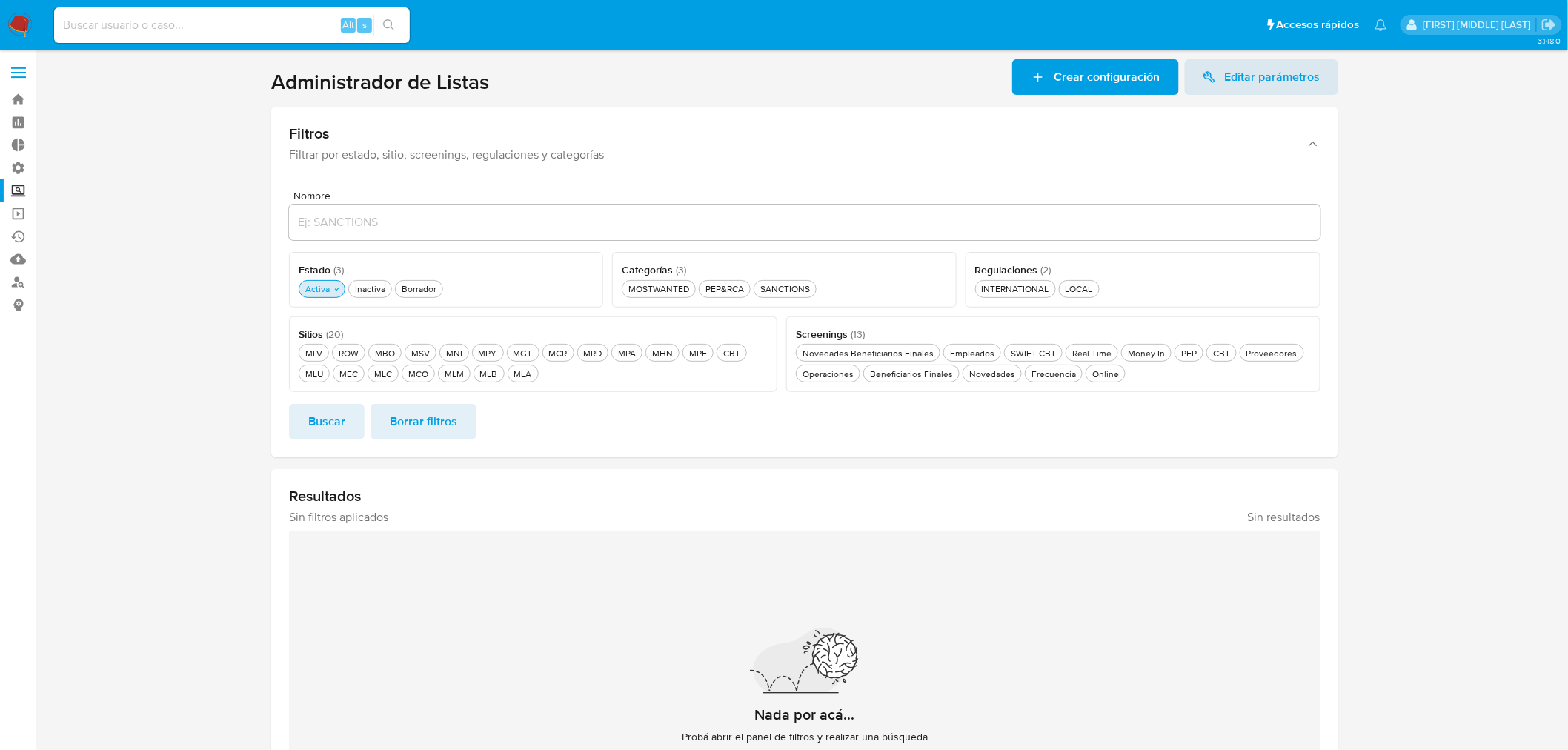 click on "Activa Activa" at bounding box center [317, 288] 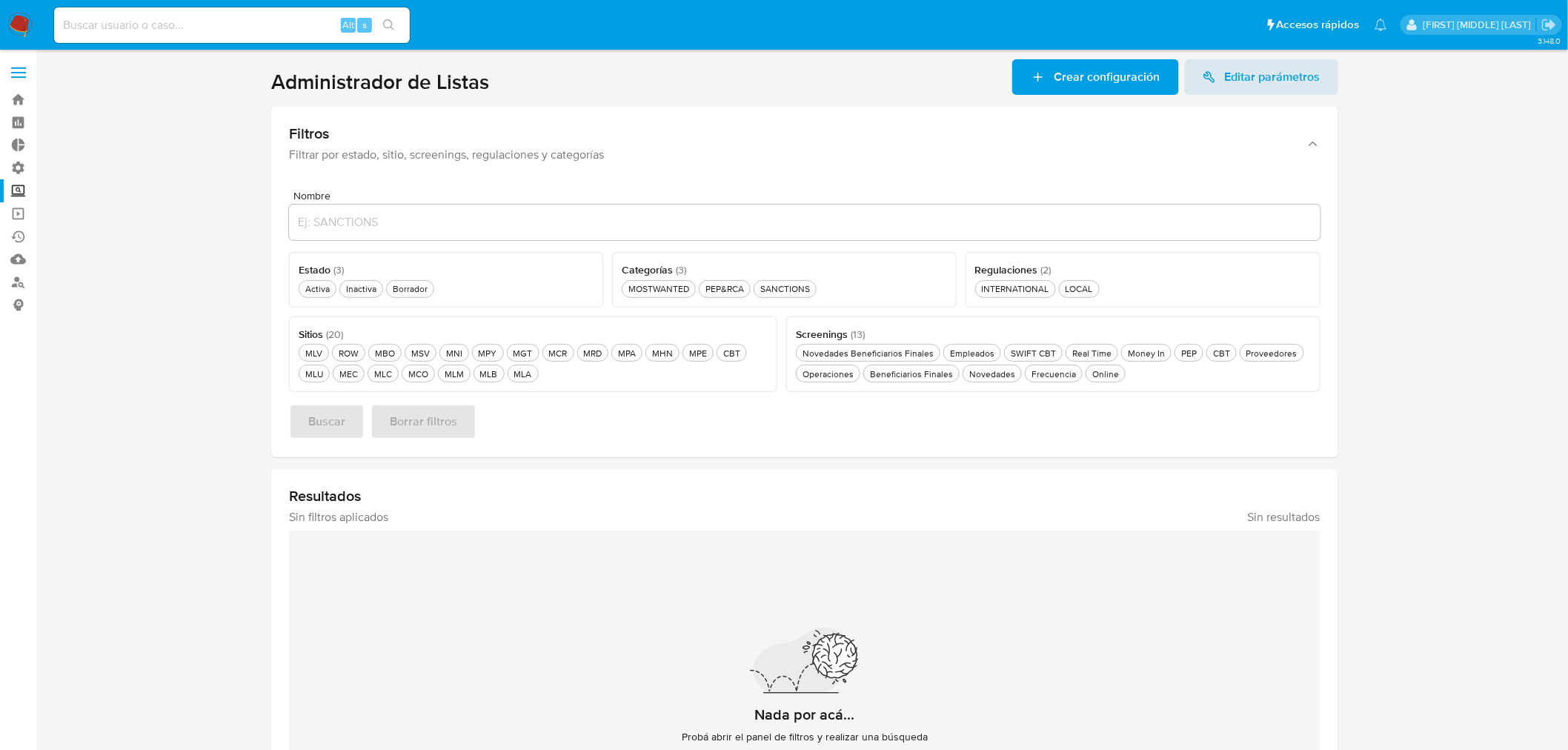 click at bounding box center [805, 465] 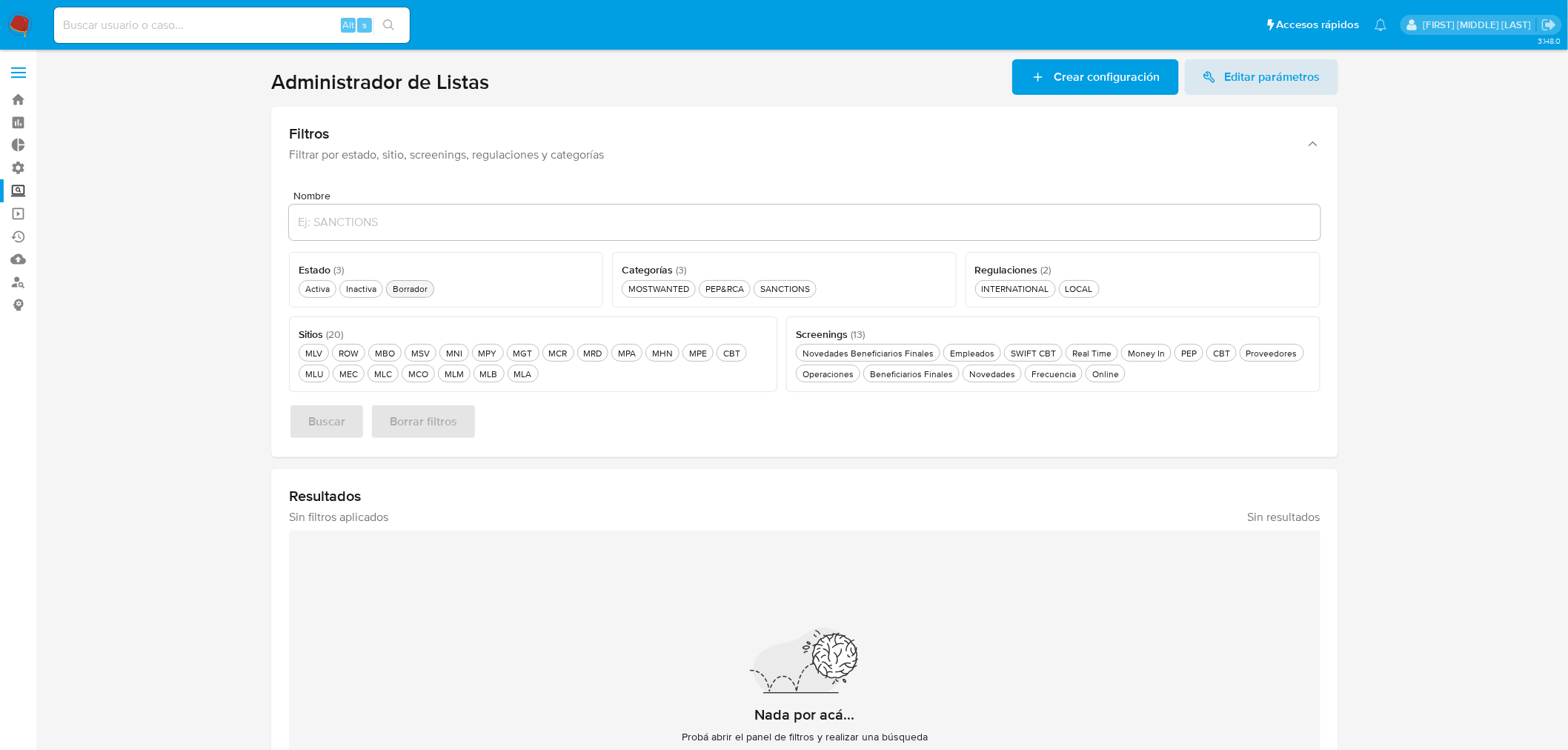 click on "Borrador Borrador" at bounding box center [410, 288] 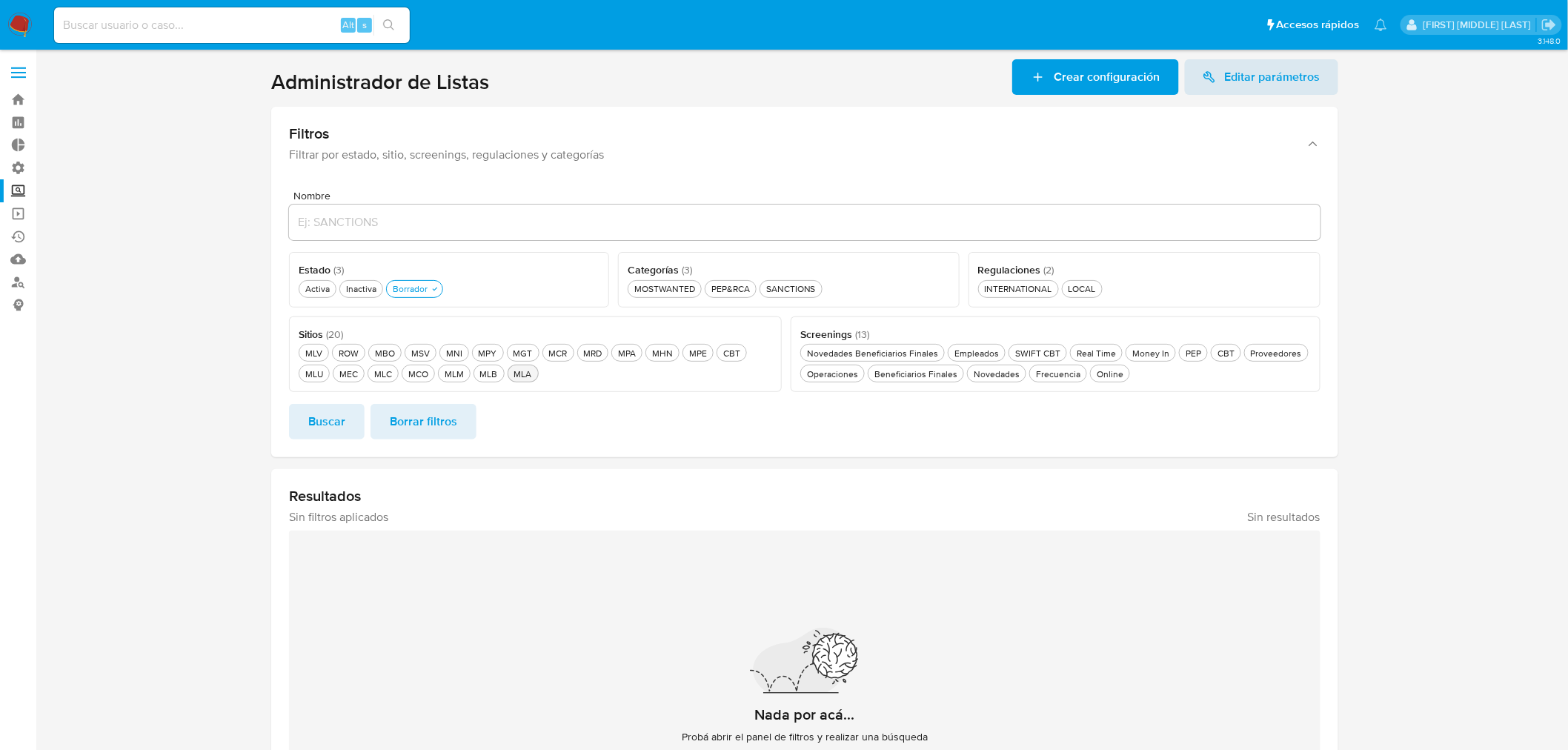 click on "MLA MLA" at bounding box center (523, 374) 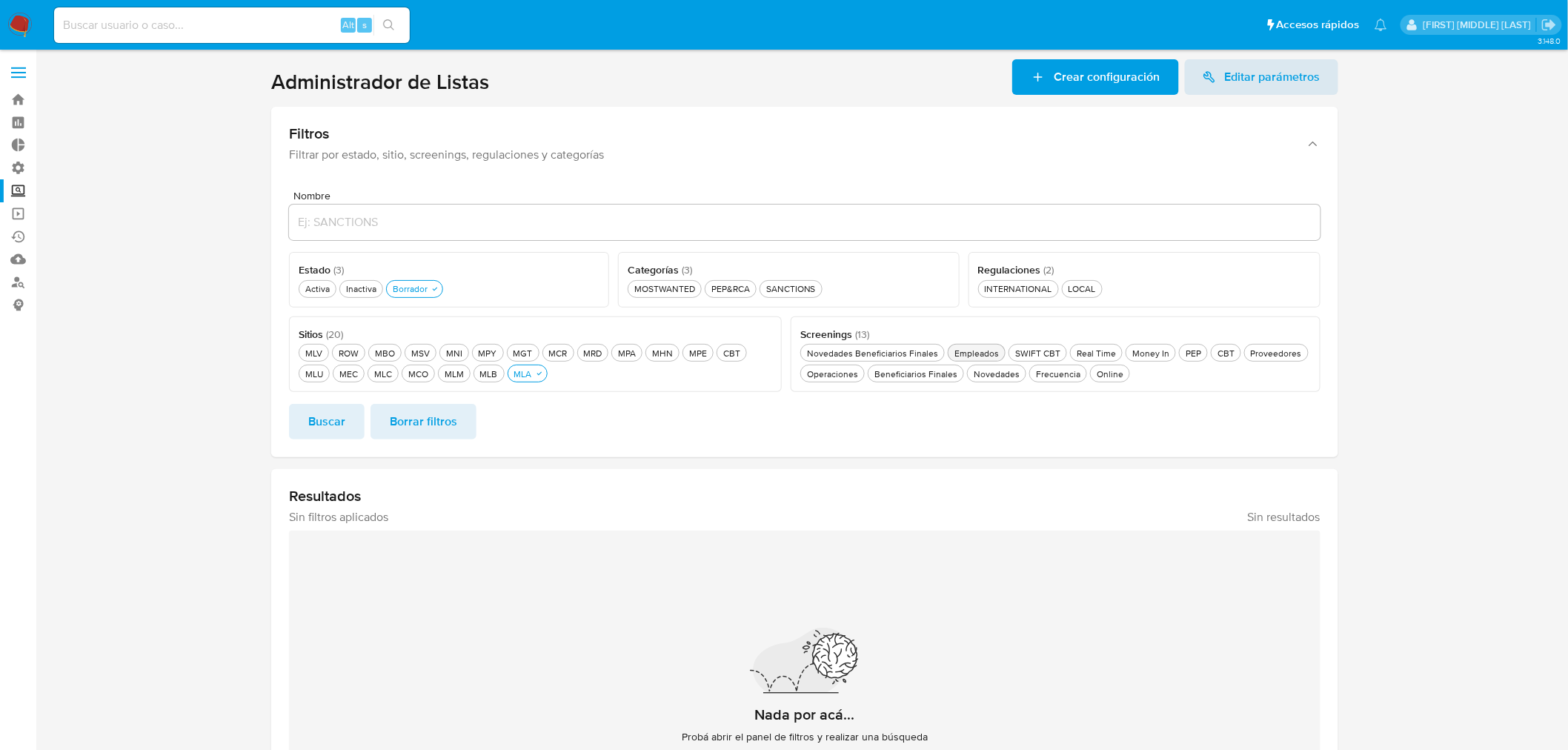 click on "Empleados Empleados" at bounding box center (977, 353) 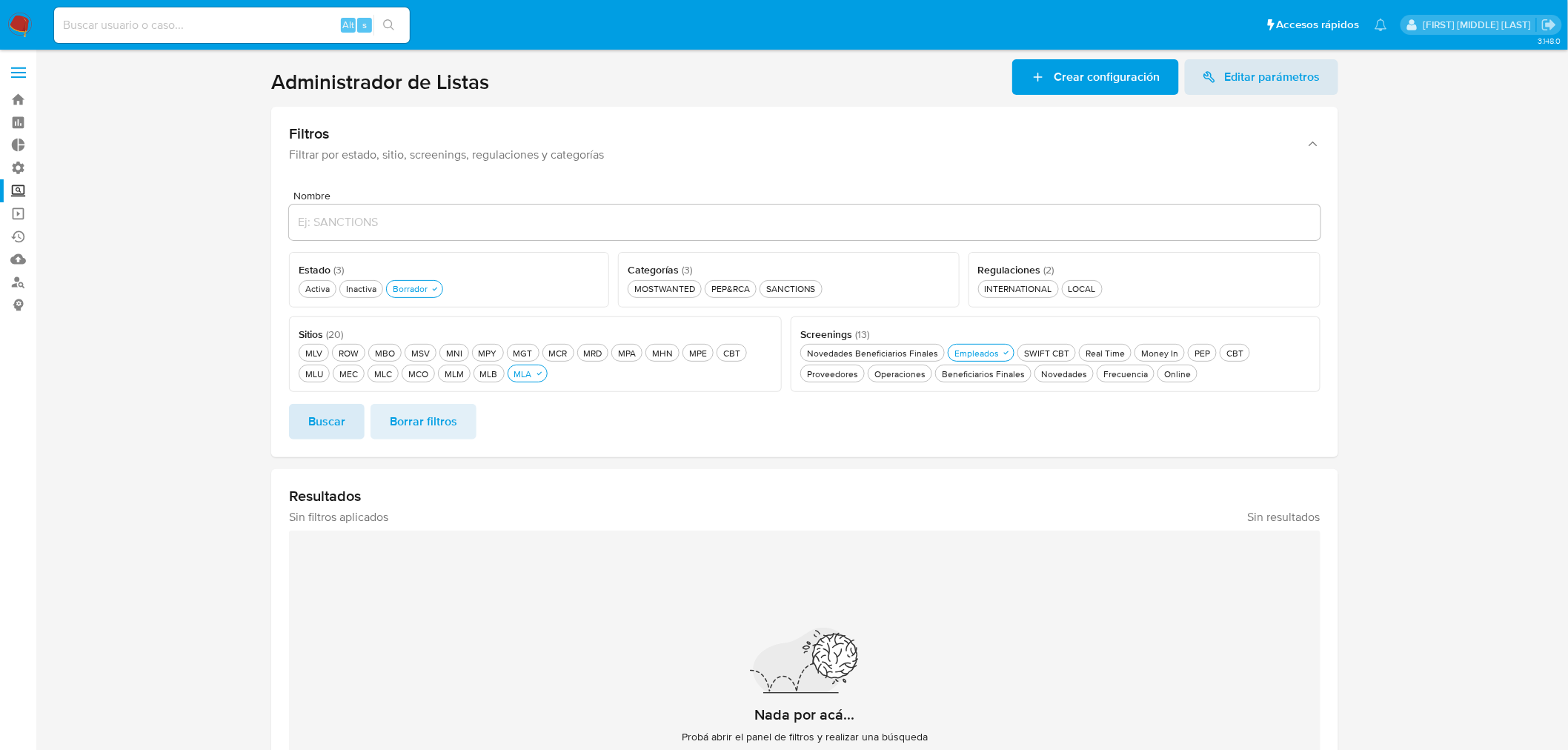 click on "Buscar" at bounding box center (327, 422) 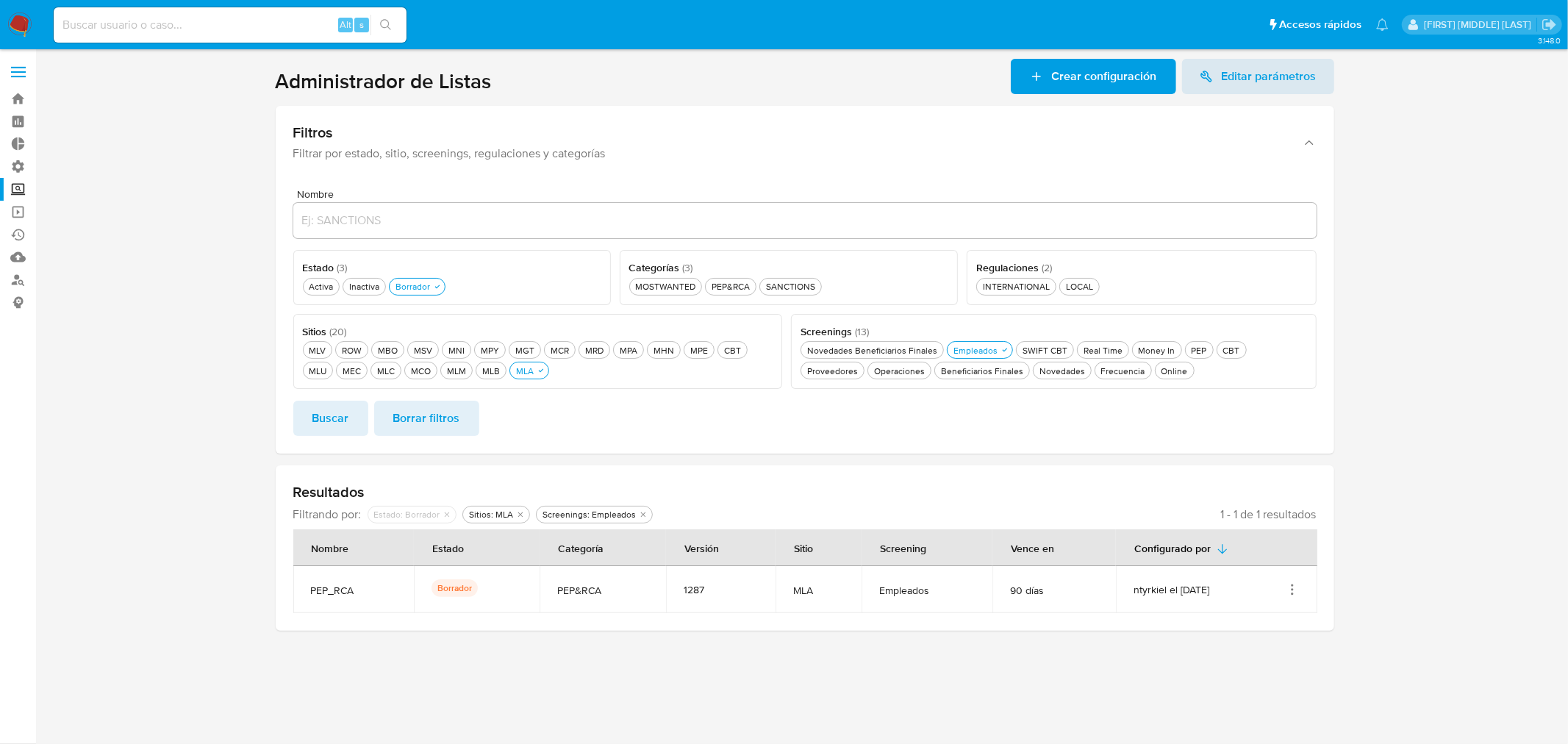 click 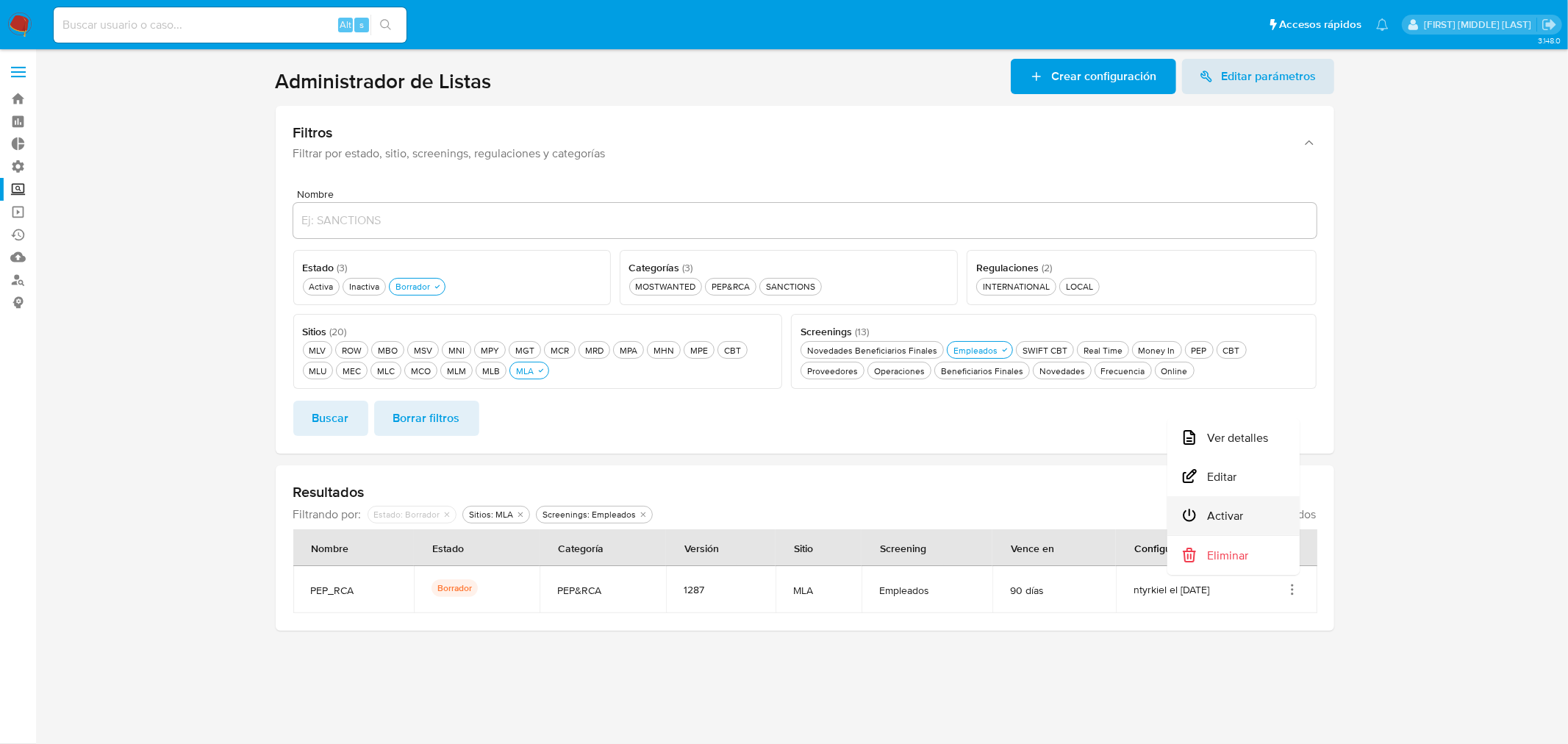 click on "Activar" at bounding box center [1234, 515] 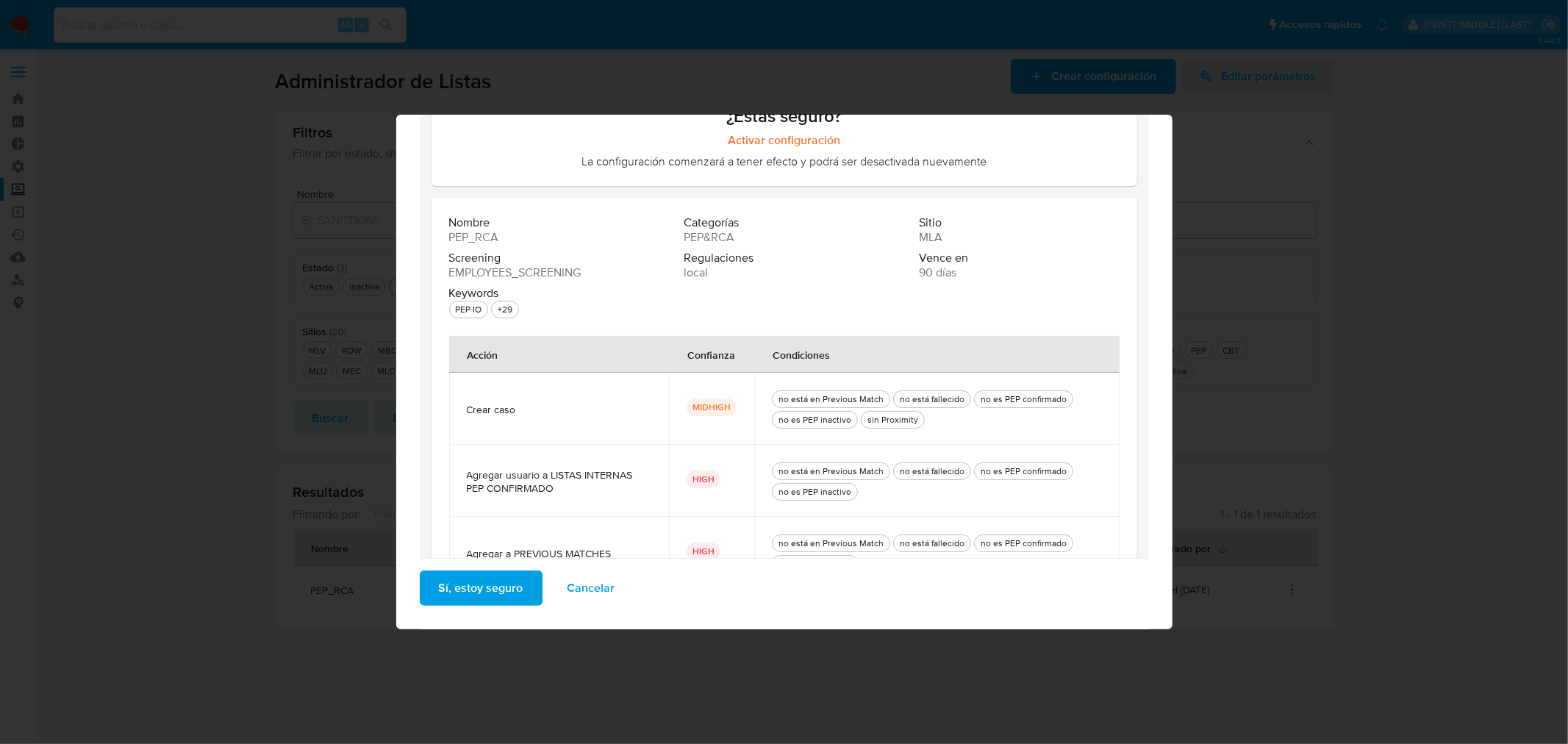 scroll, scrollTop: 200, scrollLeft: 0, axis: vertical 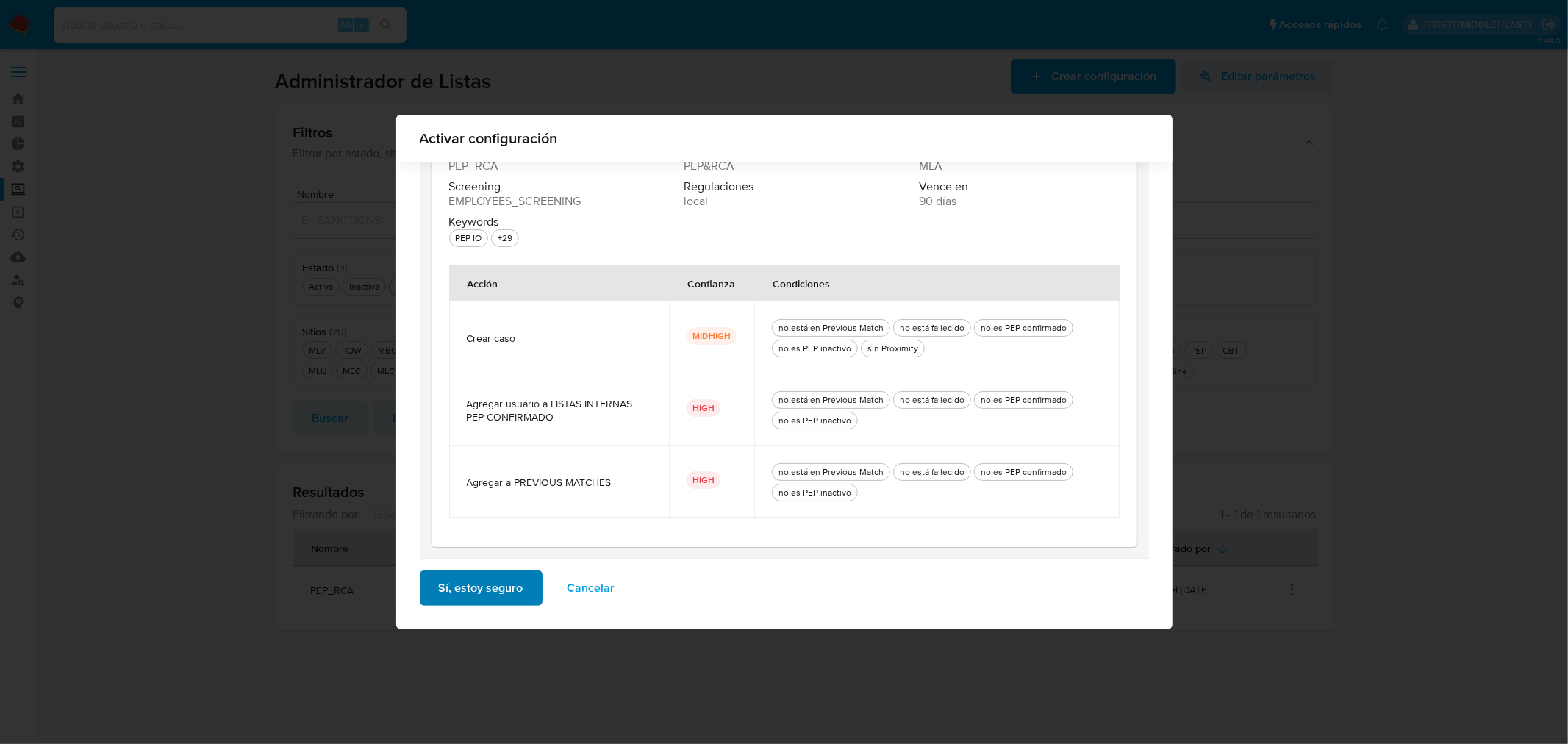 click on "Sí, estoy seguro" at bounding box center (481, 588) 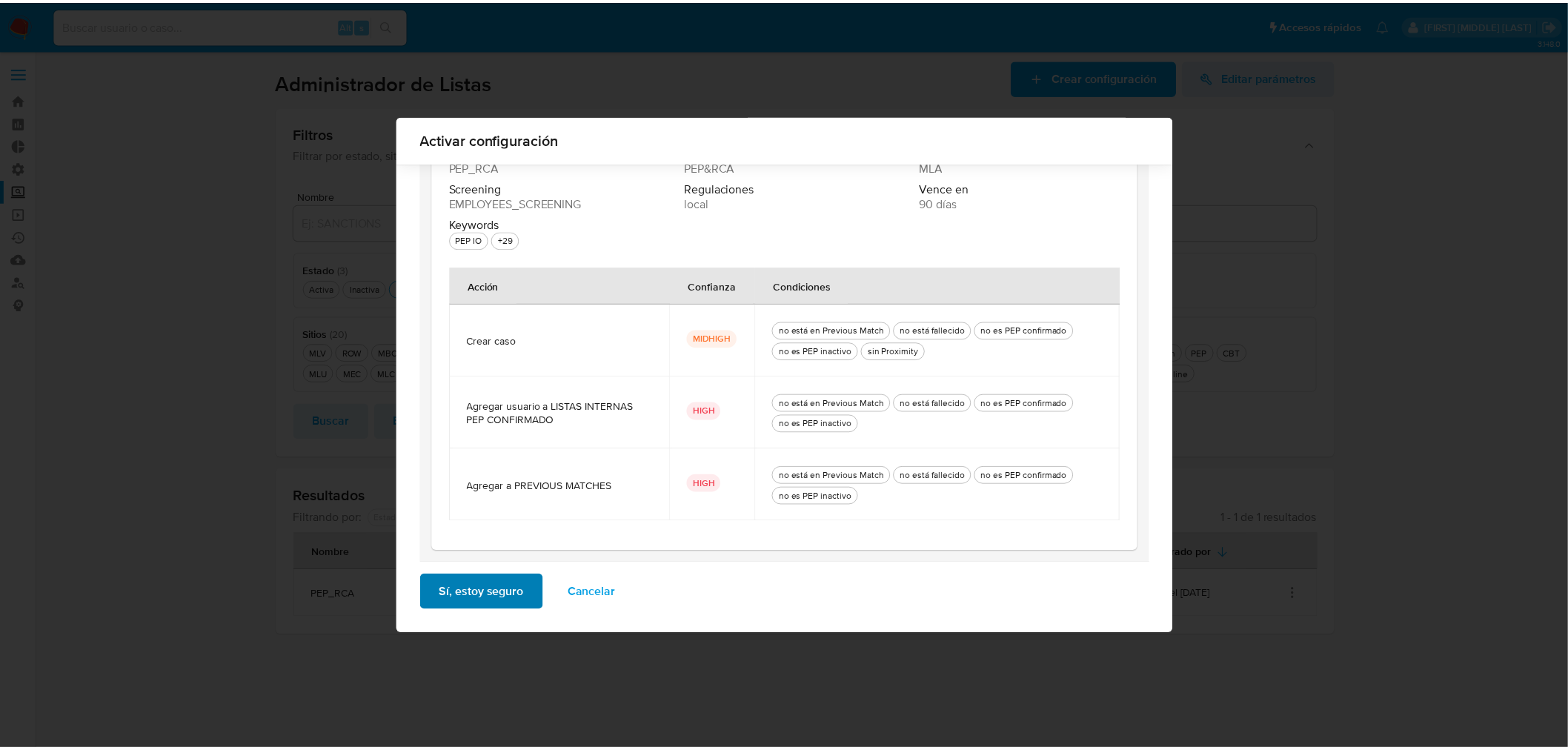 scroll, scrollTop: 0, scrollLeft: 0, axis: both 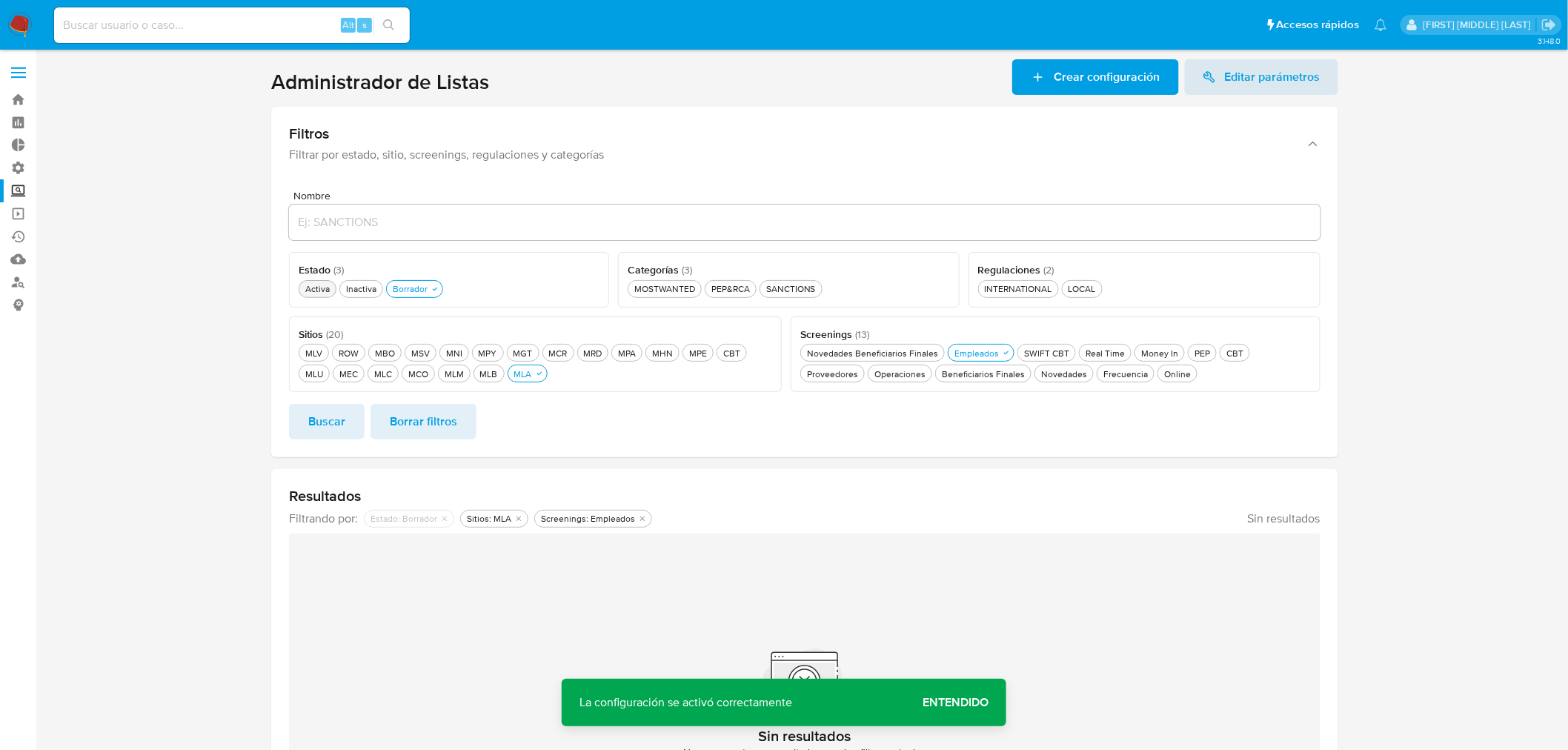 click on "Activa Activa" at bounding box center (317, 288) 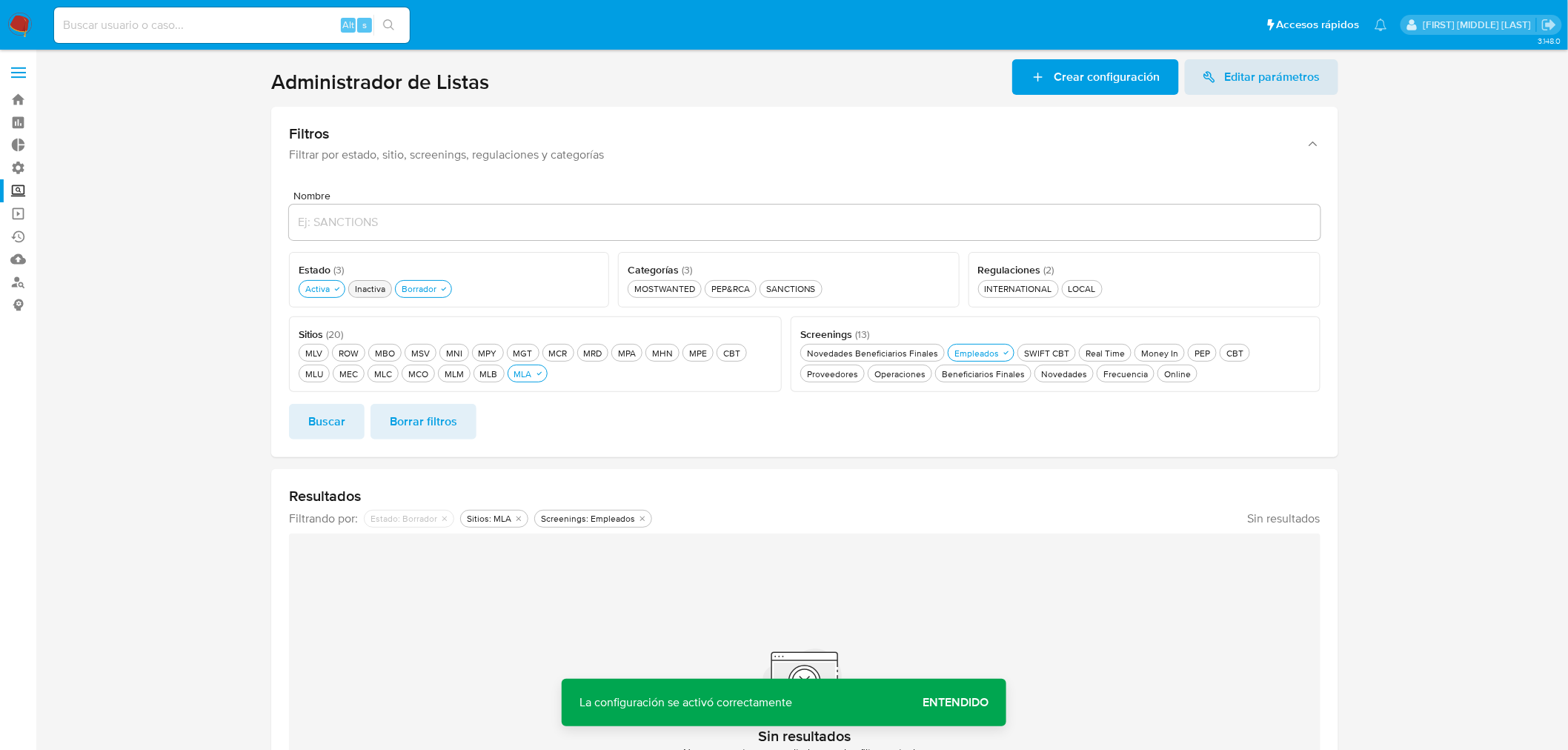 click on "Inactiva Inactiva" at bounding box center (370, 288) 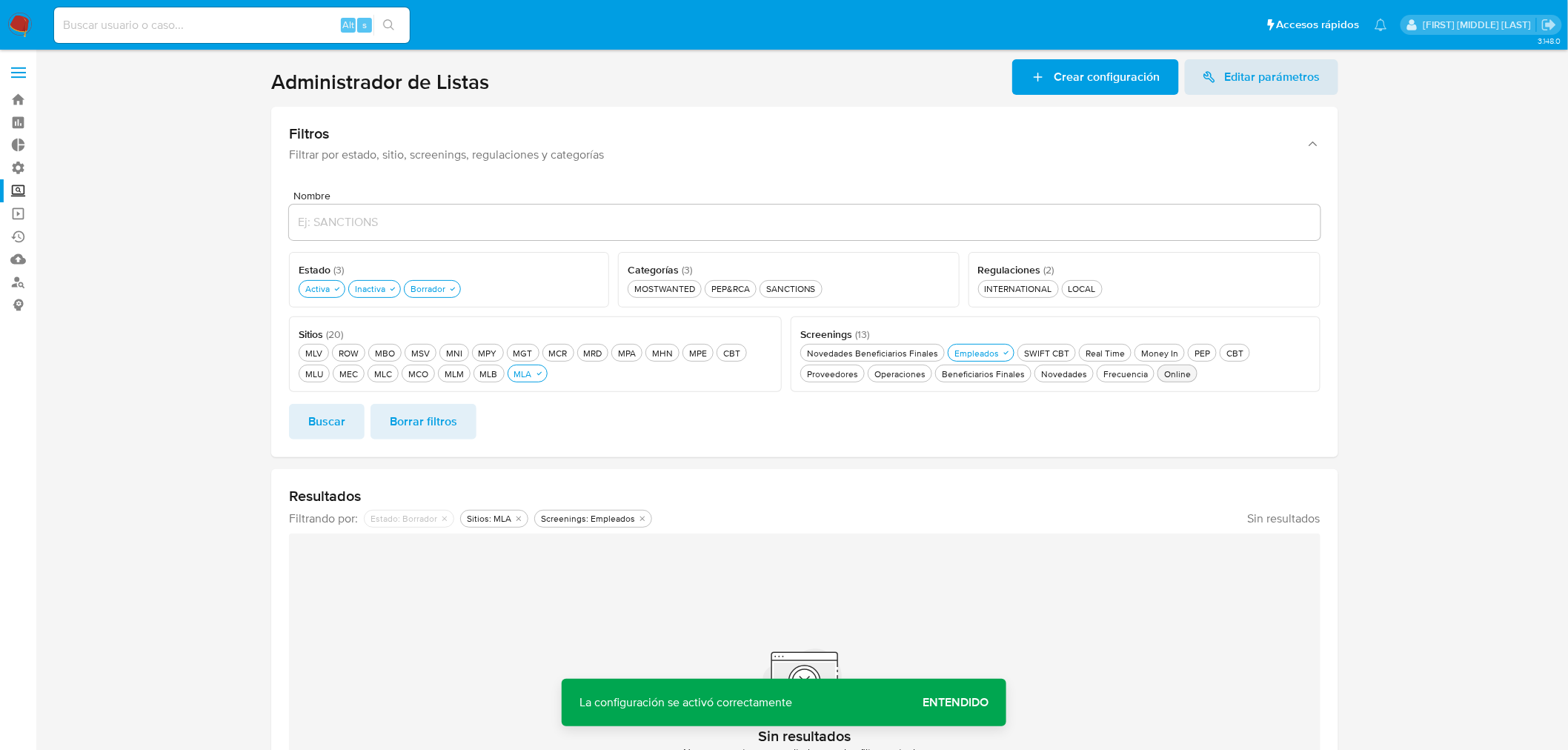 click on "Online Online" at bounding box center [1177, 374] 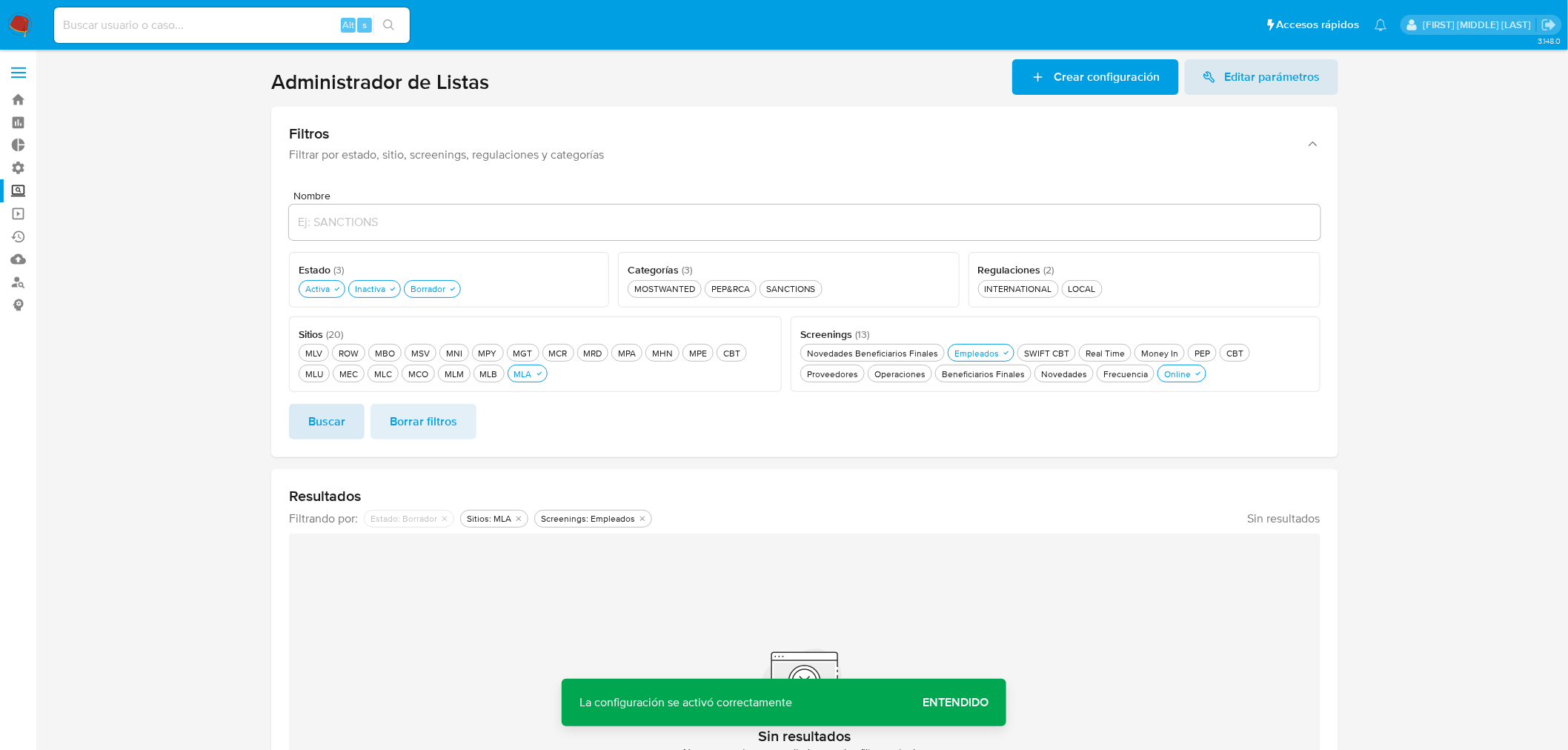 click on "Buscar" at bounding box center (327, 422) 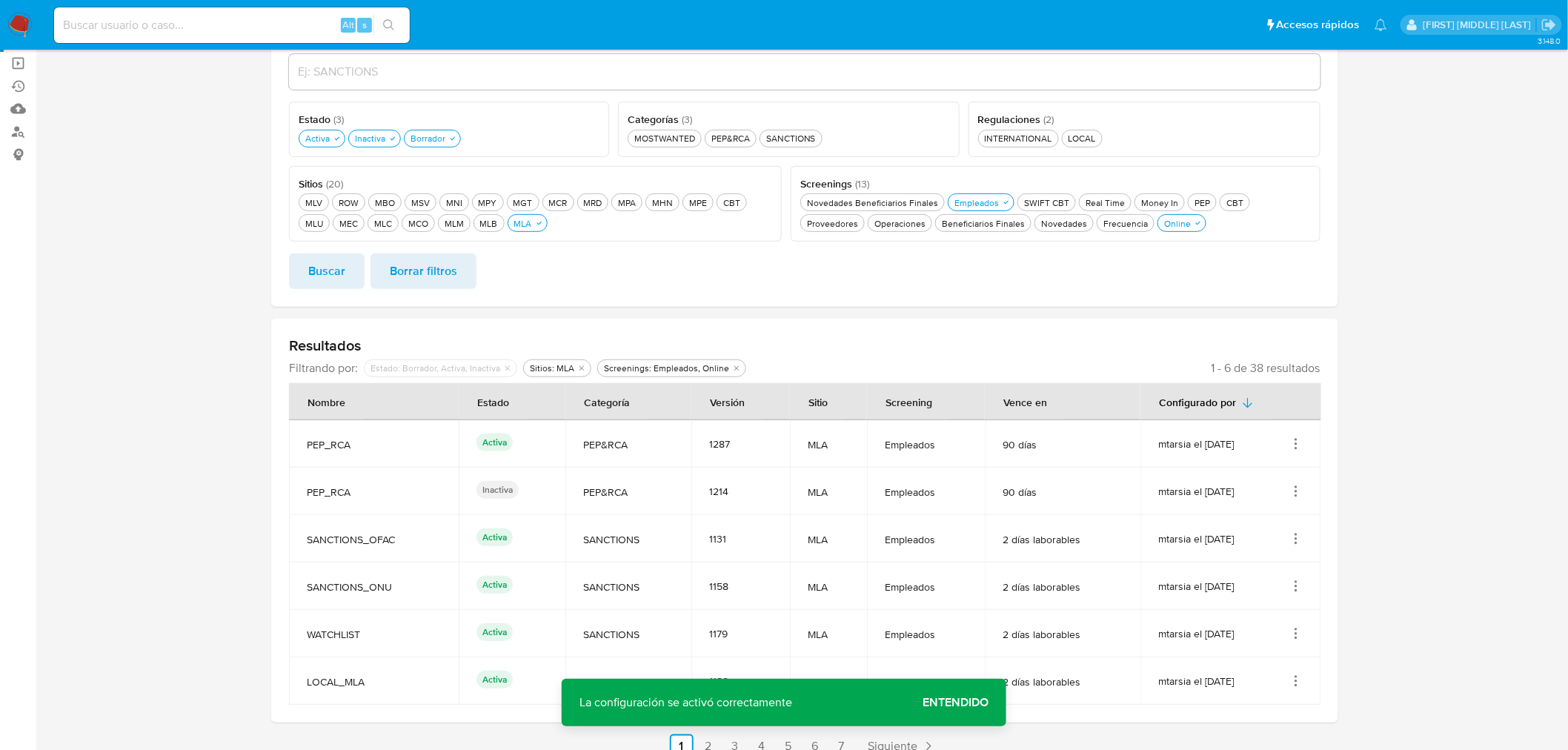 scroll, scrollTop: 167, scrollLeft: 0, axis: vertical 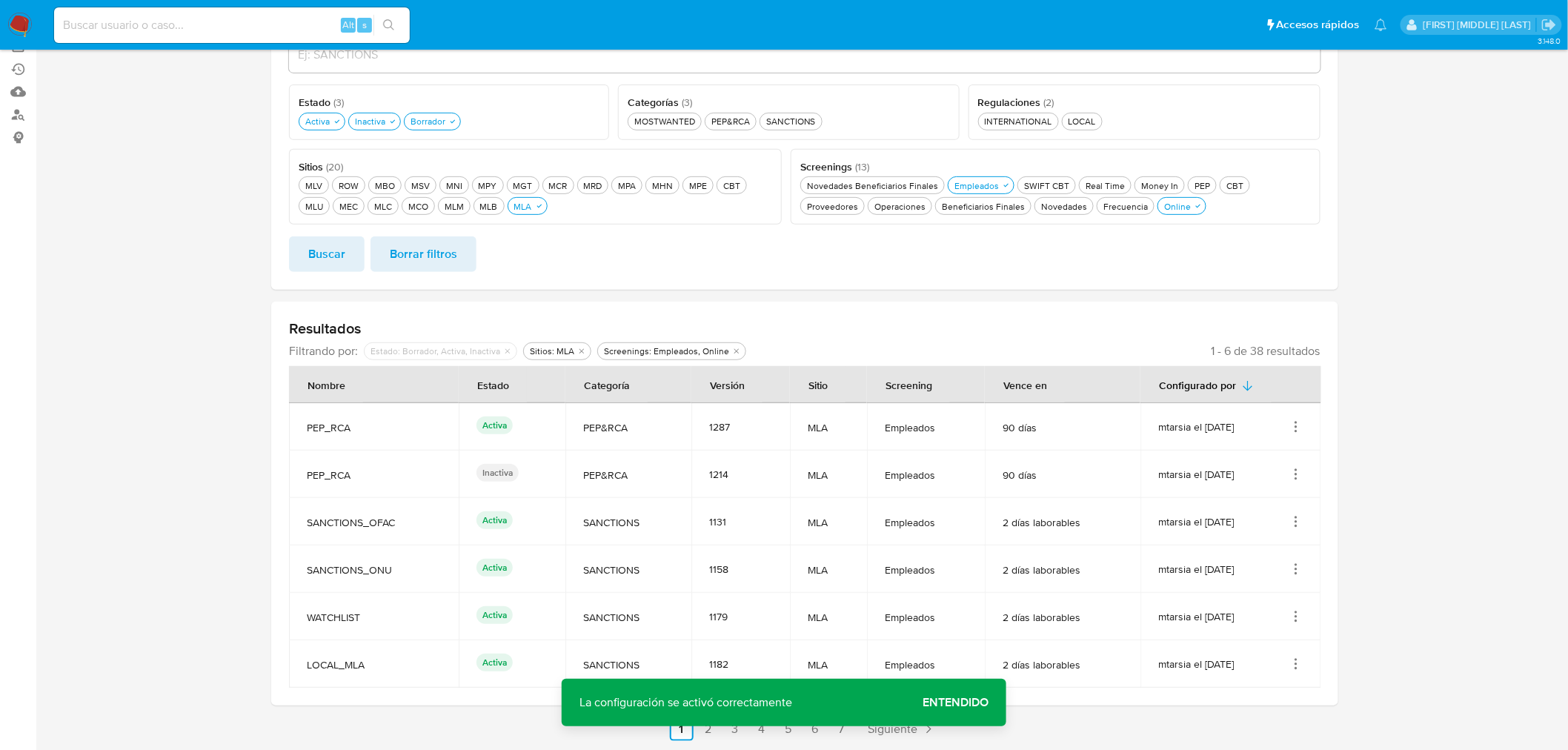 drag, startPoint x: 874, startPoint y: 478, endPoint x: 923, endPoint y: 479, distance: 49.0102 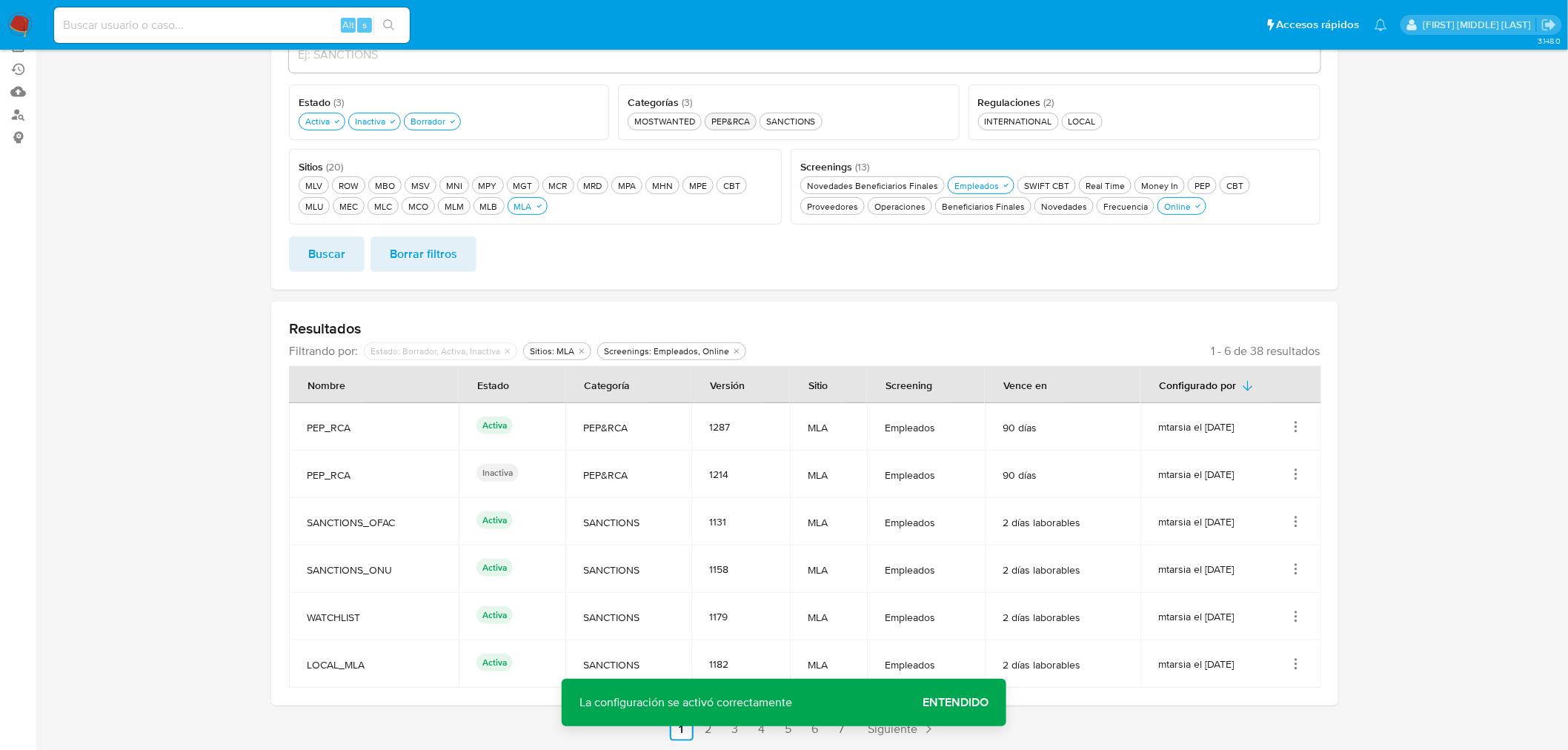 click on "PEP&RCA PEP&RCA" at bounding box center [731, 121] 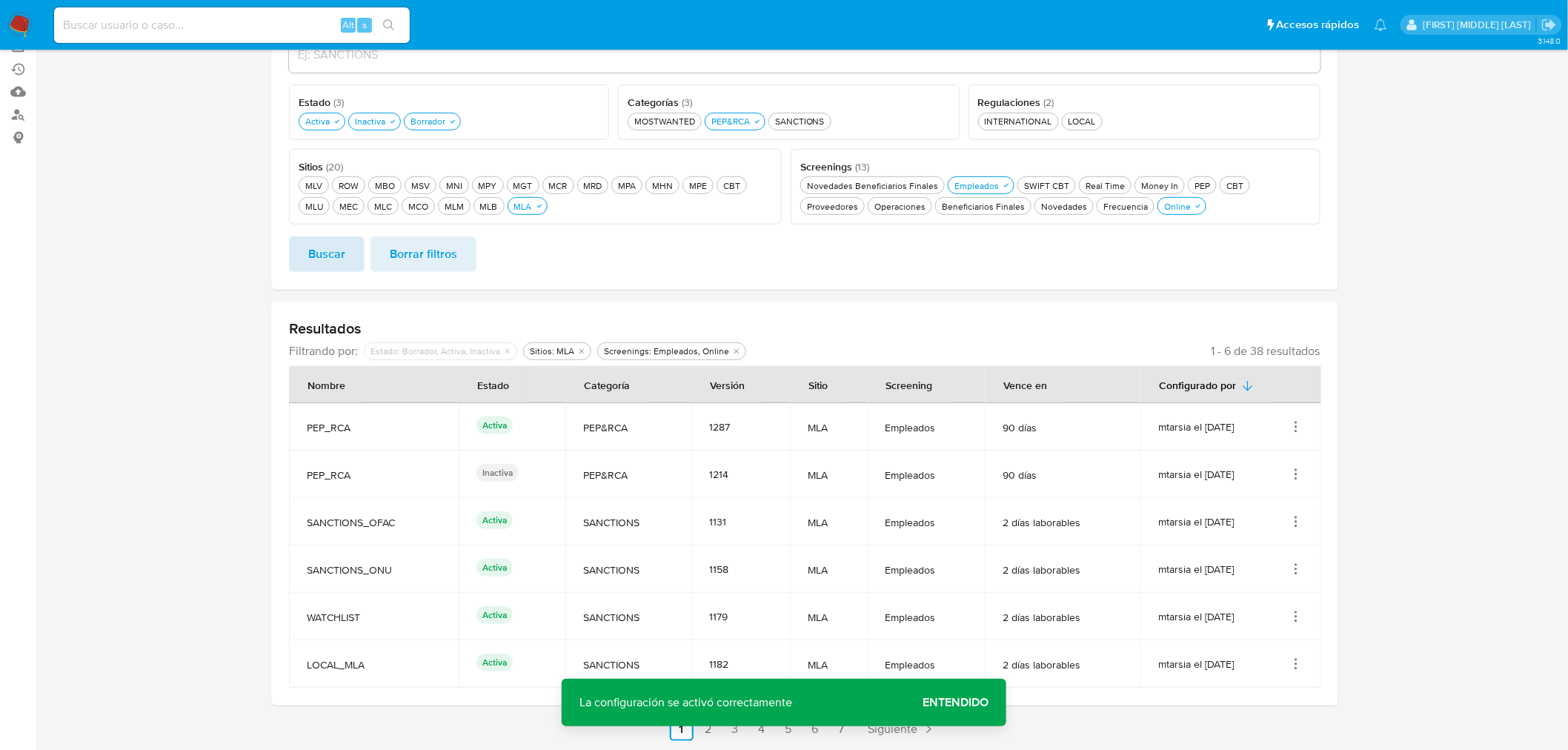 click on "Buscar" at bounding box center [327, 254] 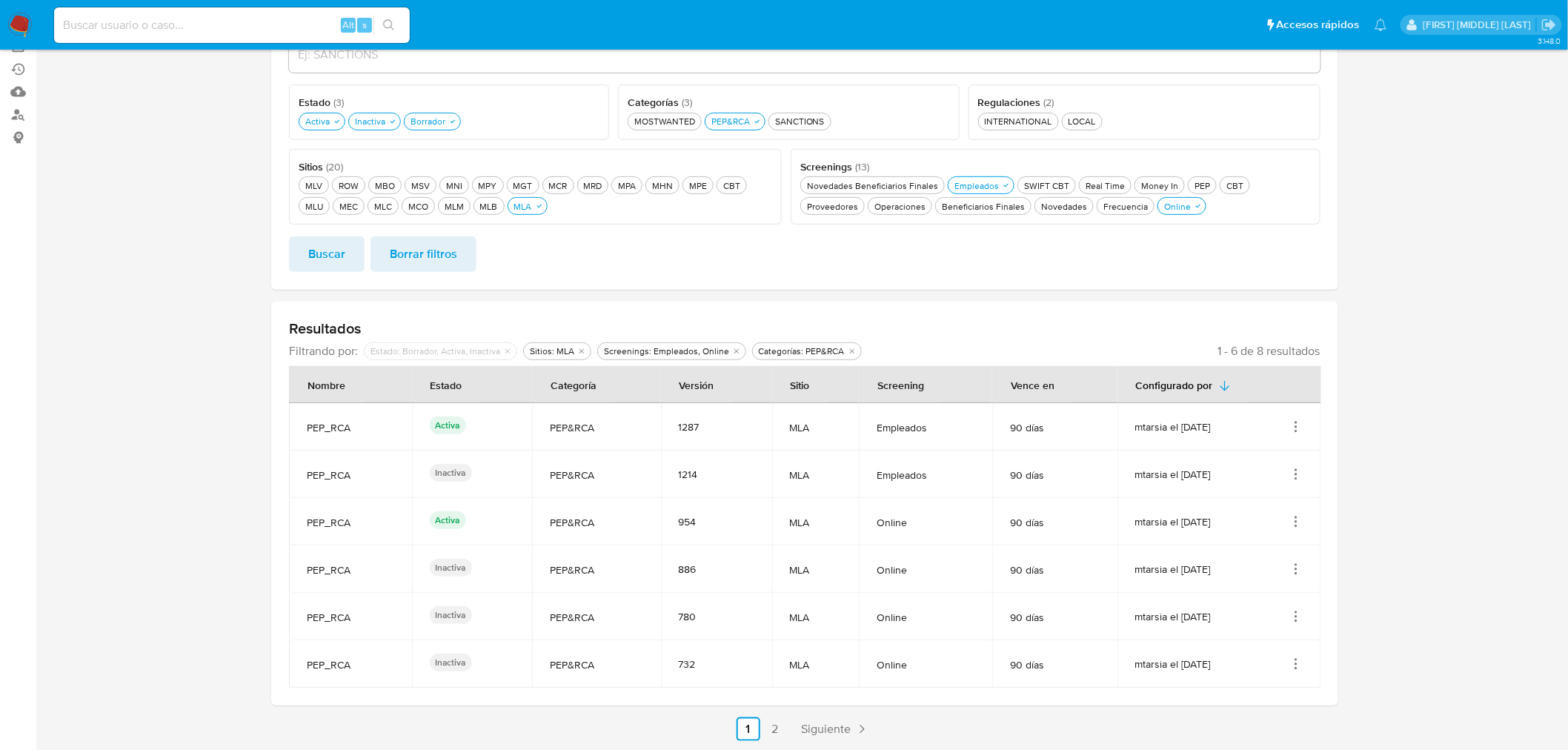 drag, startPoint x: 853, startPoint y: 480, endPoint x: 931, endPoint y: 480, distance: 78 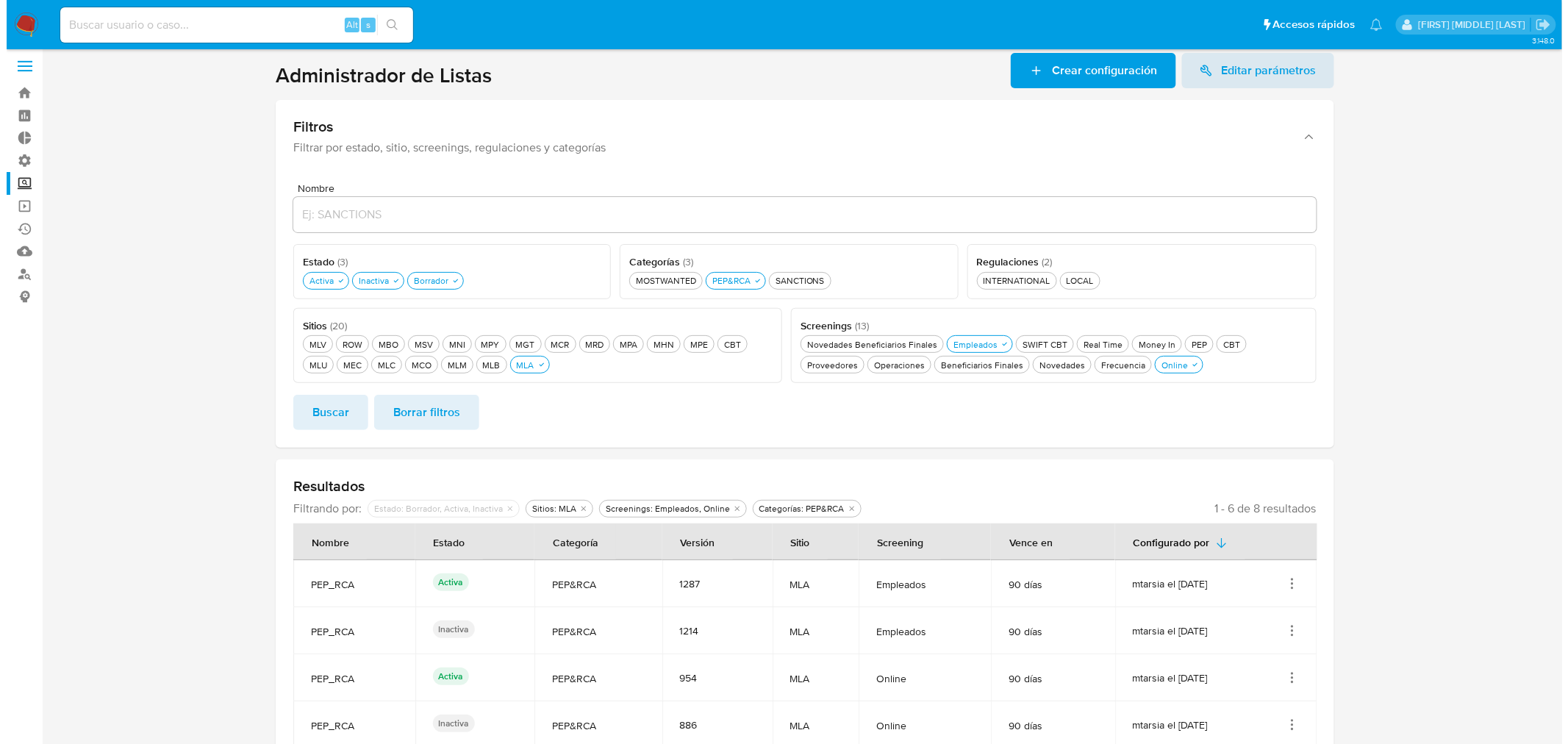 scroll, scrollTop: 0, scrollLeft: 0, axis: both 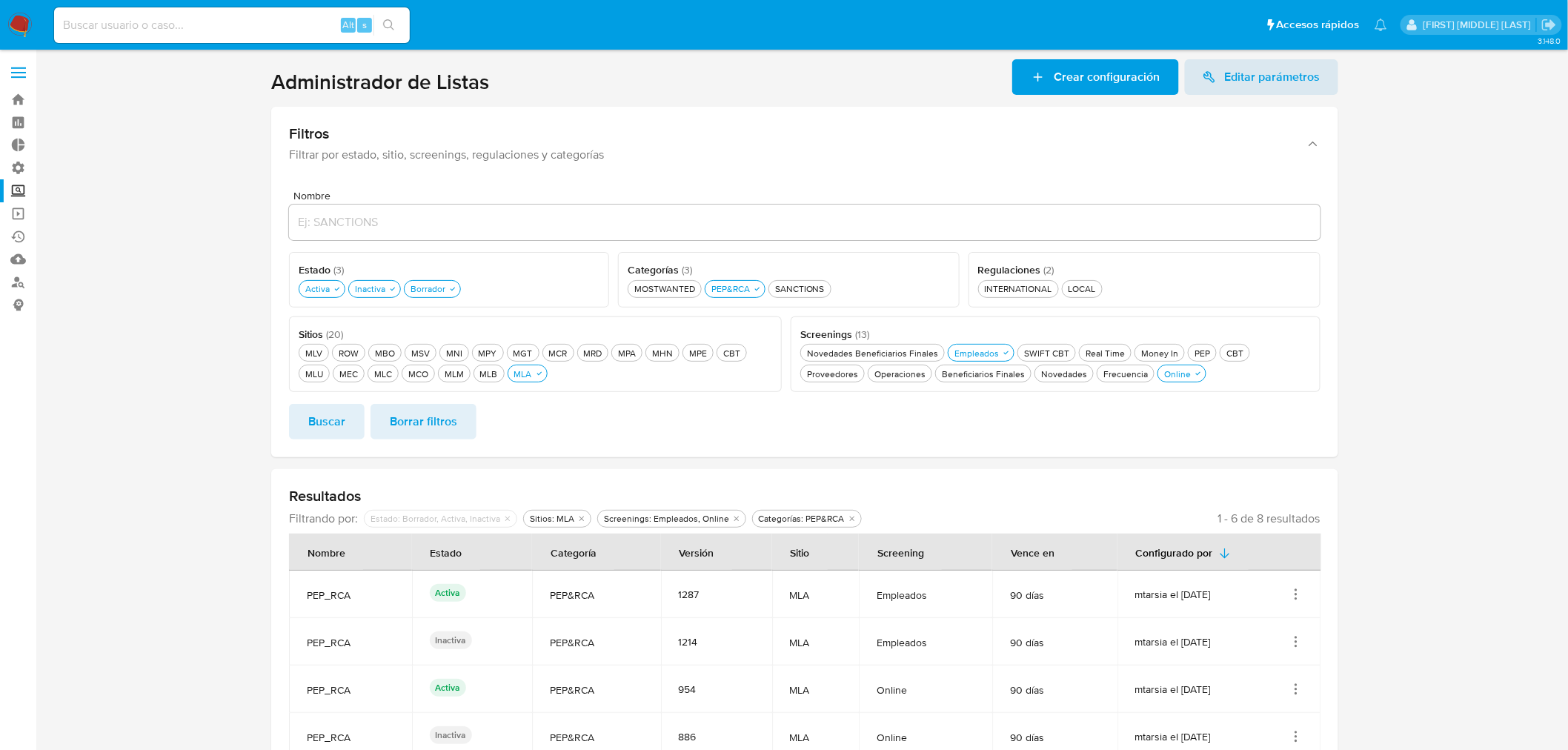 click on "Buscar Borrar filtros" at bounding box center (805, 422) 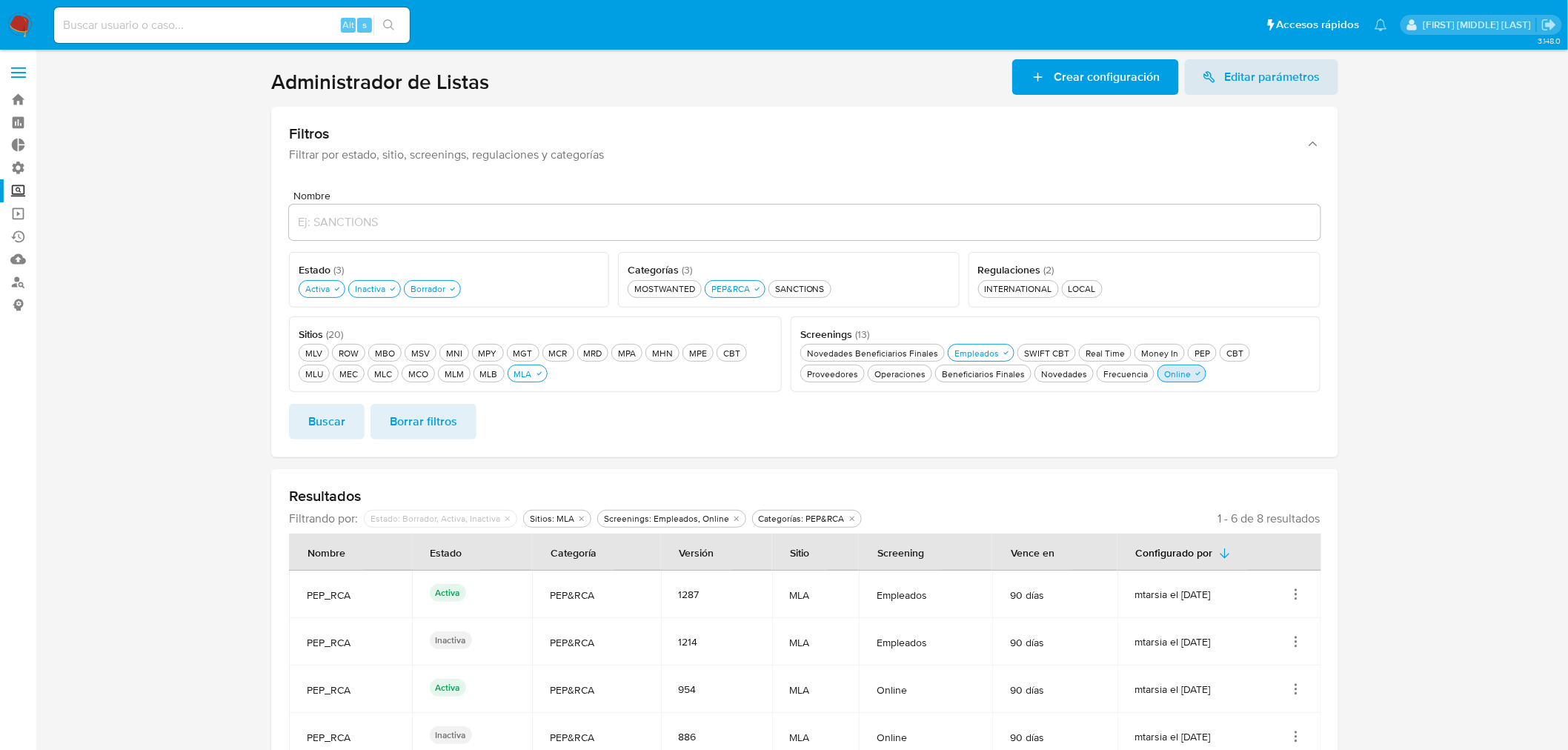 click on "Online Online" at bounding box center (1177, 374) 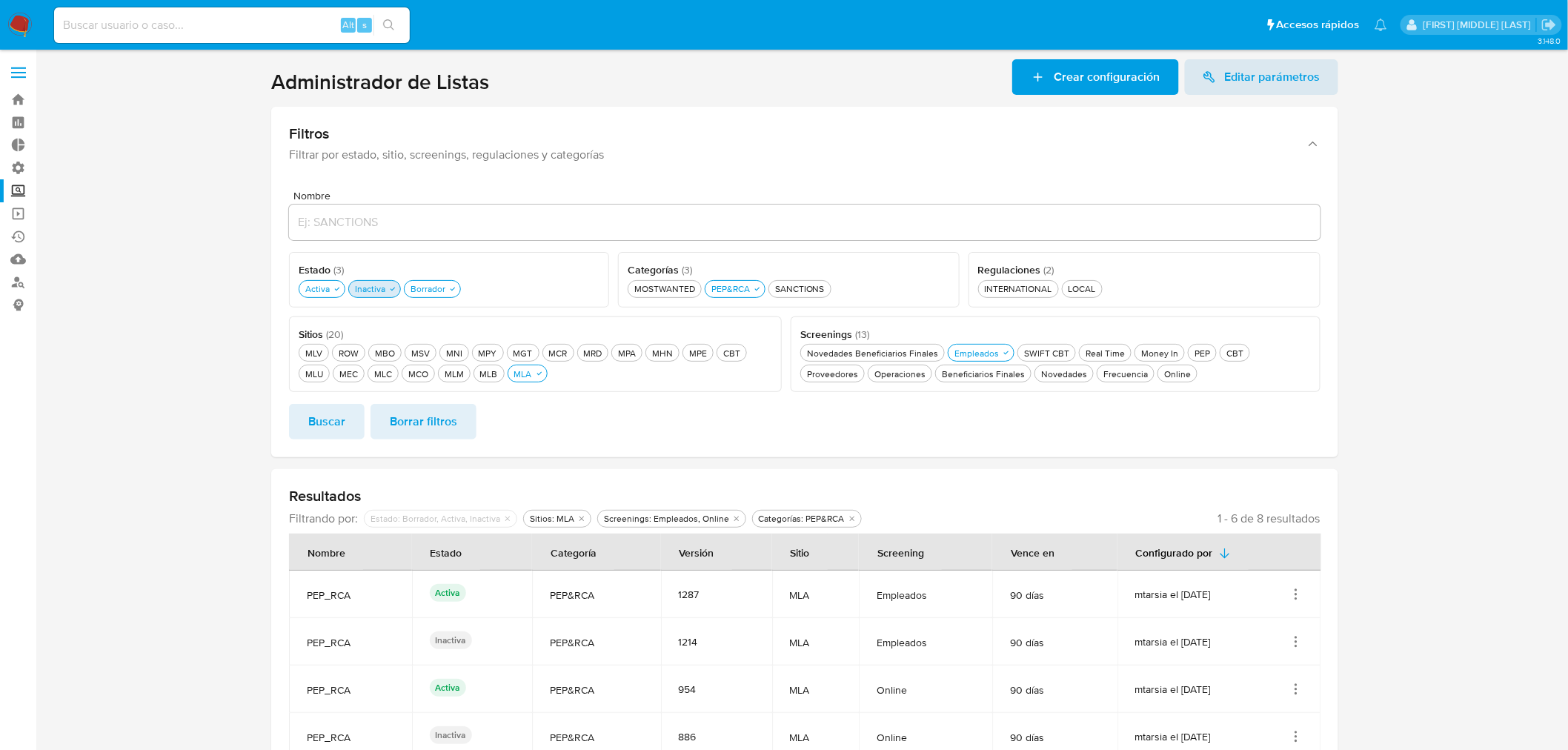 click on "Inactiva Inactiva" at bounding box center [370, 288] 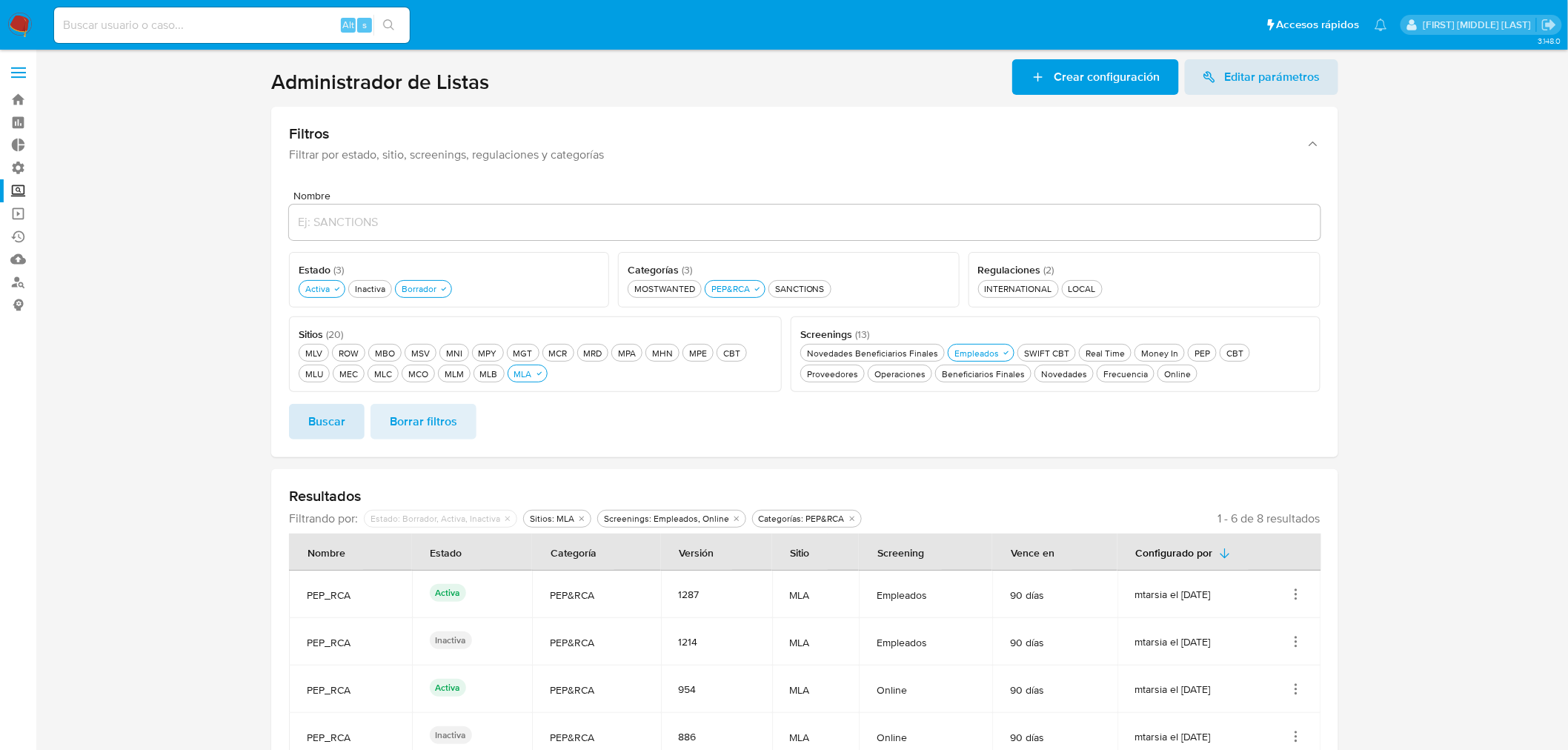 click on "Buscar" at bounding box center (327, 422) 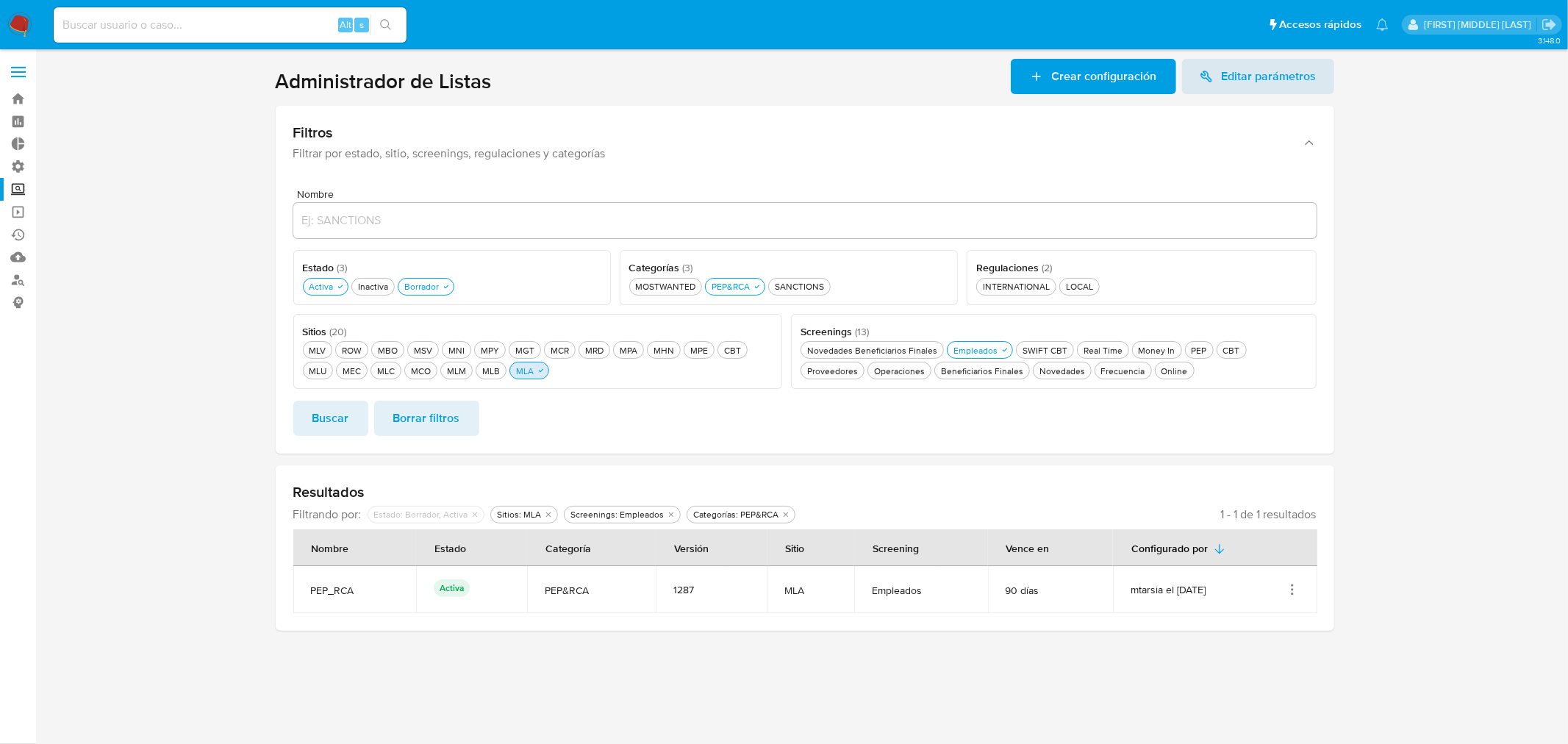 click on "MLA MLA" at bounding box center (525, 371) 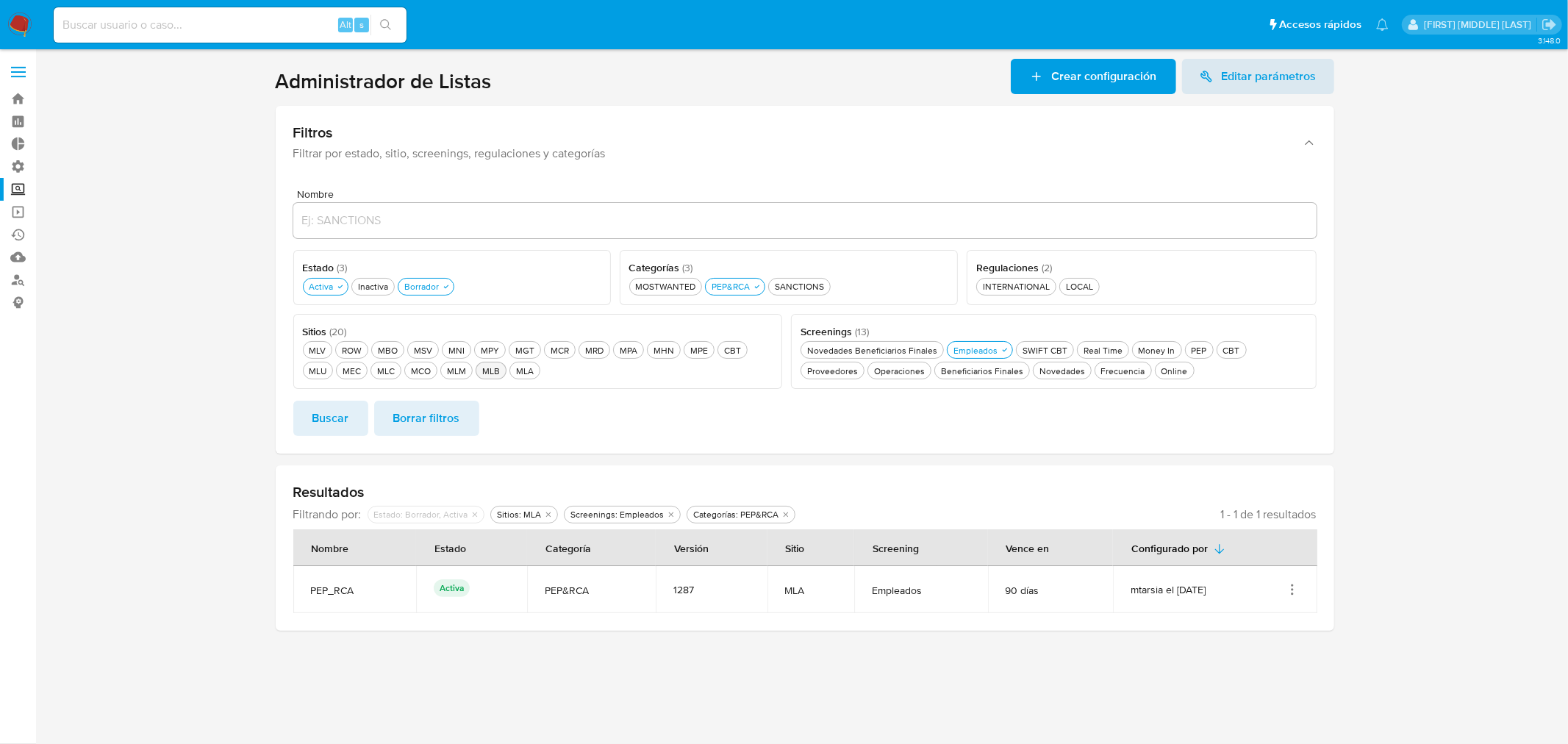 click on "MLB MLB" at bounding box center [491, 371] 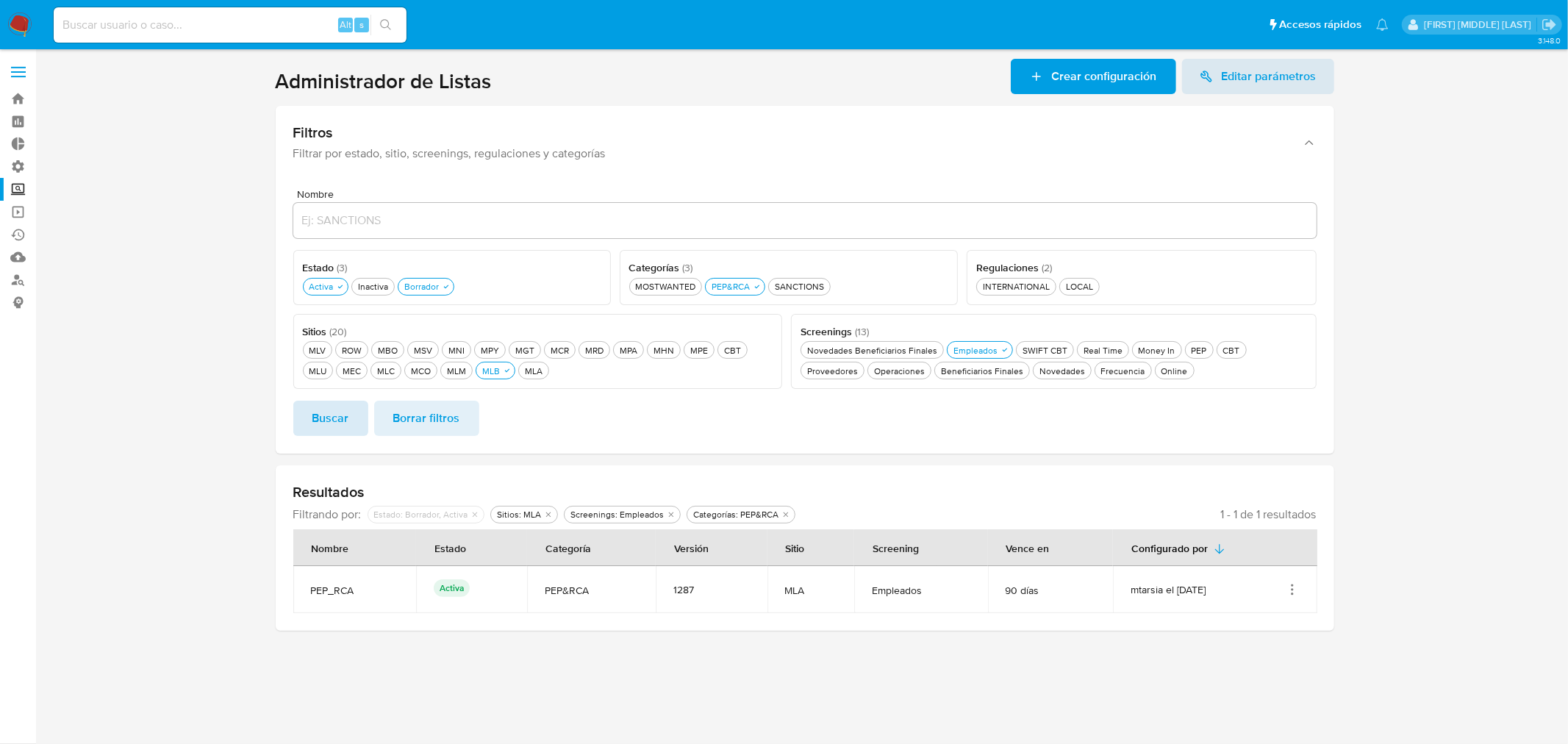 click on "Buscar" at bounding box center (331, 418) 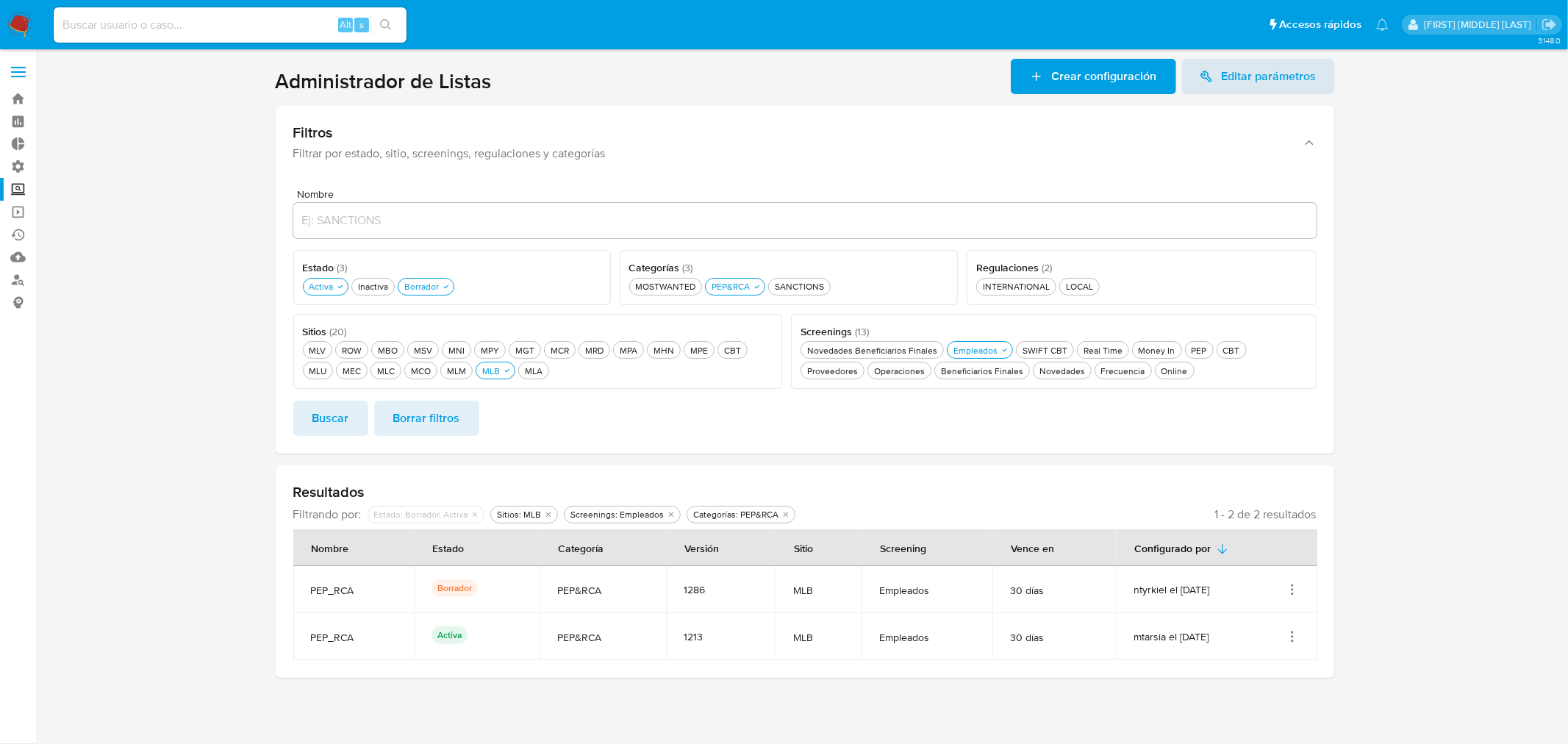 click on "Buscar Borrar filtros" at bounding box center [805, 418] 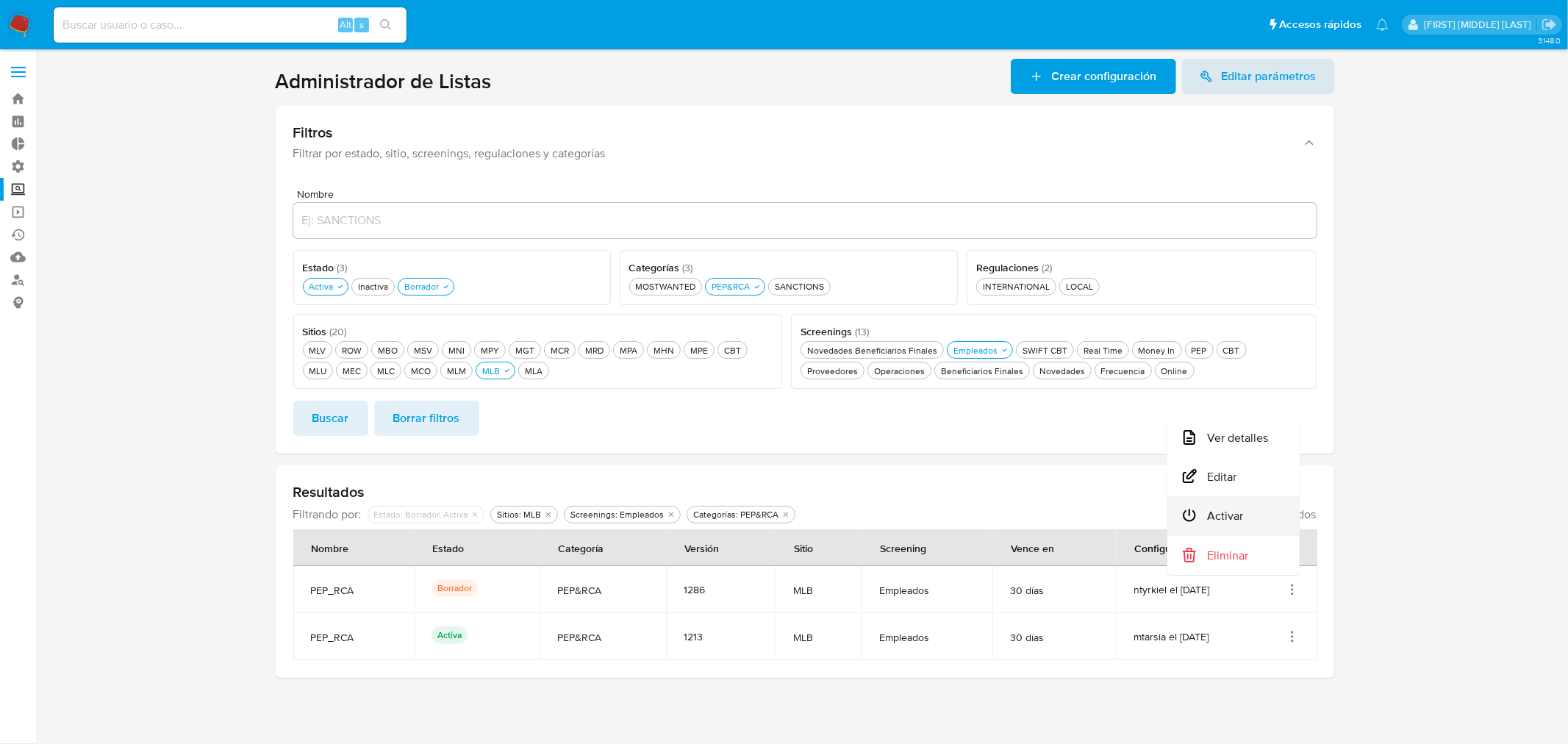 click on "Activar" at bounding box center (1234, 515) 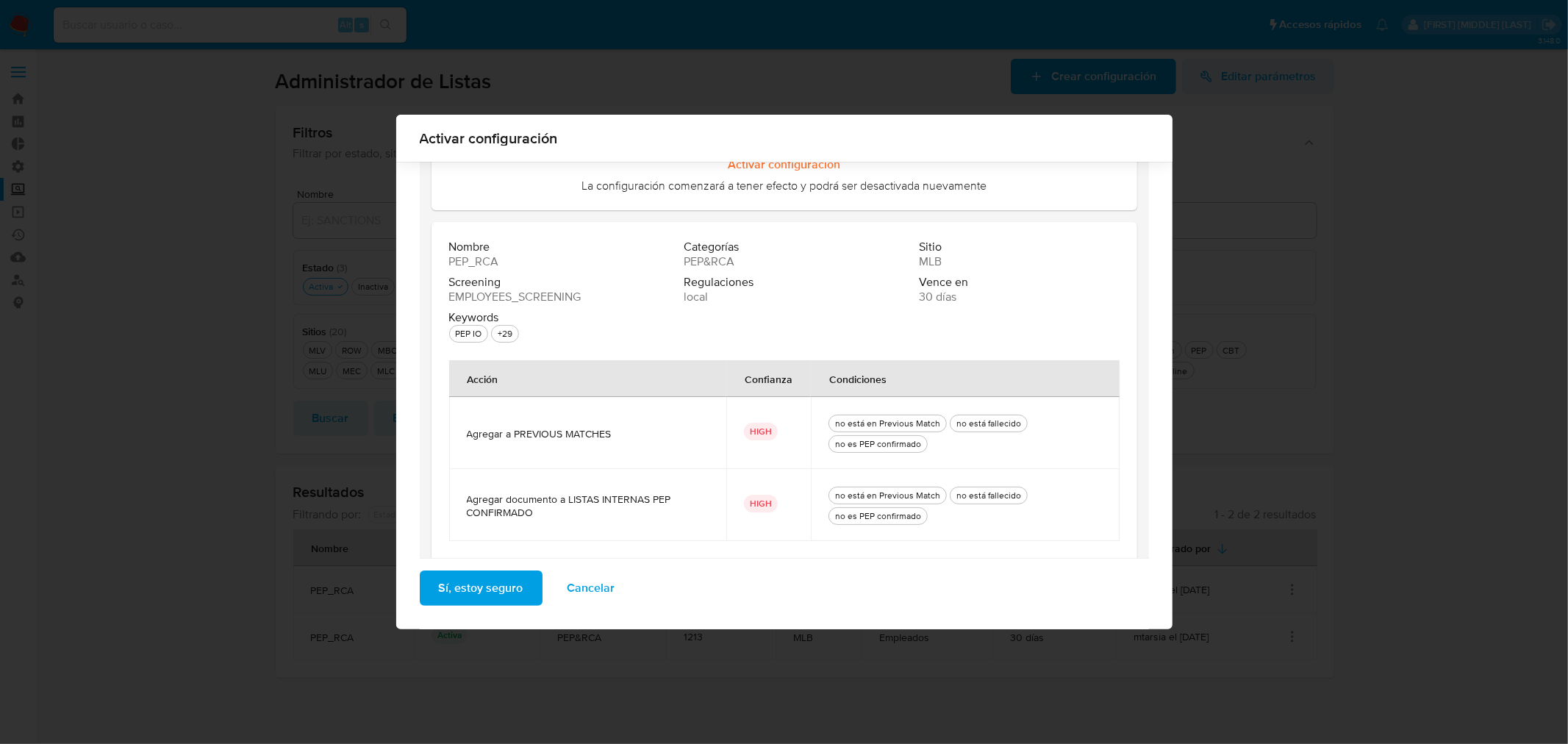 scroll, scrollTop: 128, scrollLeft: 0, axis: vertical 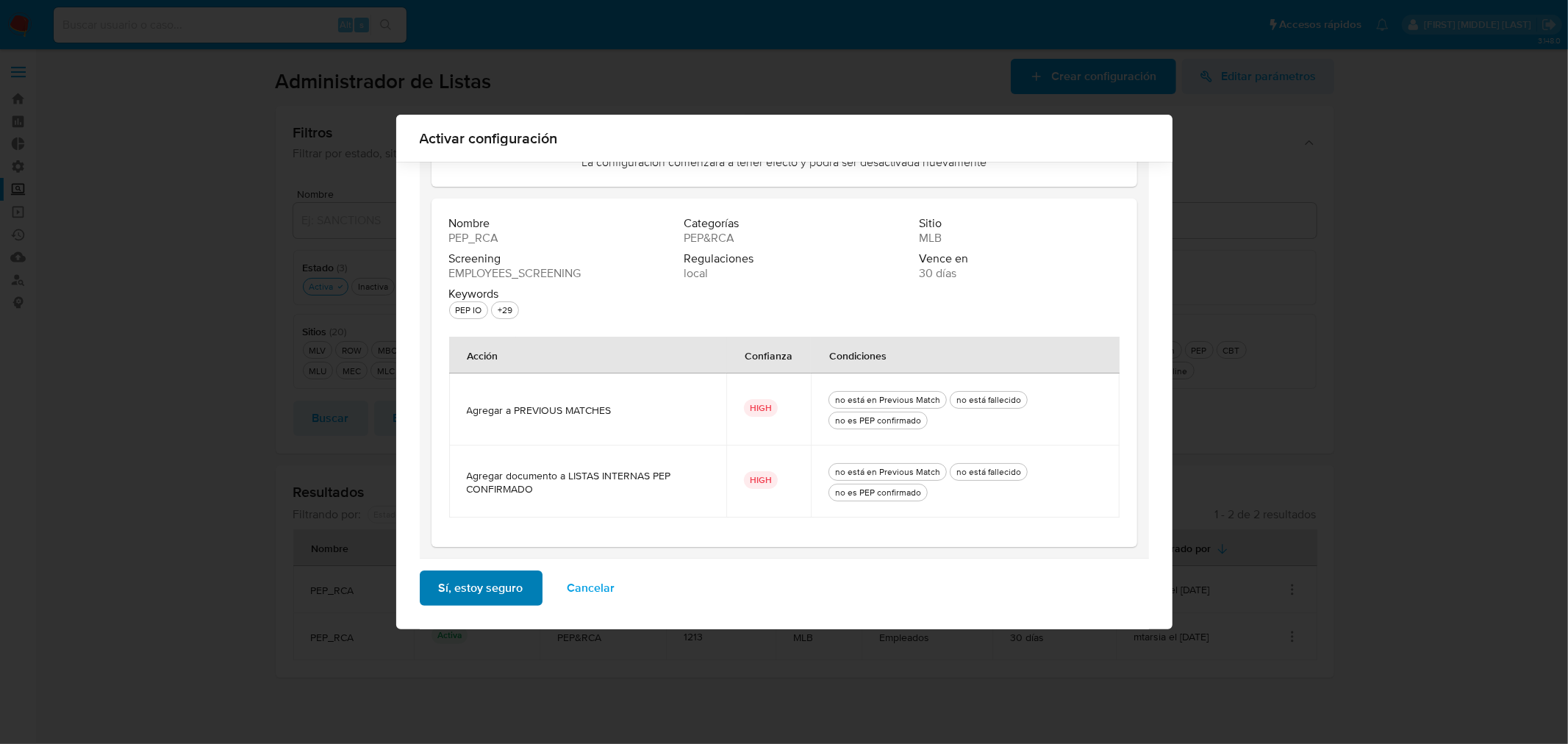 click on "Sí, estoy seguro" at bounding box center [481, 588] 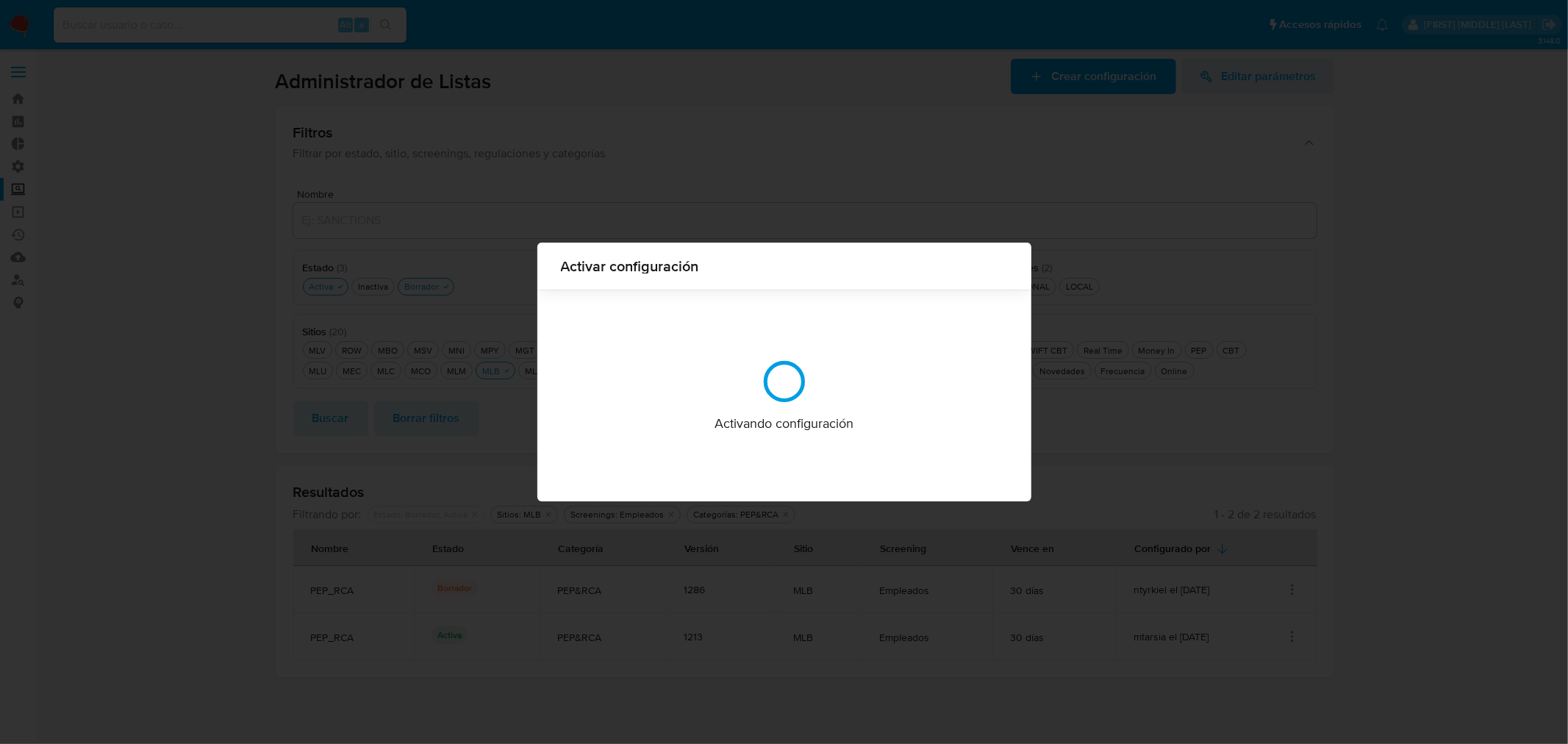 scroll, scrollTop: 0, scrollLeft: 0, axis: both 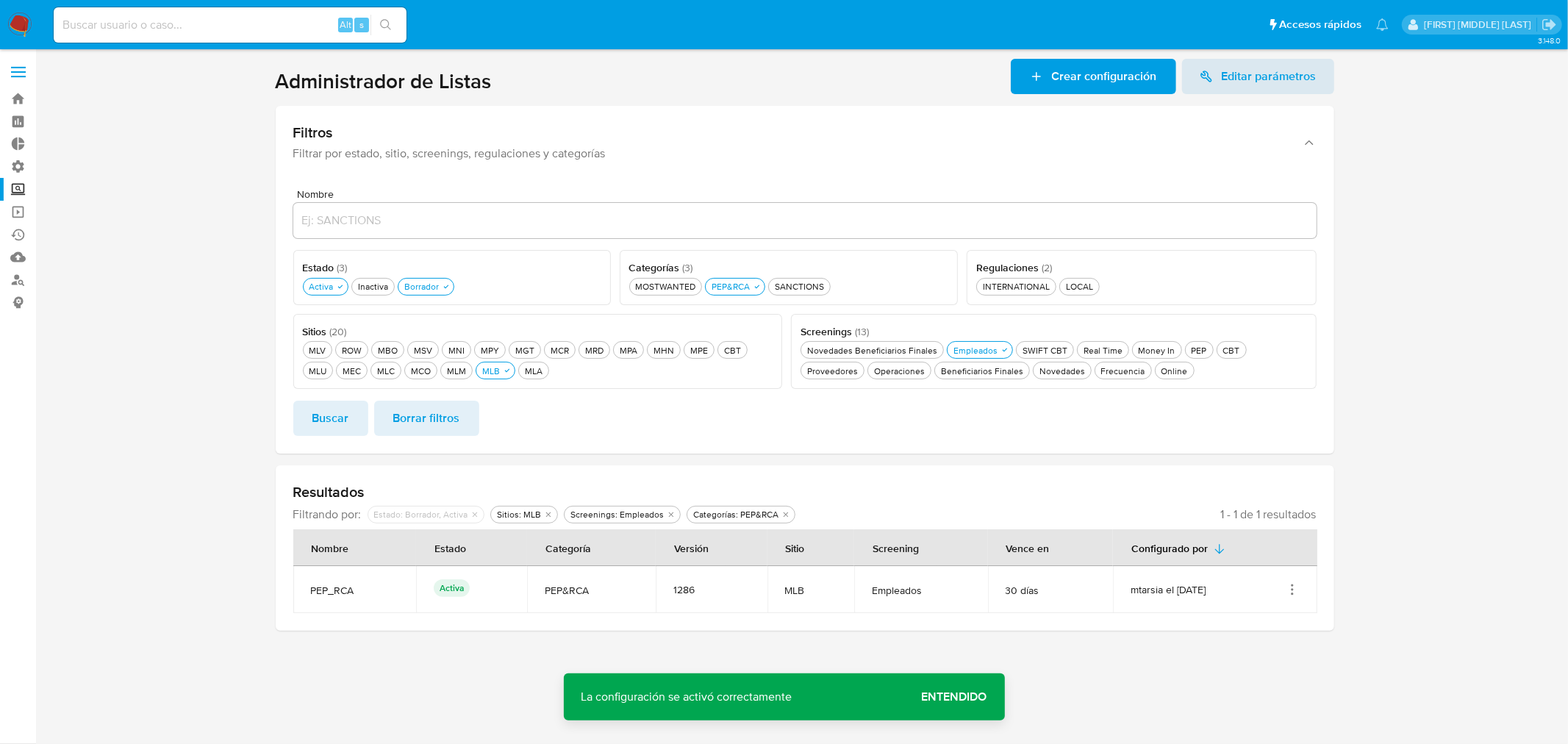 click on "Buscar Borrar filtros" at bounding box center (805, 418) 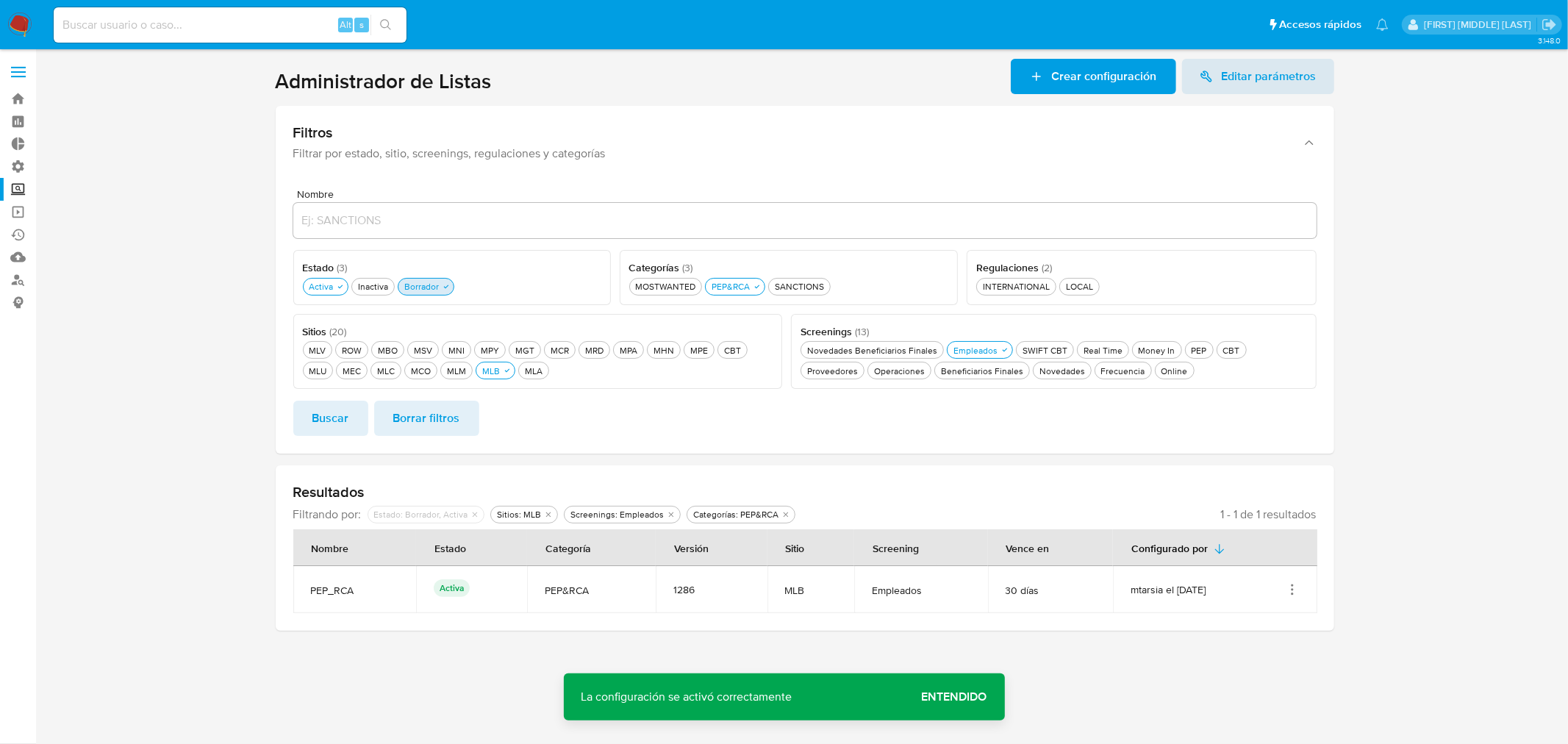 click on "Borrador Borrador" at bounding box center [421, 286] 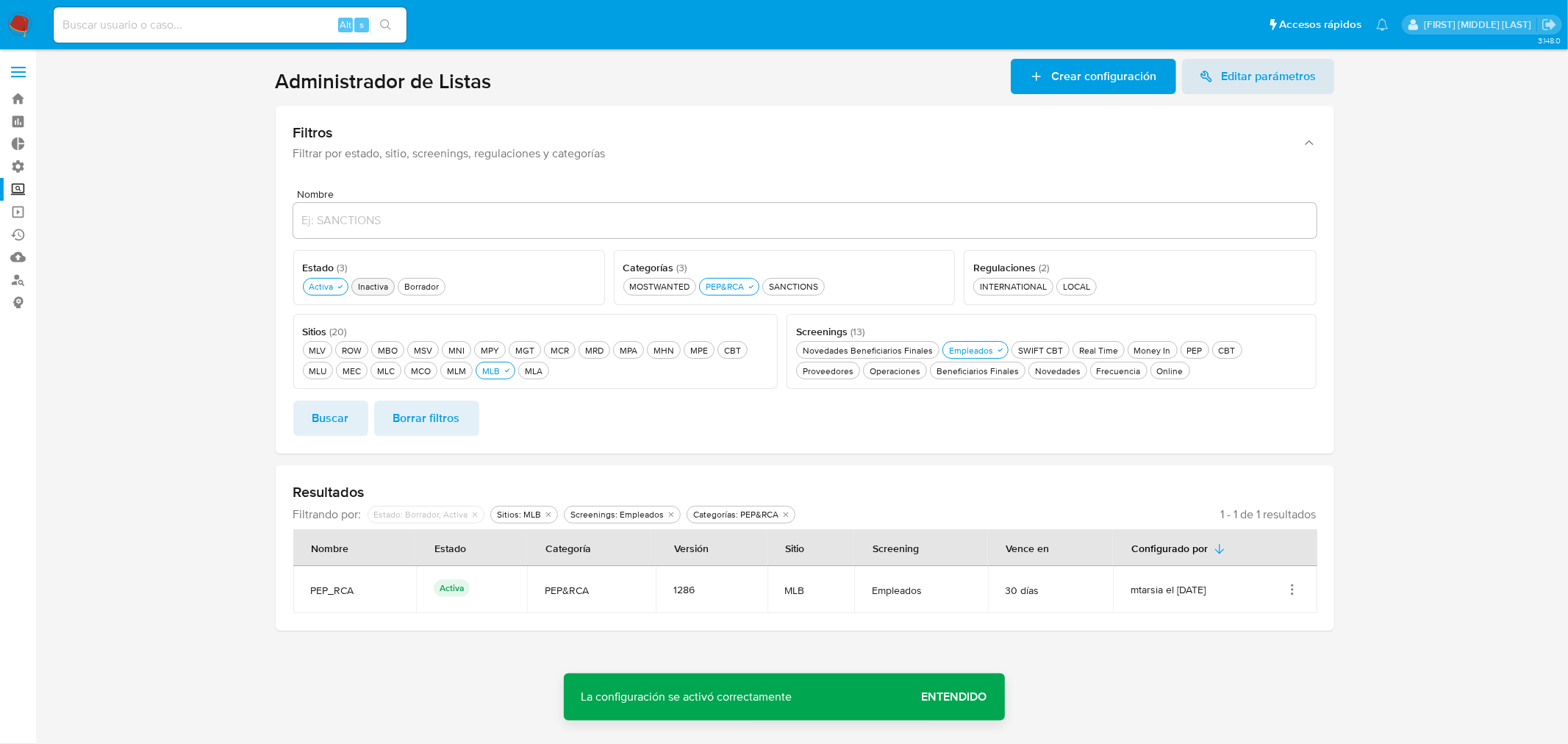 click on "Inactiva Inactiva" at bounding box center [373, 286] 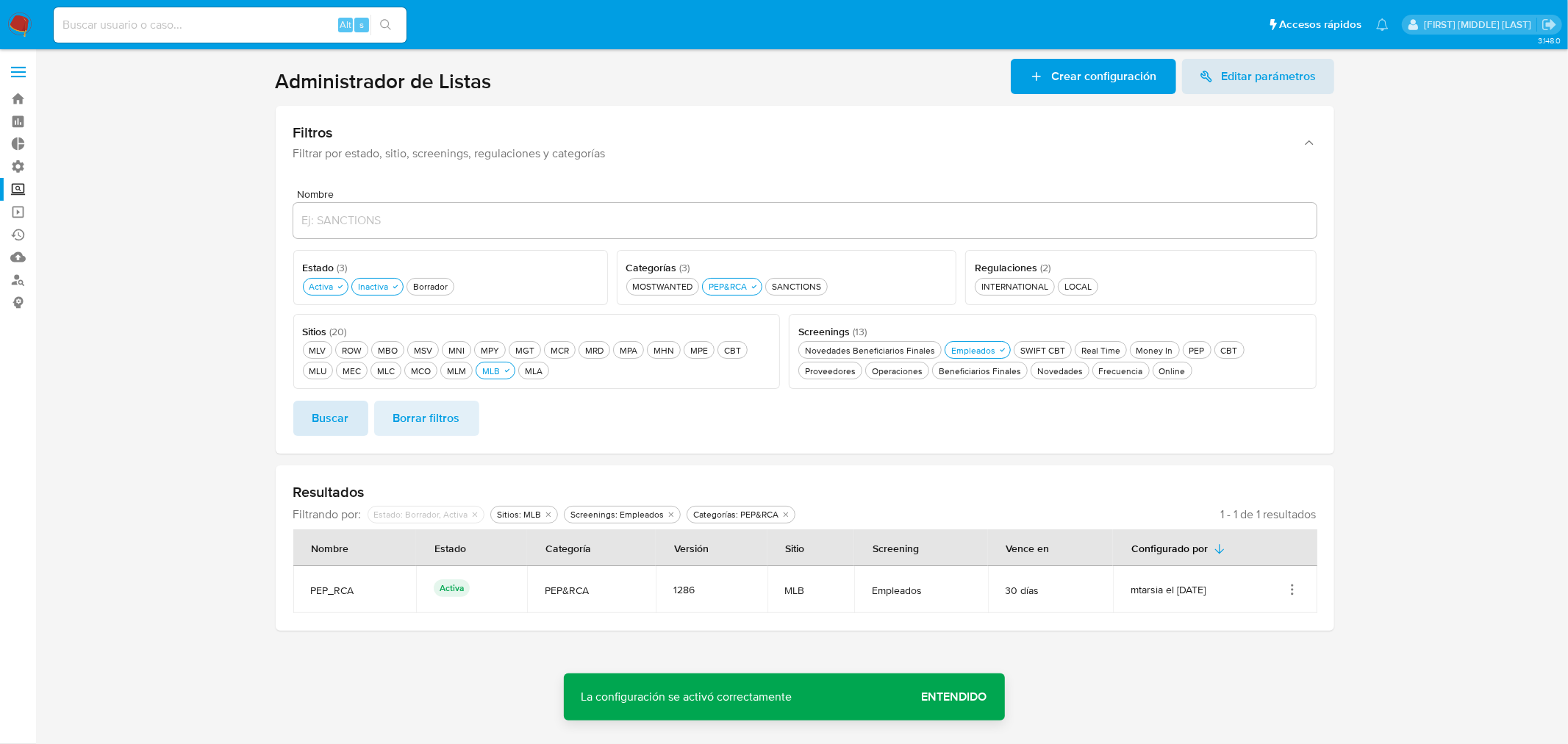 click on "Buscar" at bounding box center [331, 418] 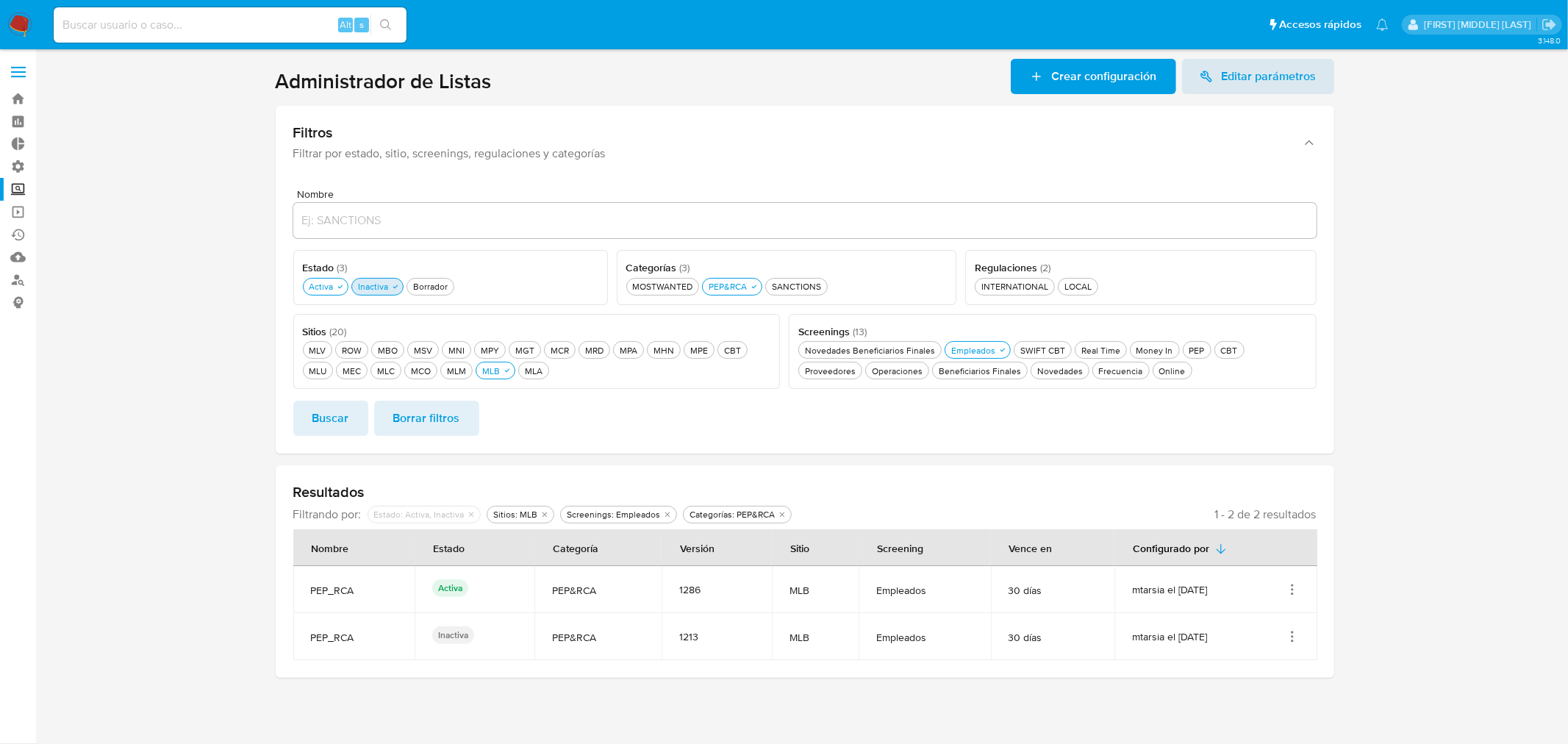 click on "Inactiva Inactiva" at bounding box center (377, 287) 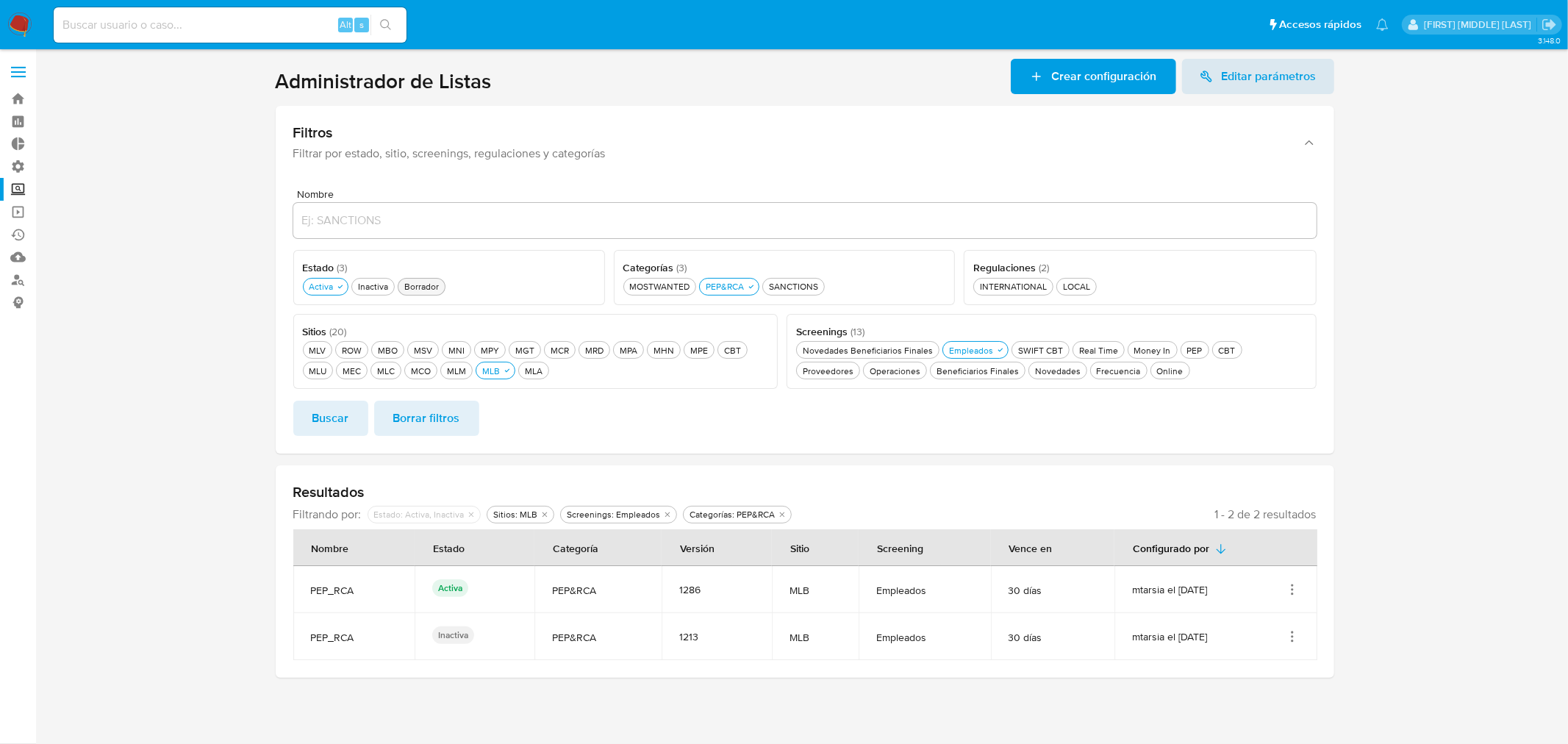 click on "Borrador Borrador" at bounding box center [421, 286] 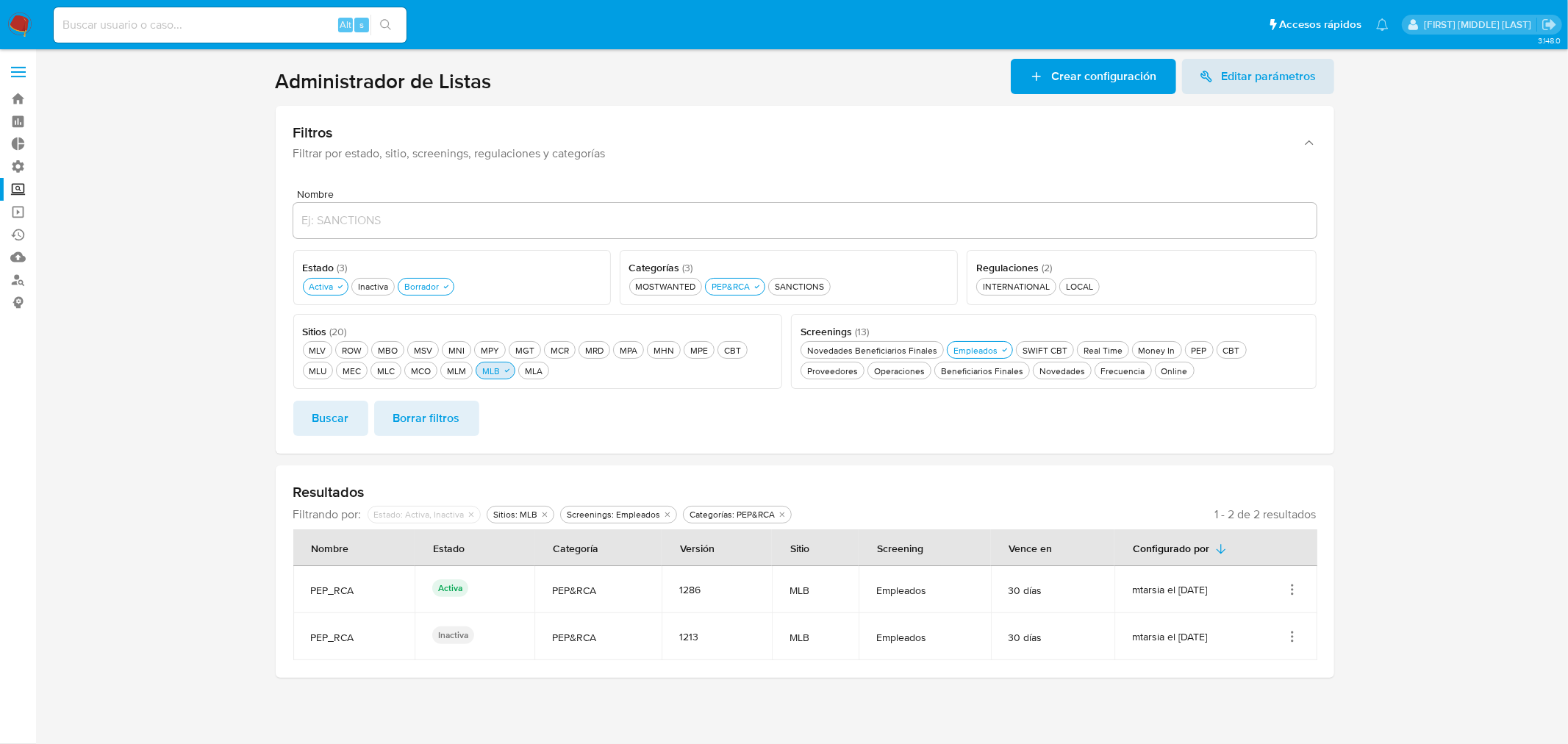 click on "MLB MLB" at bounding box center (495, 371) 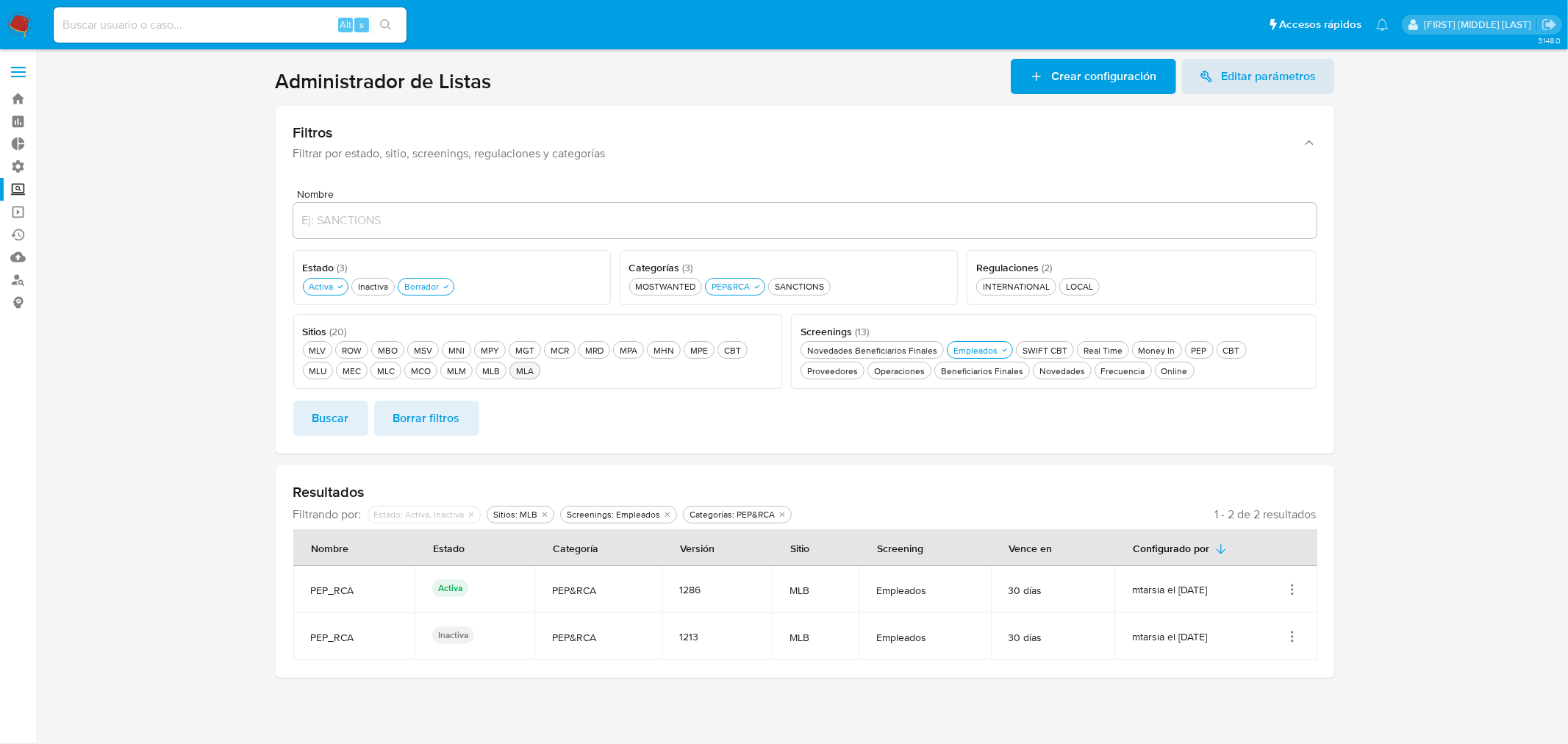 click on "MLA MLA" at bounding box center [525, 371] 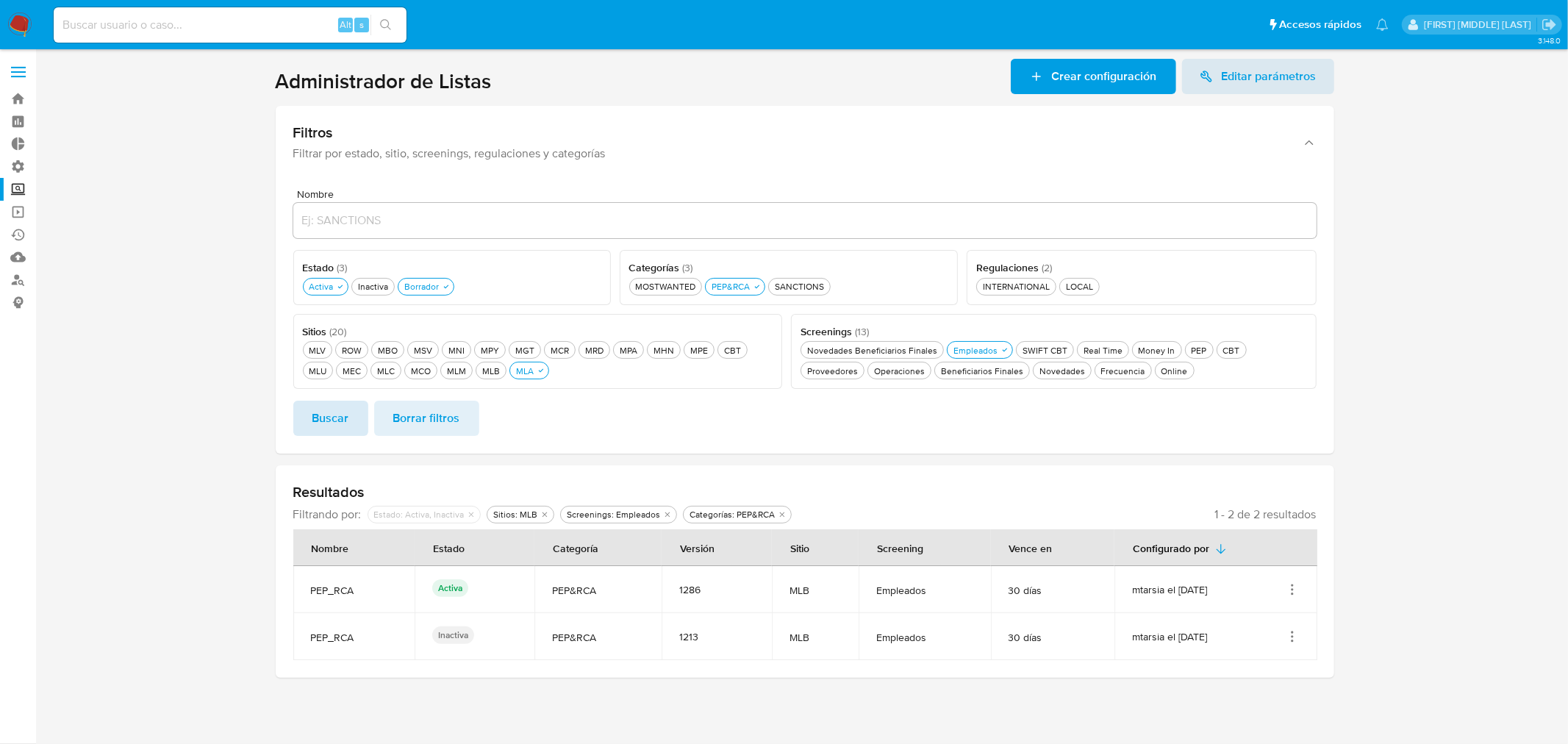 click on "Buscar" at bounding box center [331, 418] 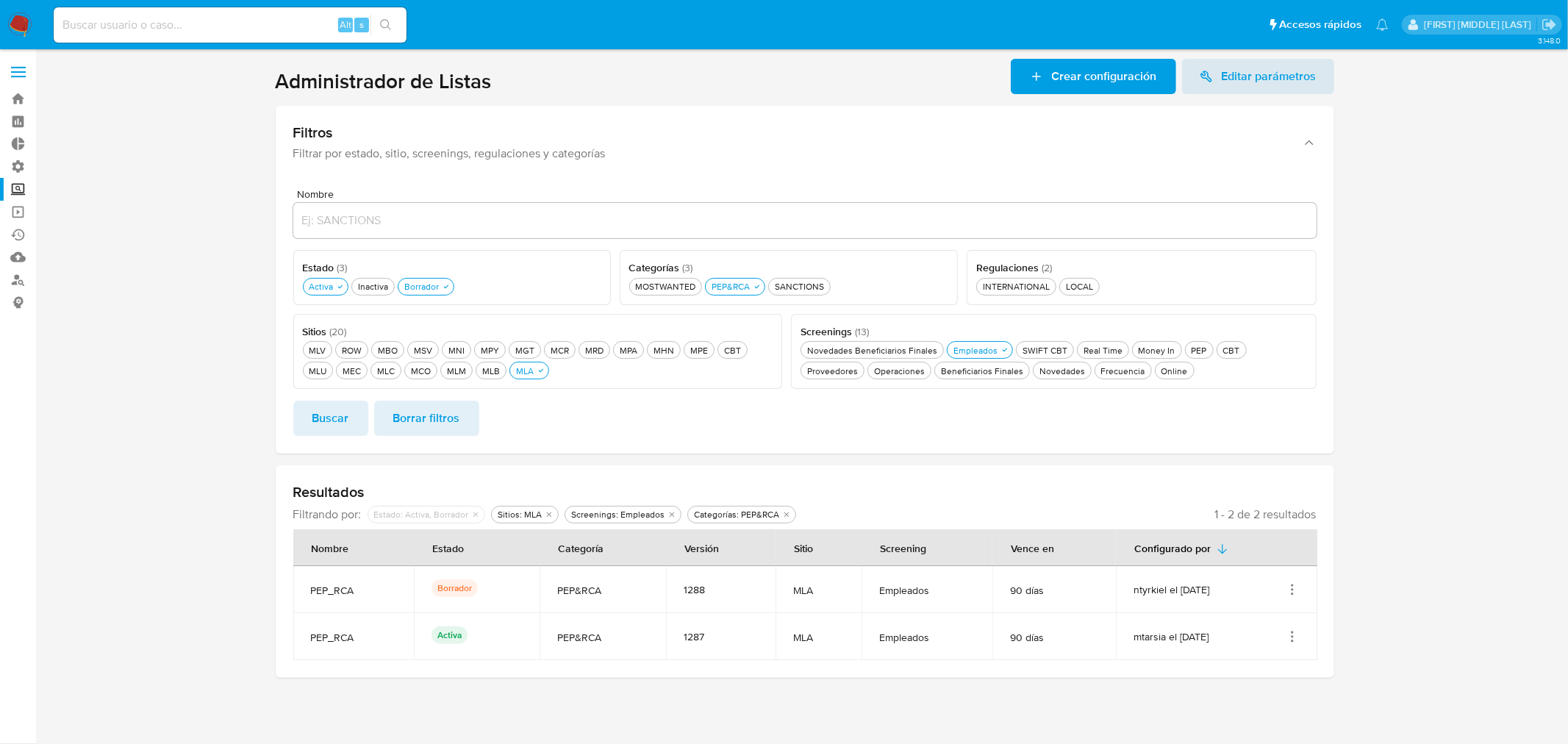 click 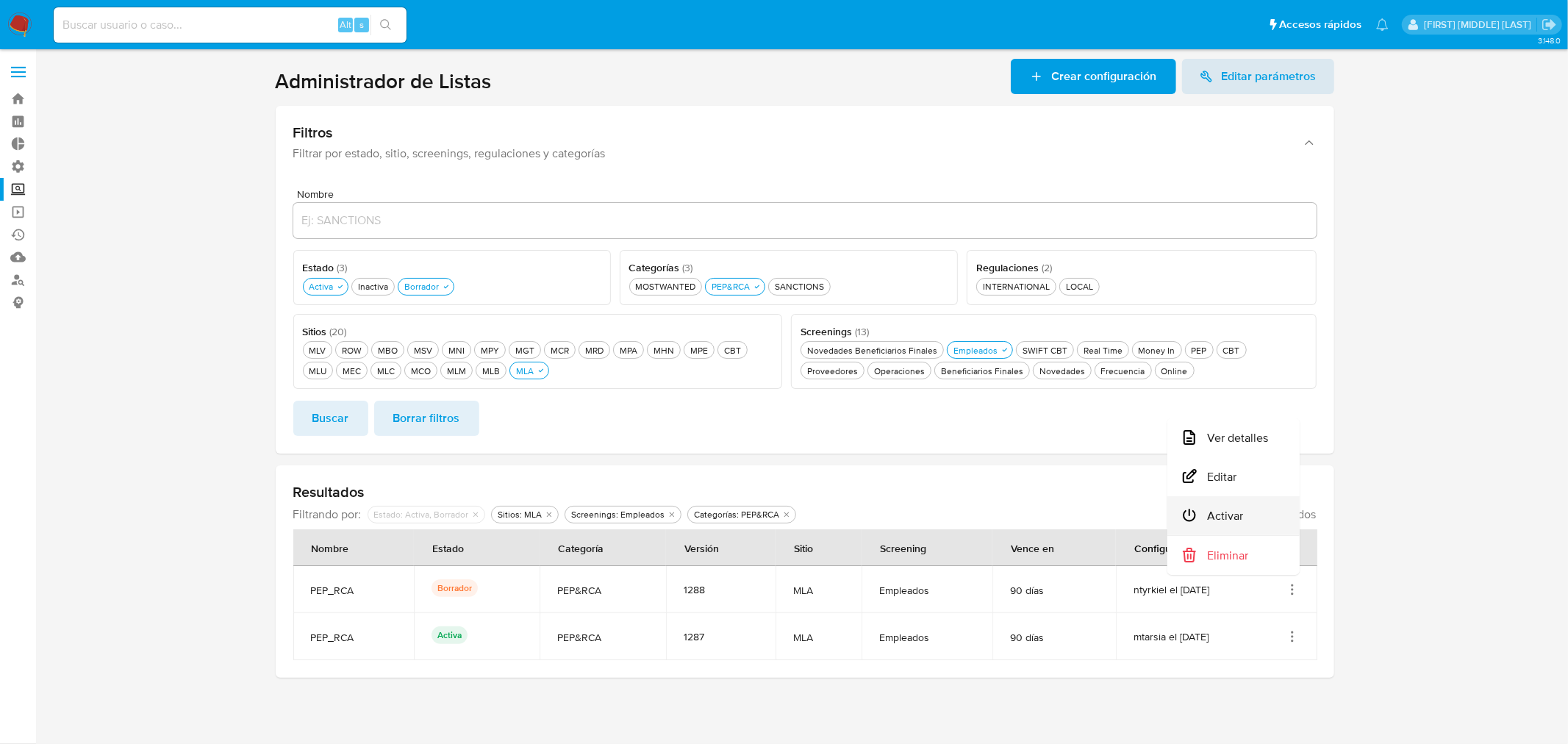 click on "Activar" at bounding box center (1234, 515) 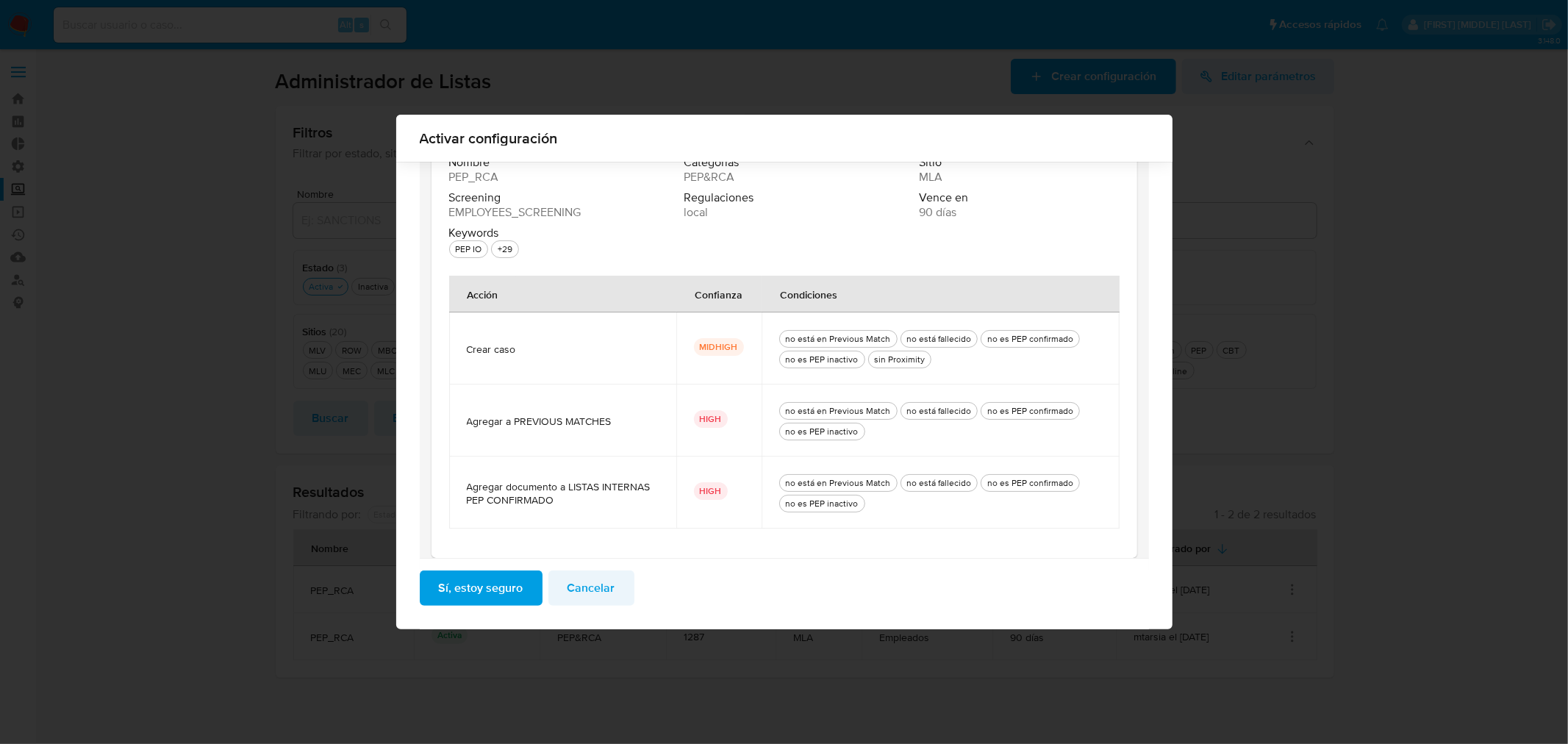 scroll, scrollTop: 200, scrollLeft: 0, axis: vertical 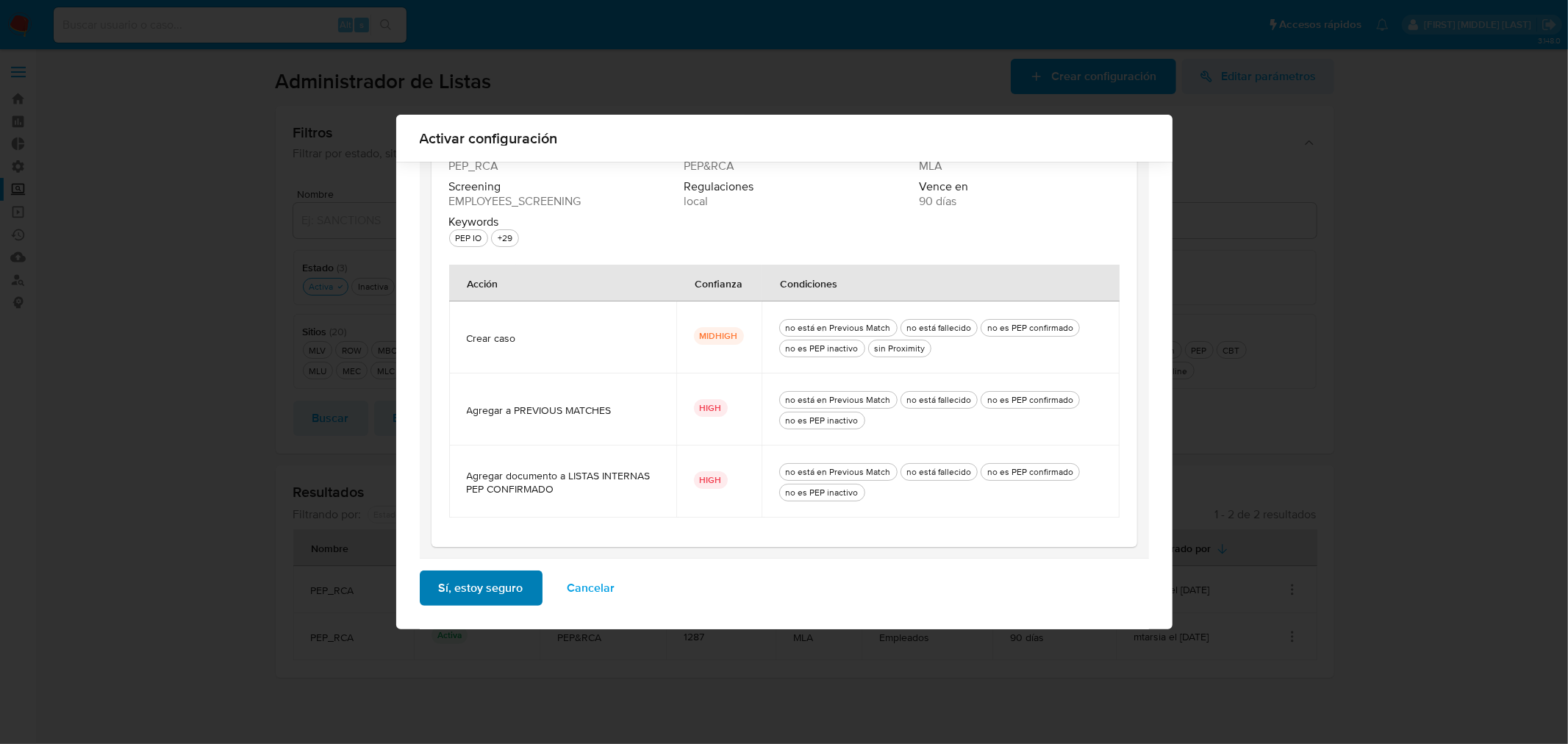 click on "Sí, estoy seguro" at bounding box center (481, 588) 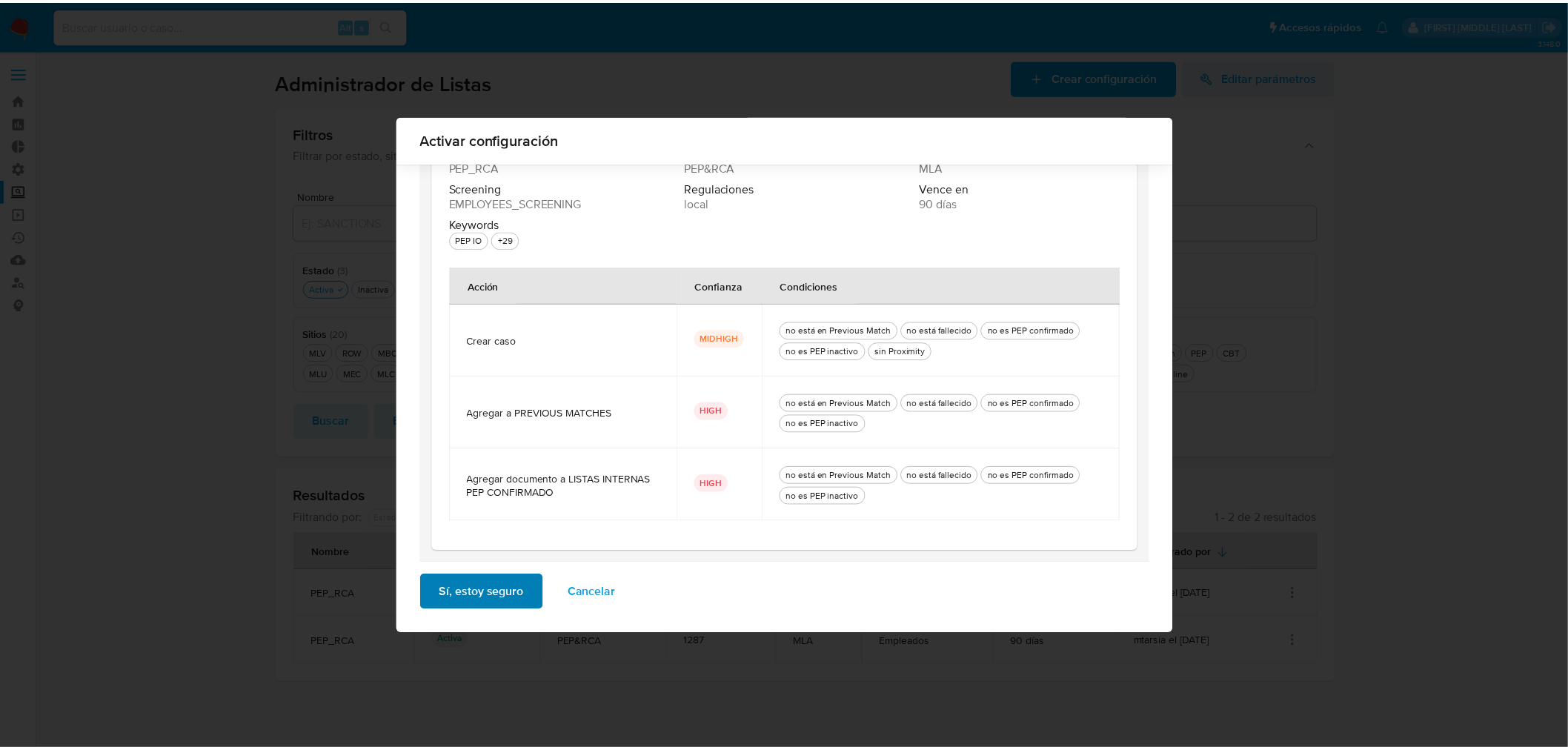 scroll, scrollTop: 0, scrollLeft: 0, axis: both 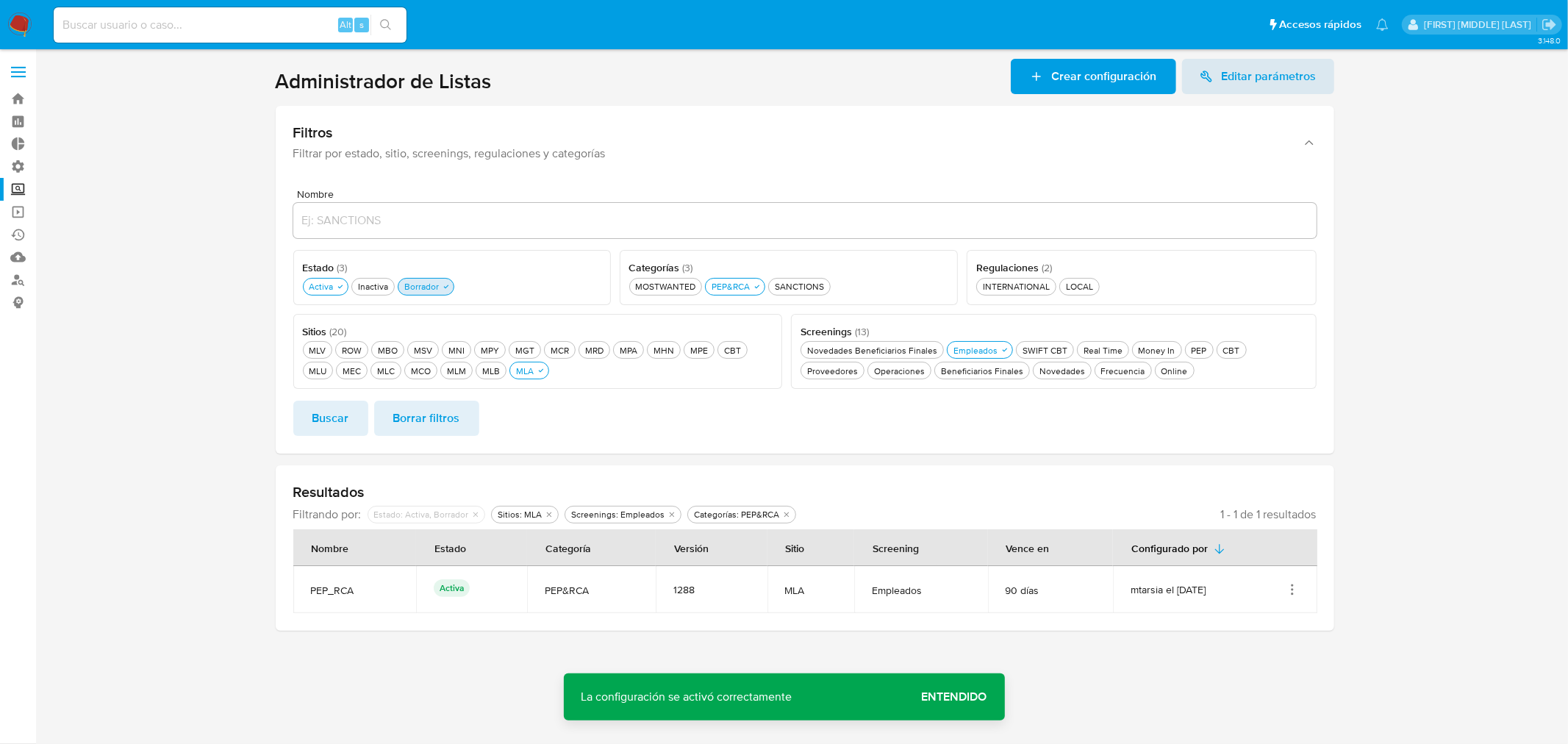 click on "Borrador Borrador" at bounding box center (426, 287) 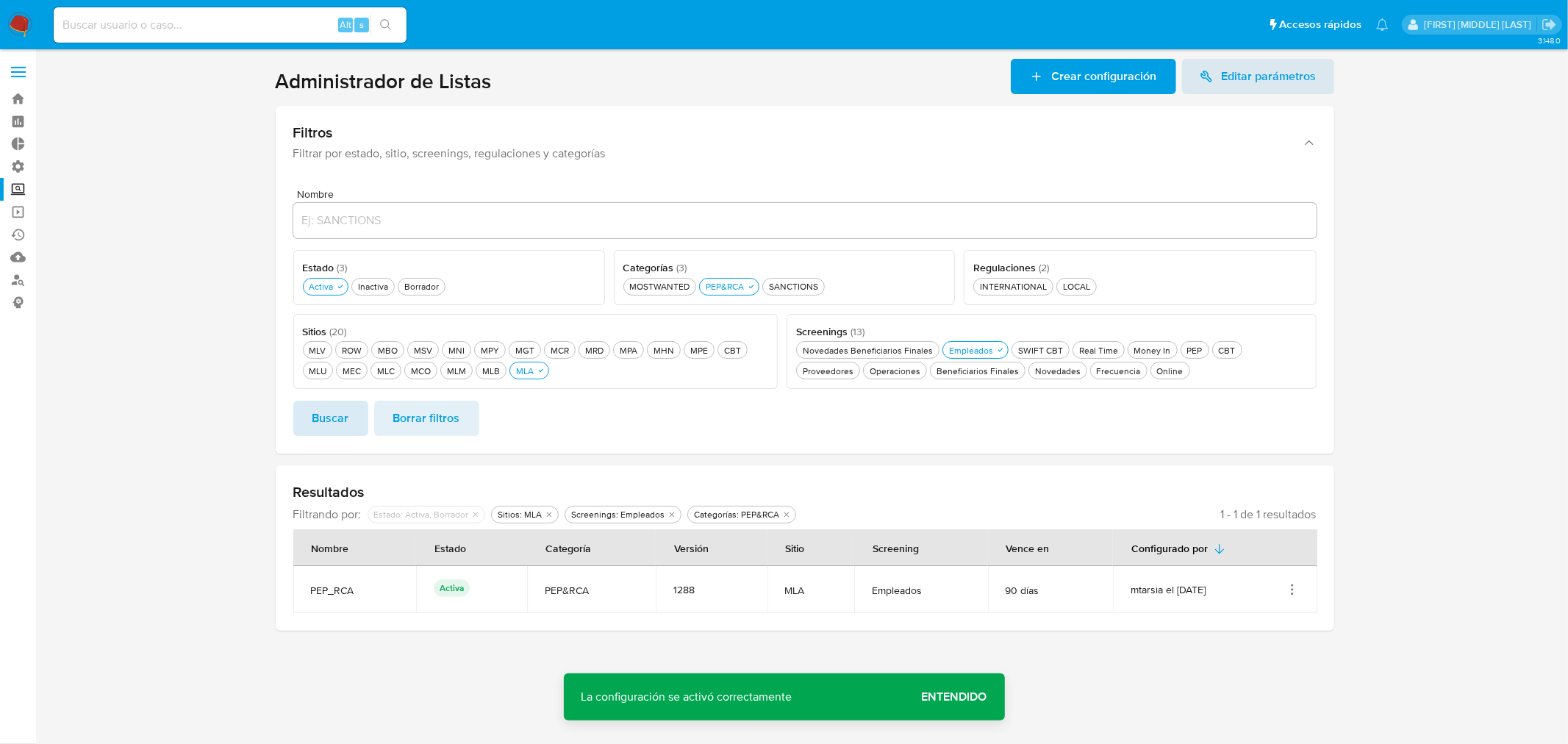click on "Buscar" at bounding box center [331, 418] 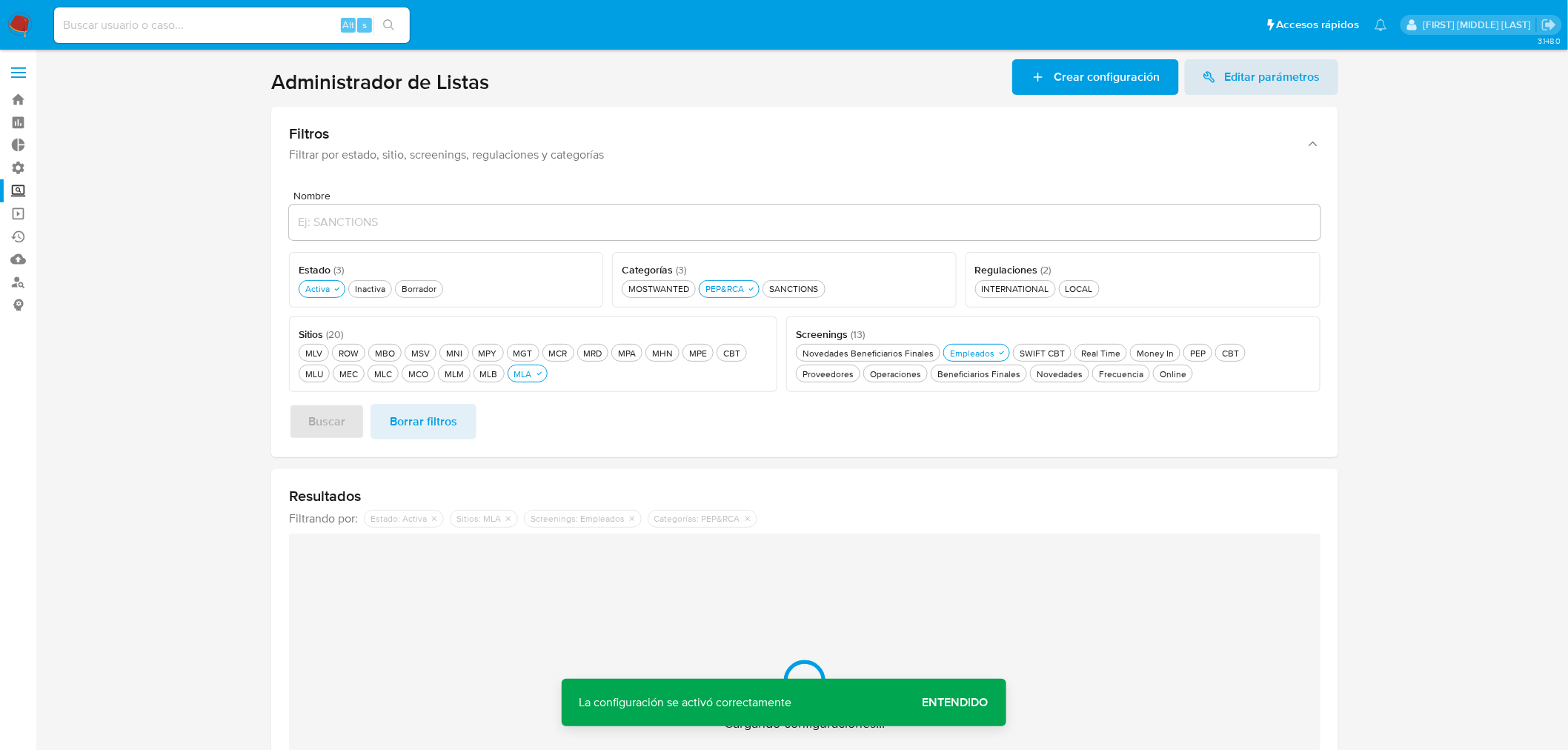click at bounding box center (805, 466) 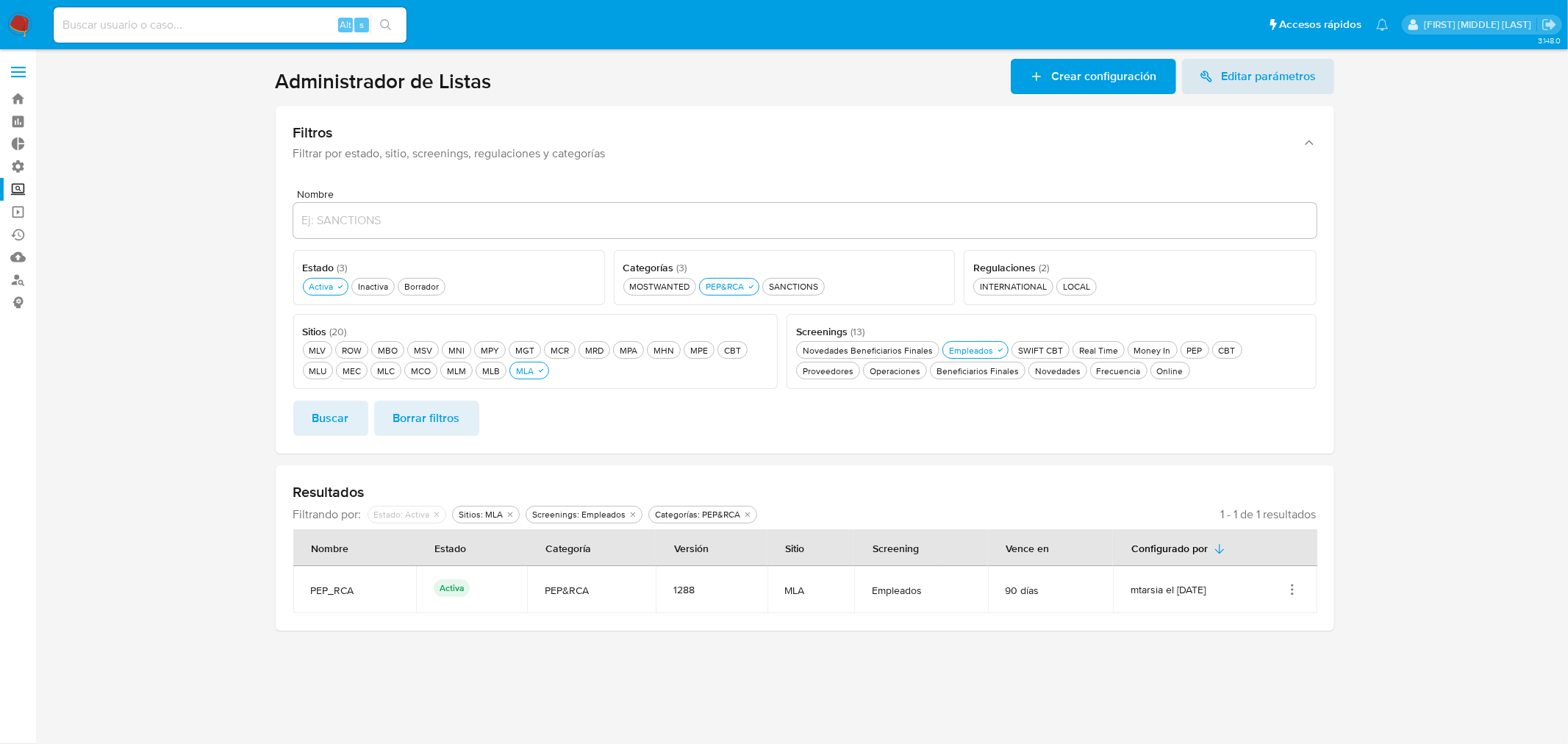 click at bounding box center [804, 345] 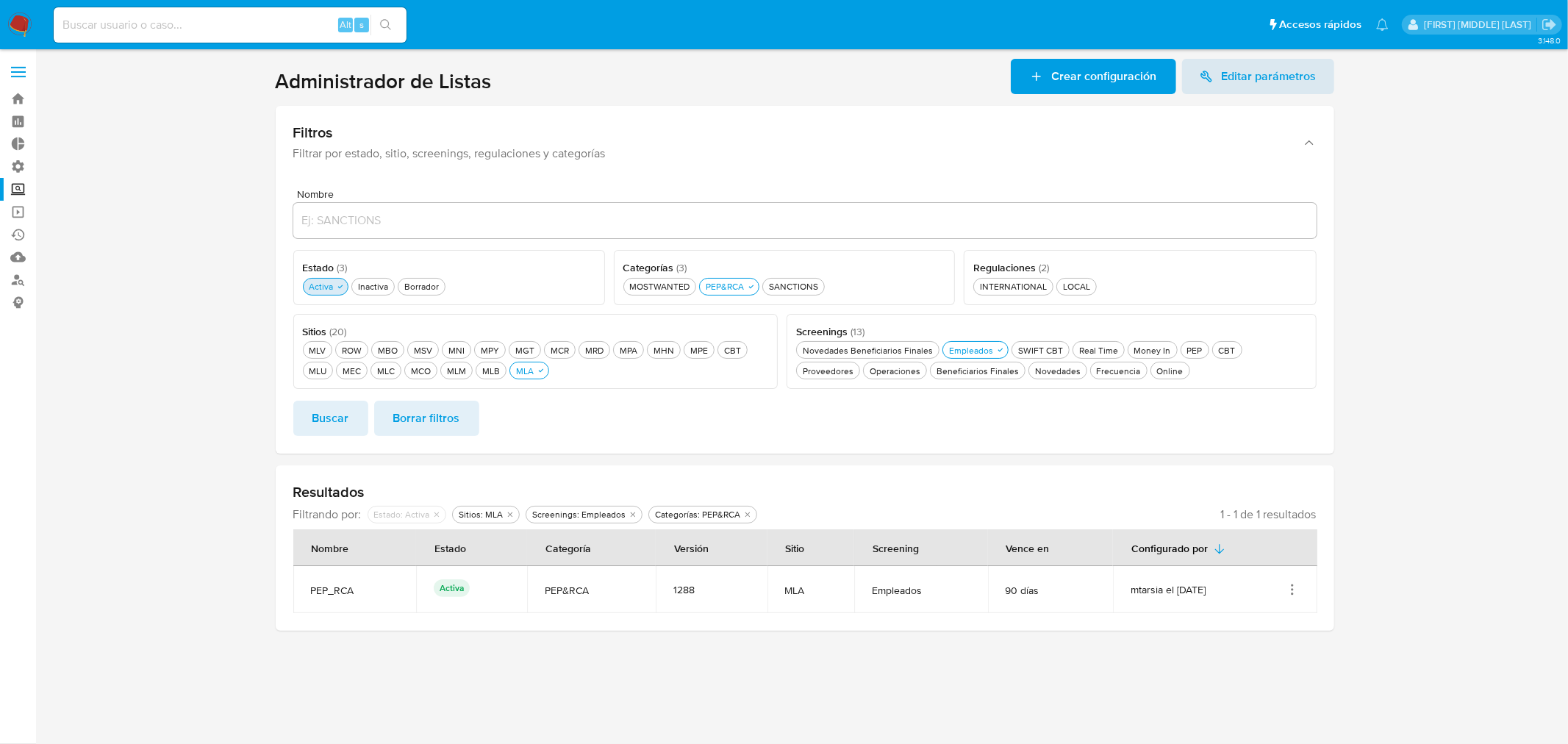 click on "Activa Activa" at bounding box center [321, 286] 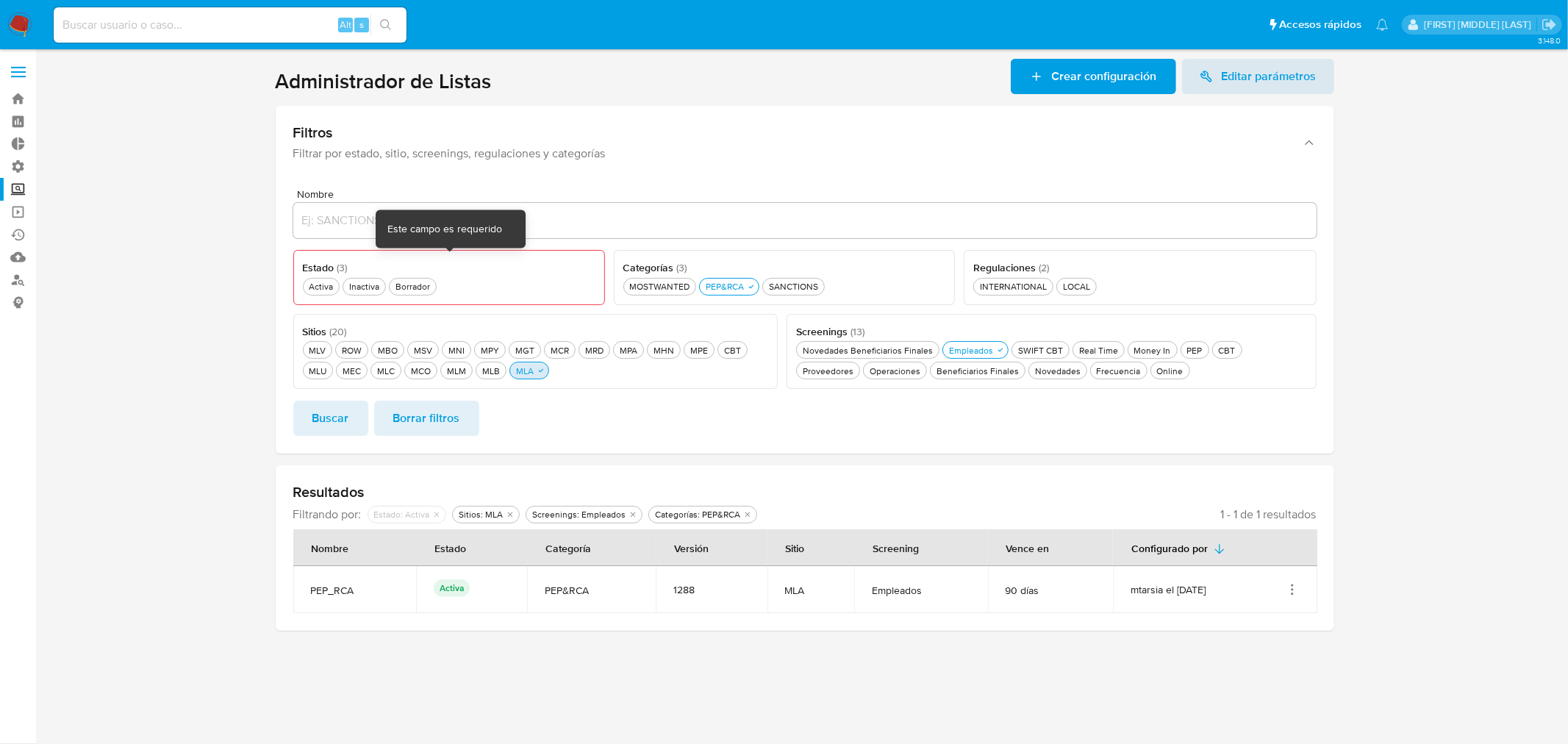click 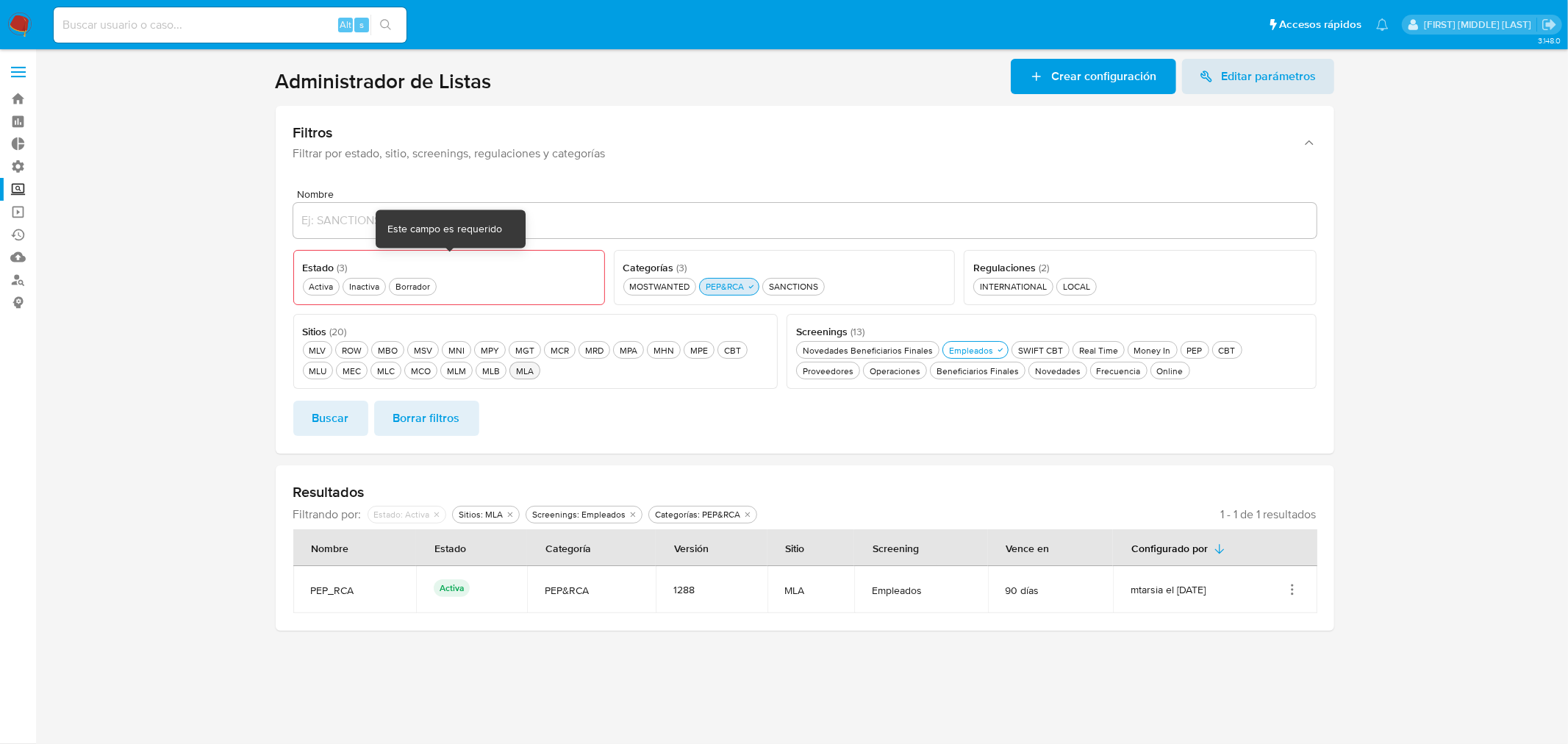 click on "PEP&RCA PEP&RCA" at bounding box center [725, 286] 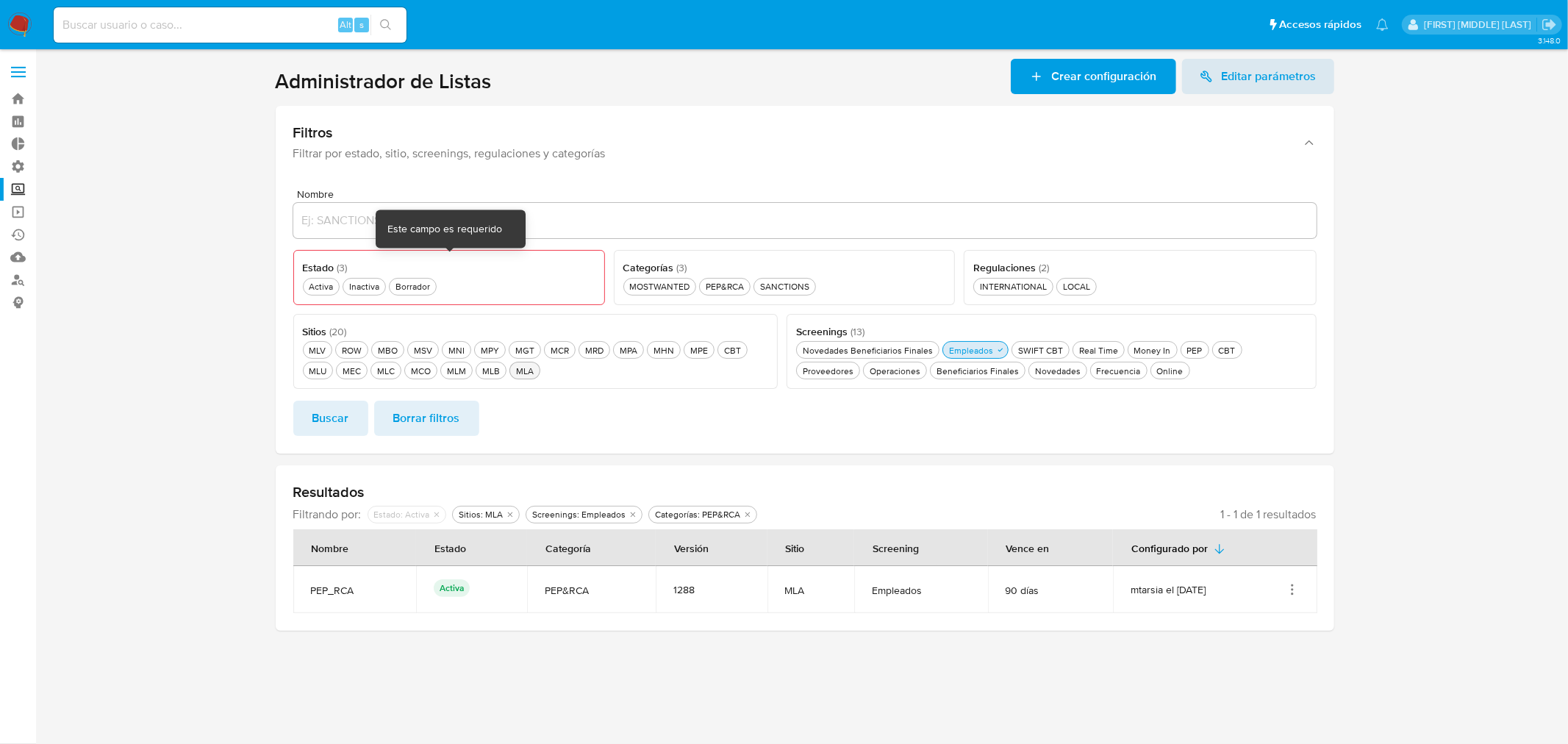 click on "Empleados Empleados" at bounding box center (971, 350) 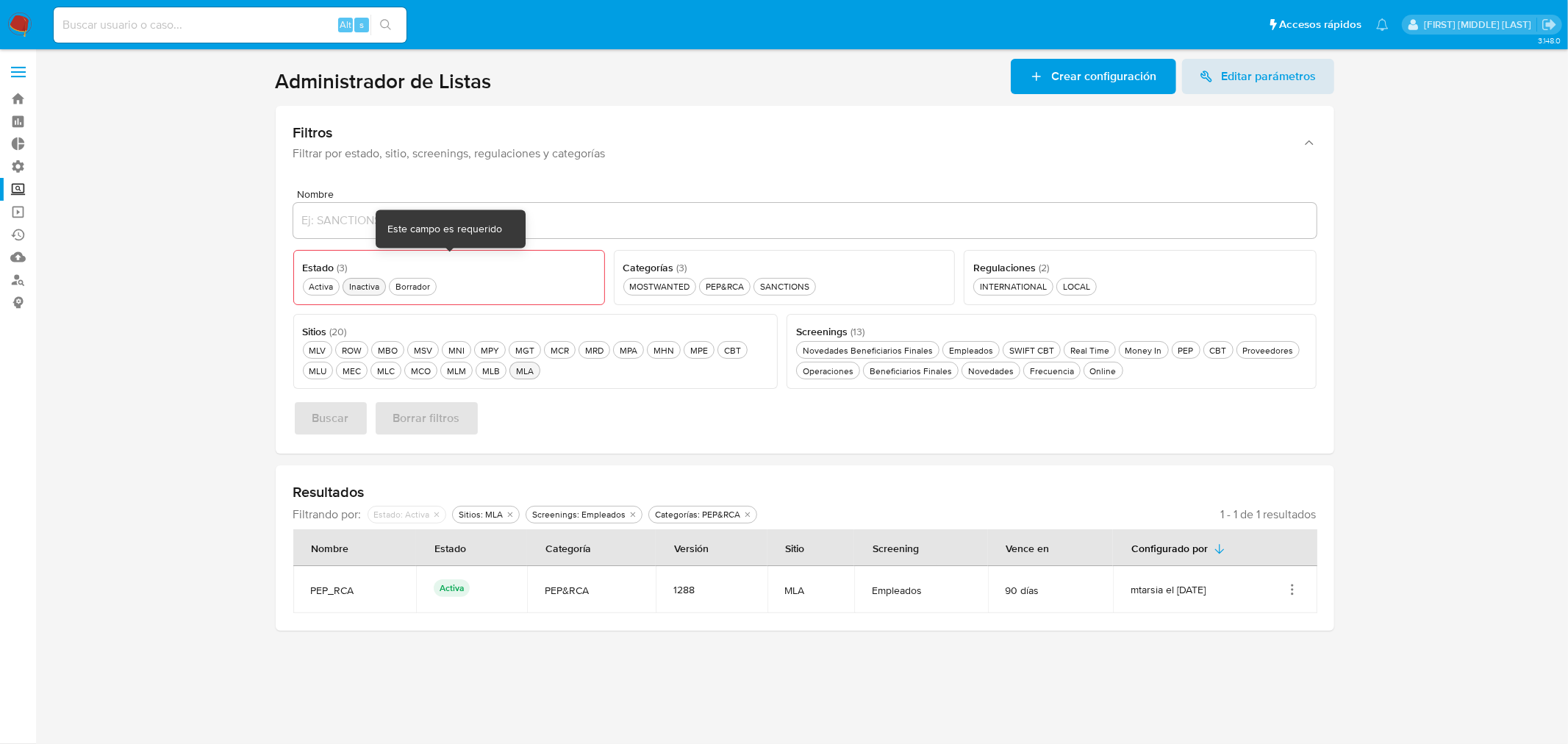 click on "Inactiva Inactiva" at bounding box center [364, 287] 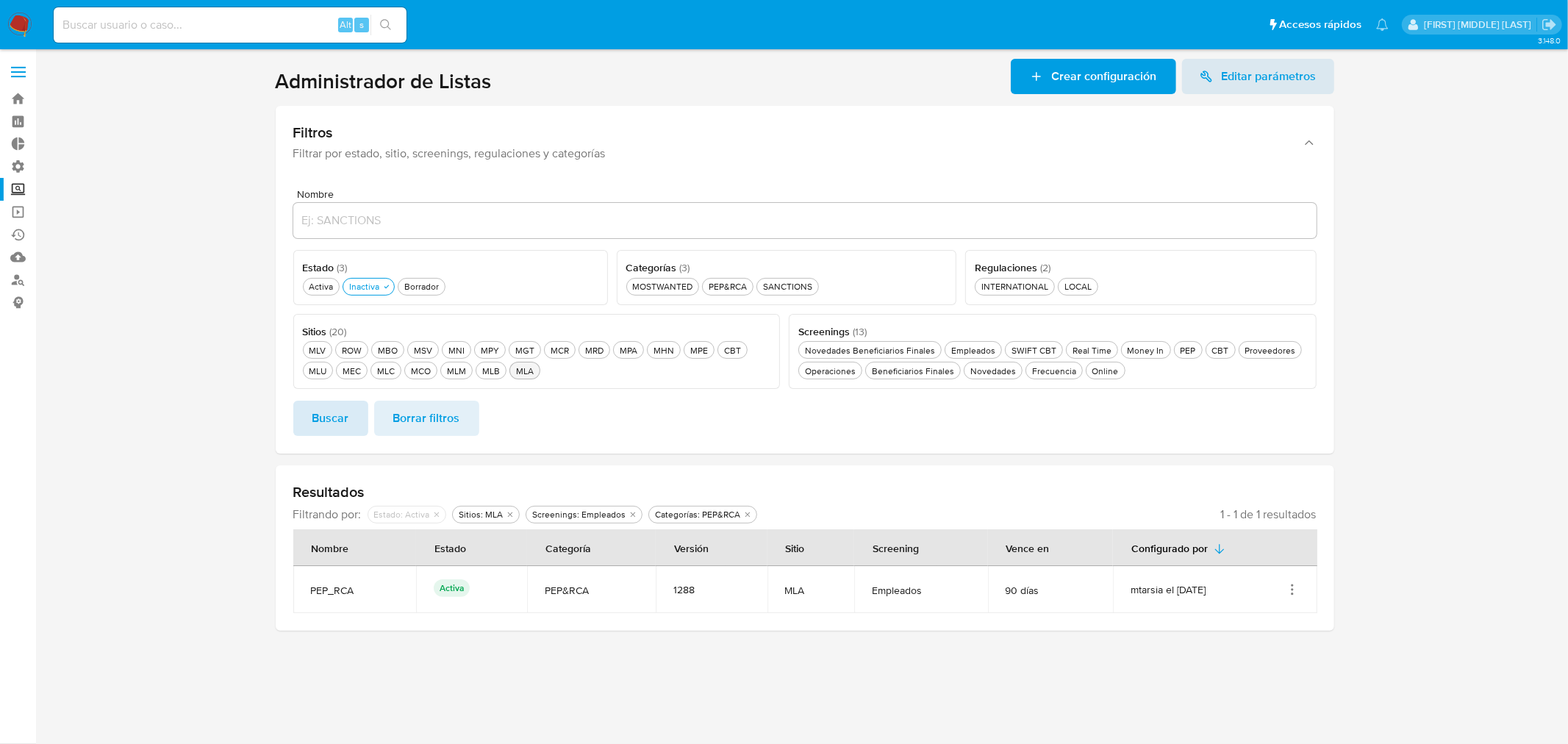 click on "Buscar" at bounding box center (331, 418) 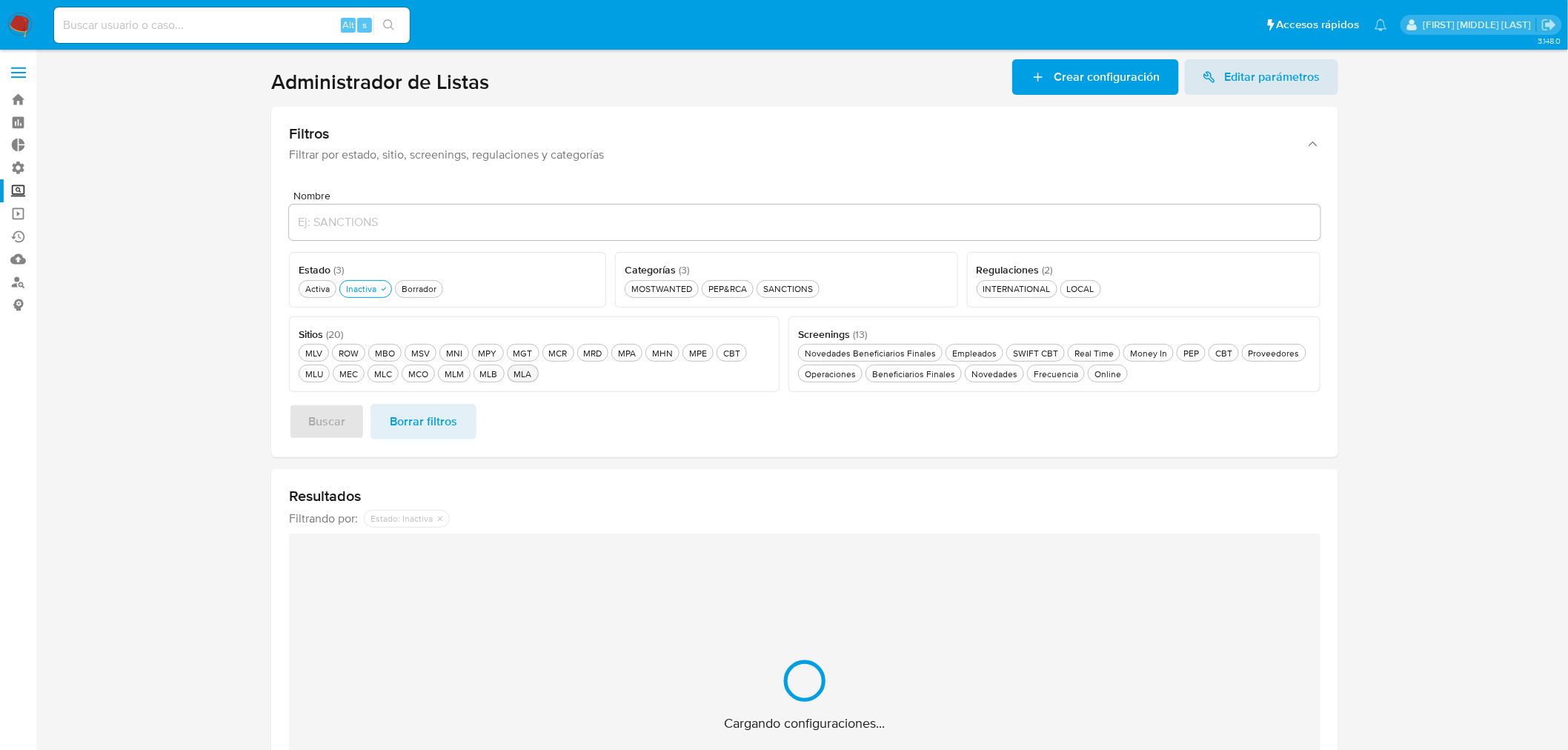 click at bounding box center (805, 466) 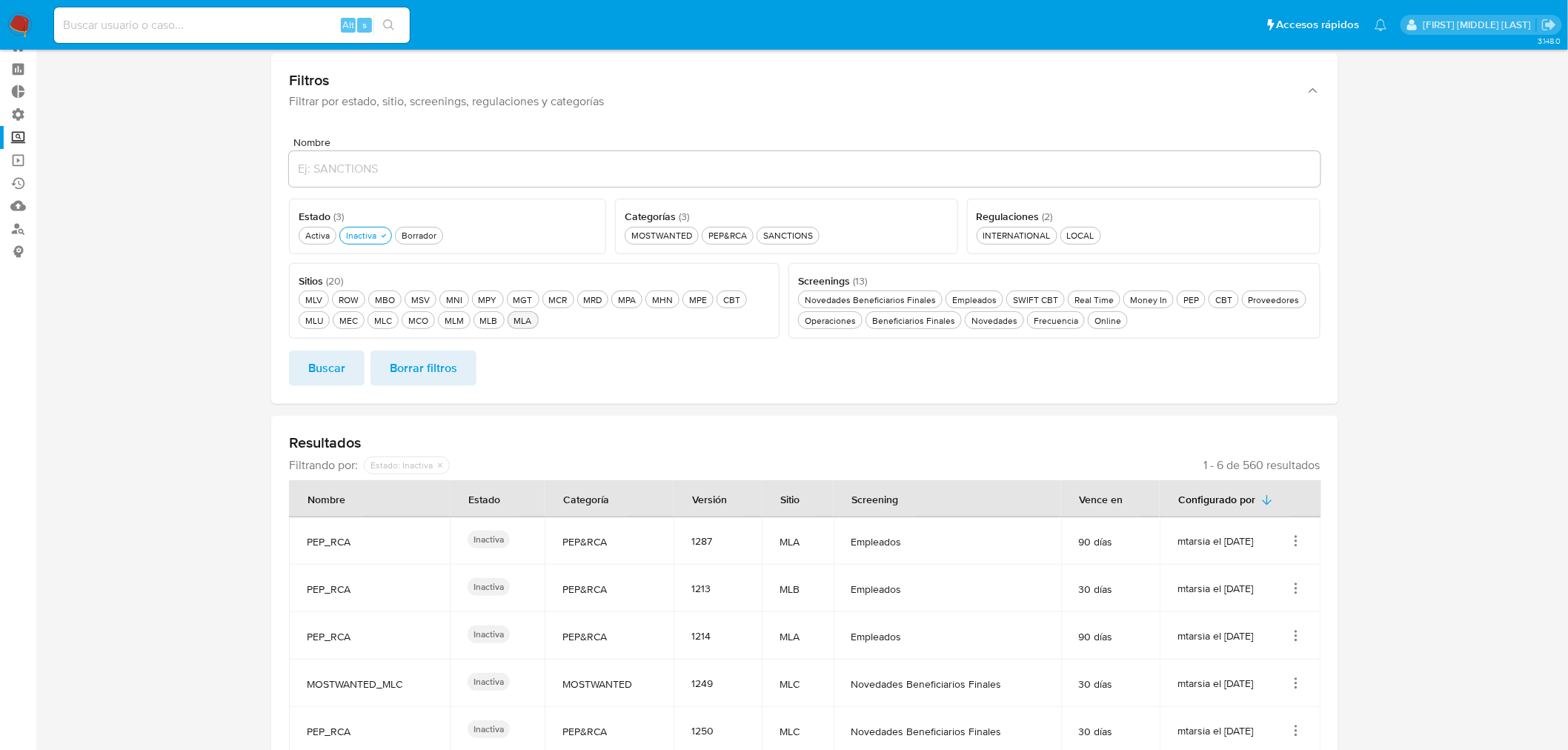 scroll, scrollTop: 82, scrollLeft: 0, axis: vertical 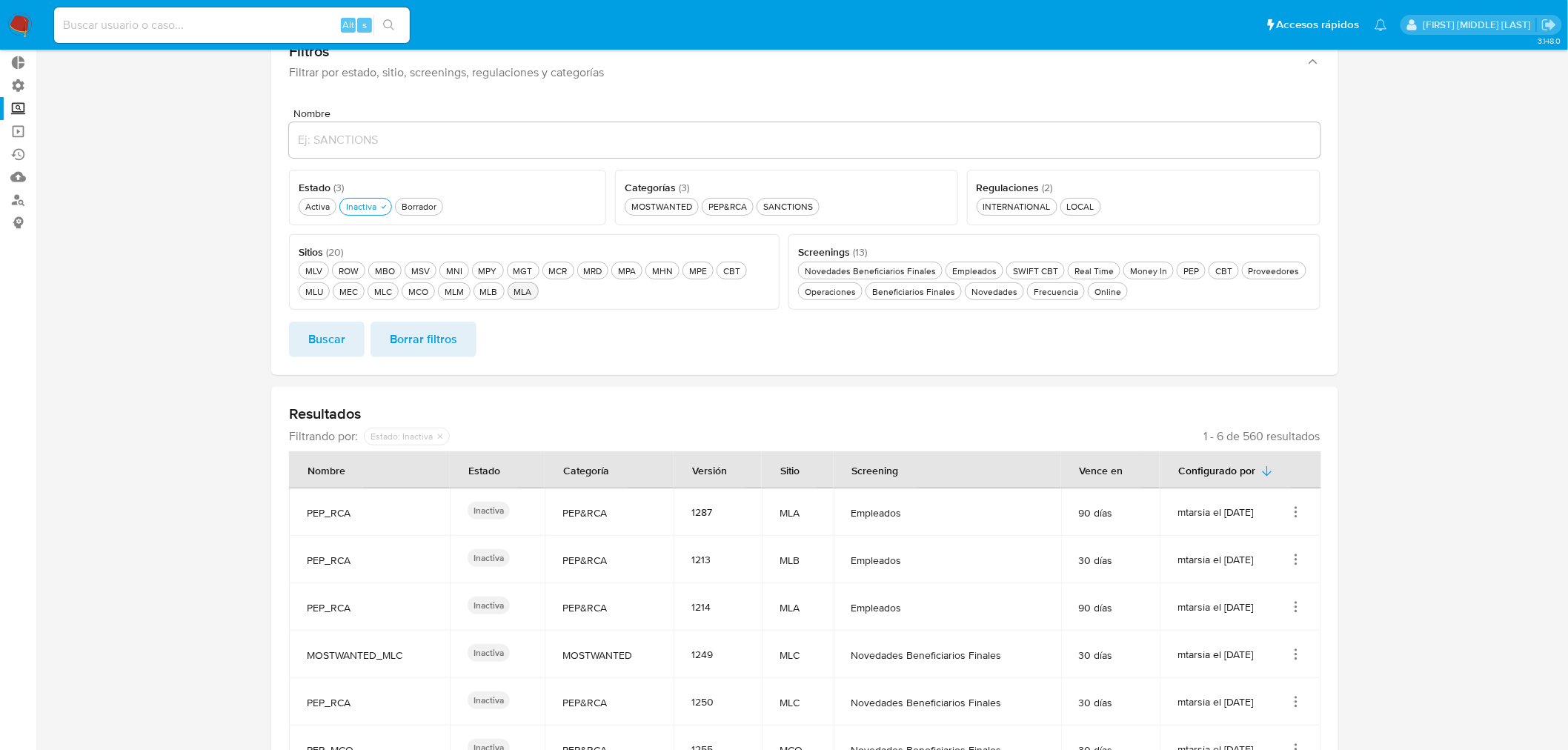 click at bounding box center (805, 402) 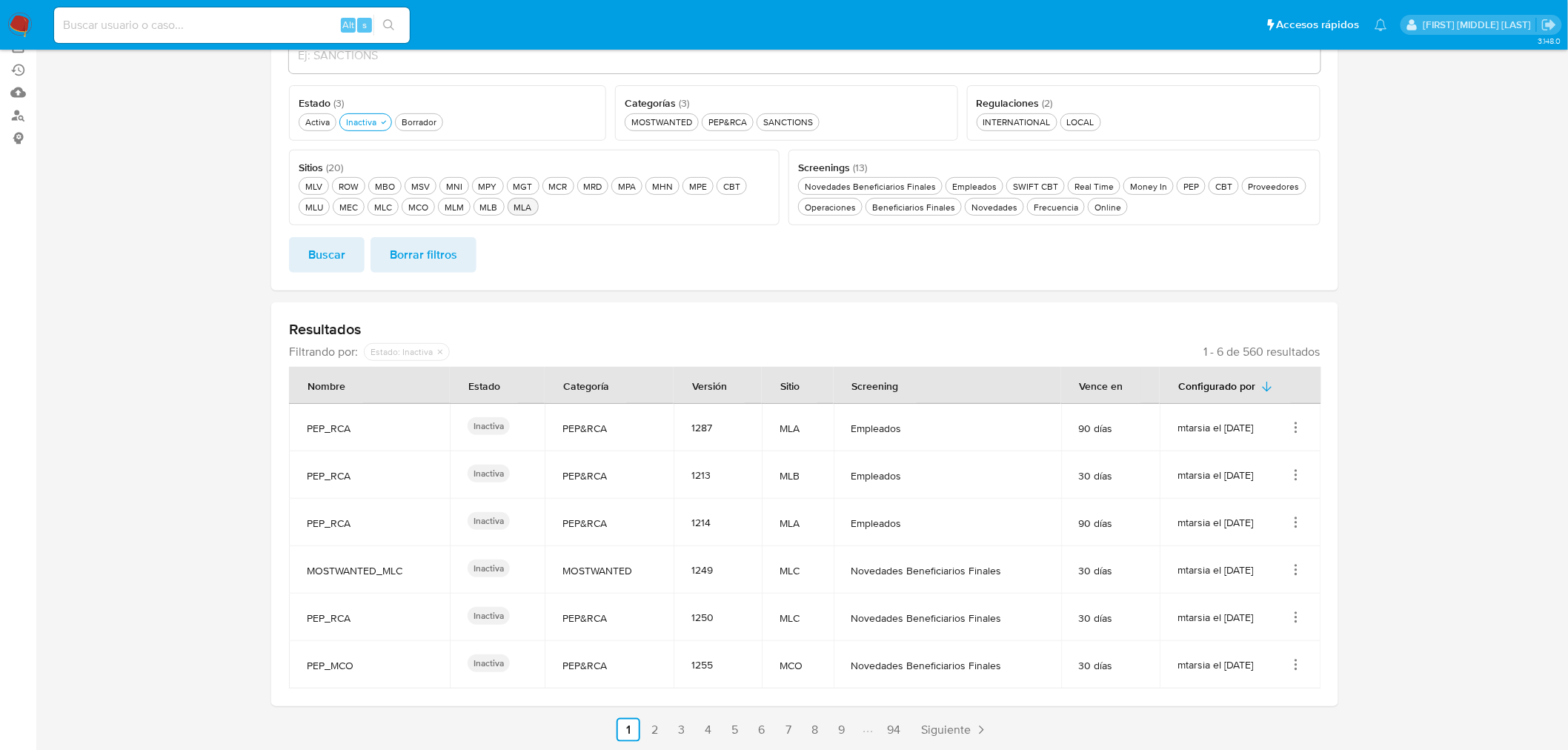 scroll, scrollTop: 167, scrollLeft: 0, axis: vertical 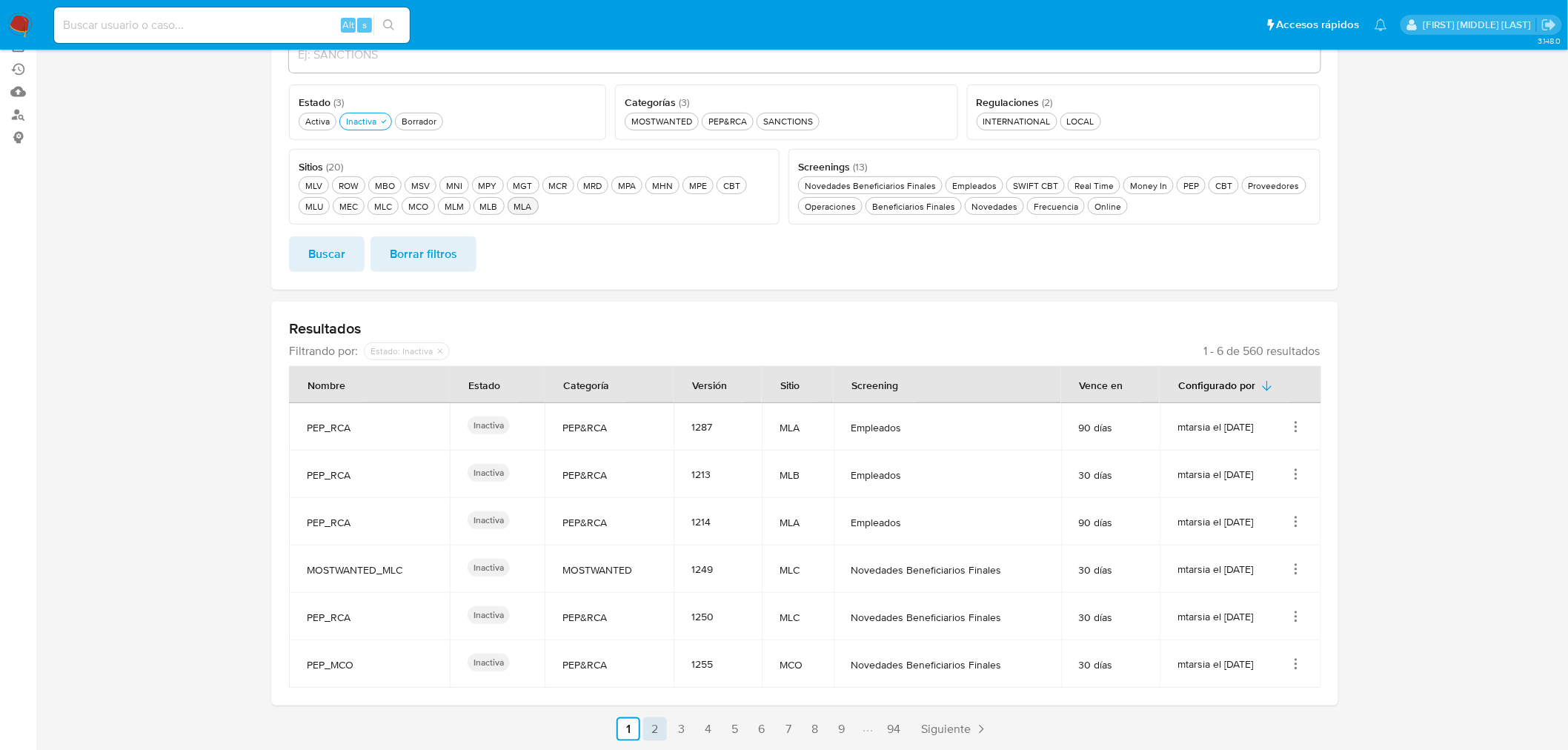 click on "2" at bounding box center (655, 729) 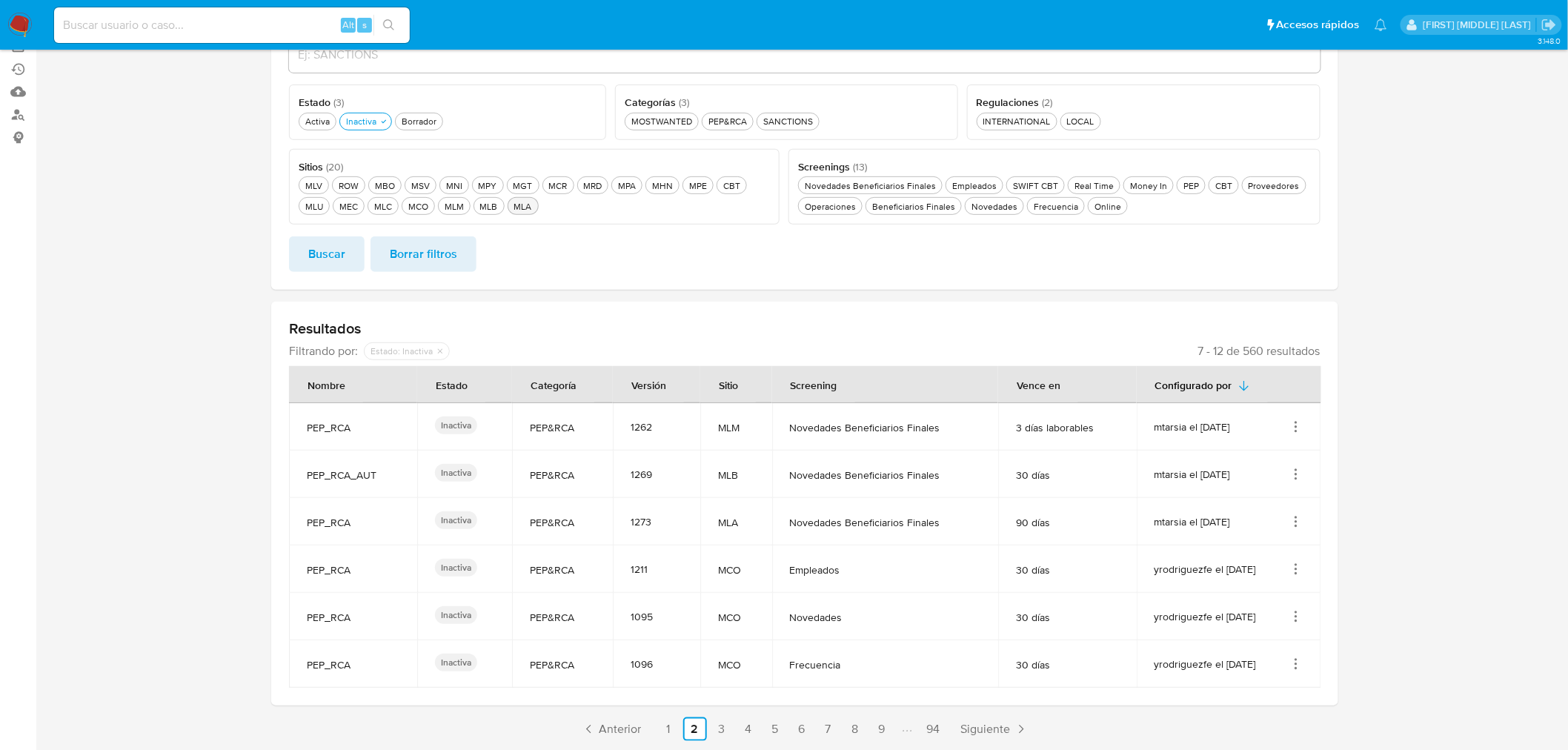 drag, startPoint x: 708, startPoint y: 621, endPoint x: 731, endPoint y: 623, distance: 23.08679 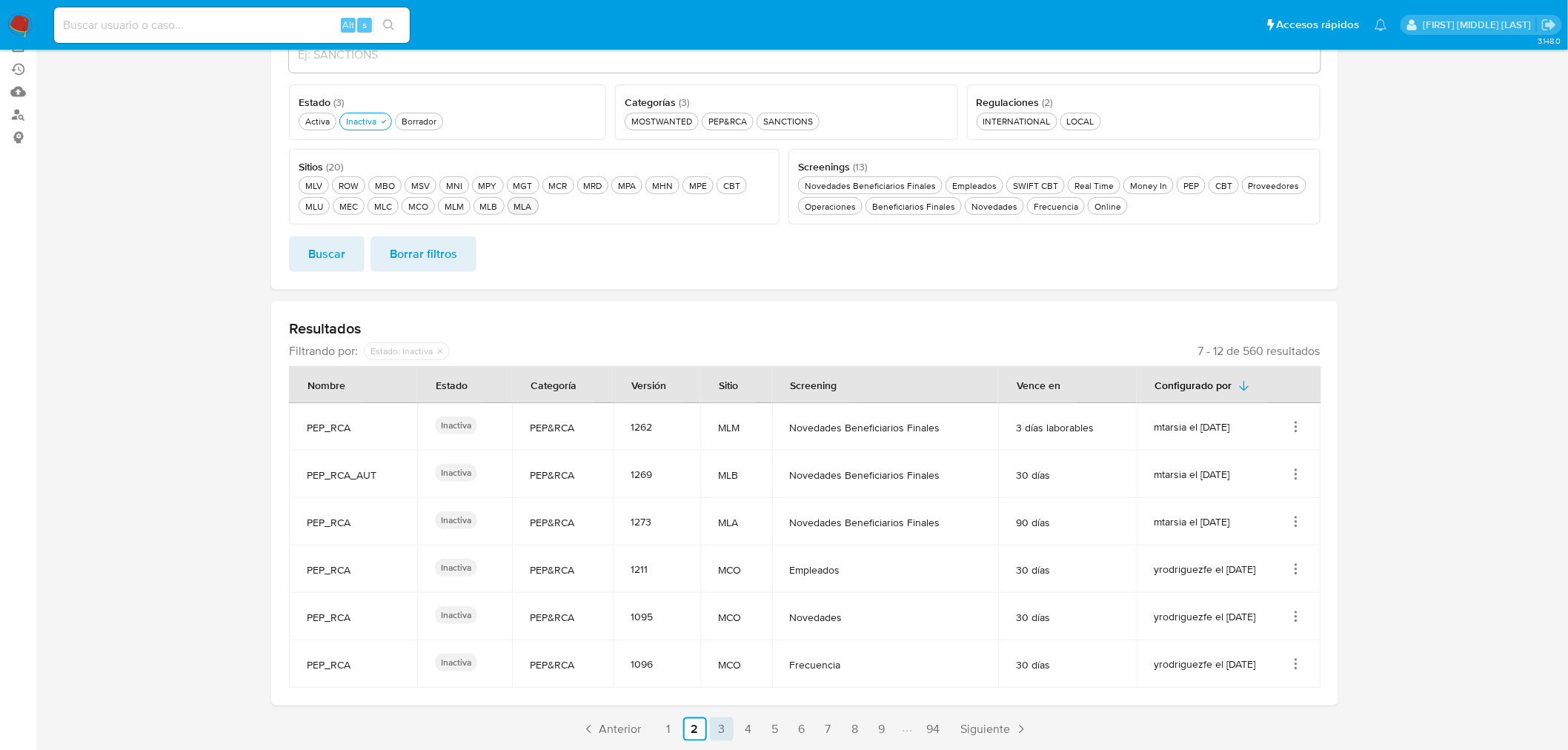 click on "3" at bounding box center (722, 729) 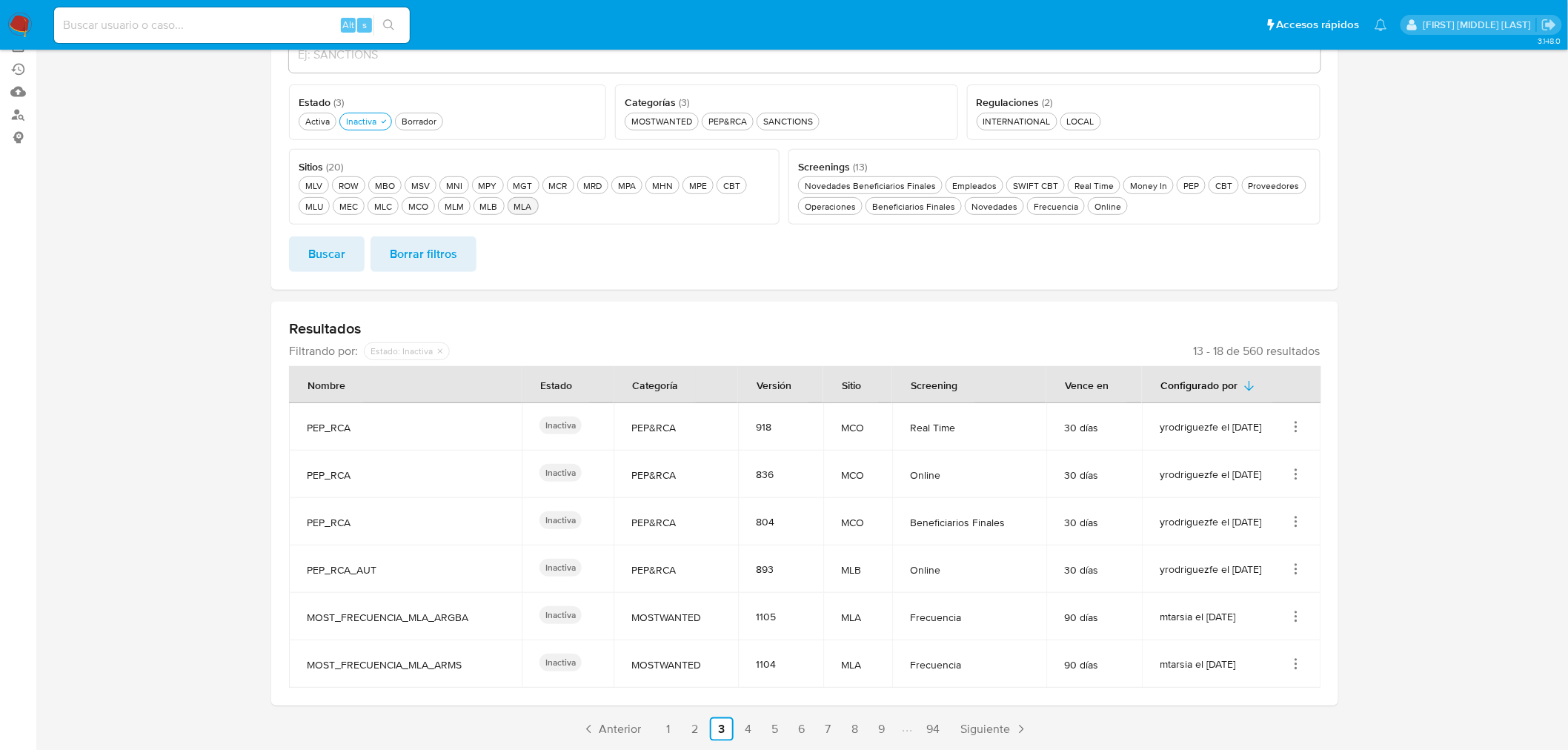 click at bounding box center (805, 316) 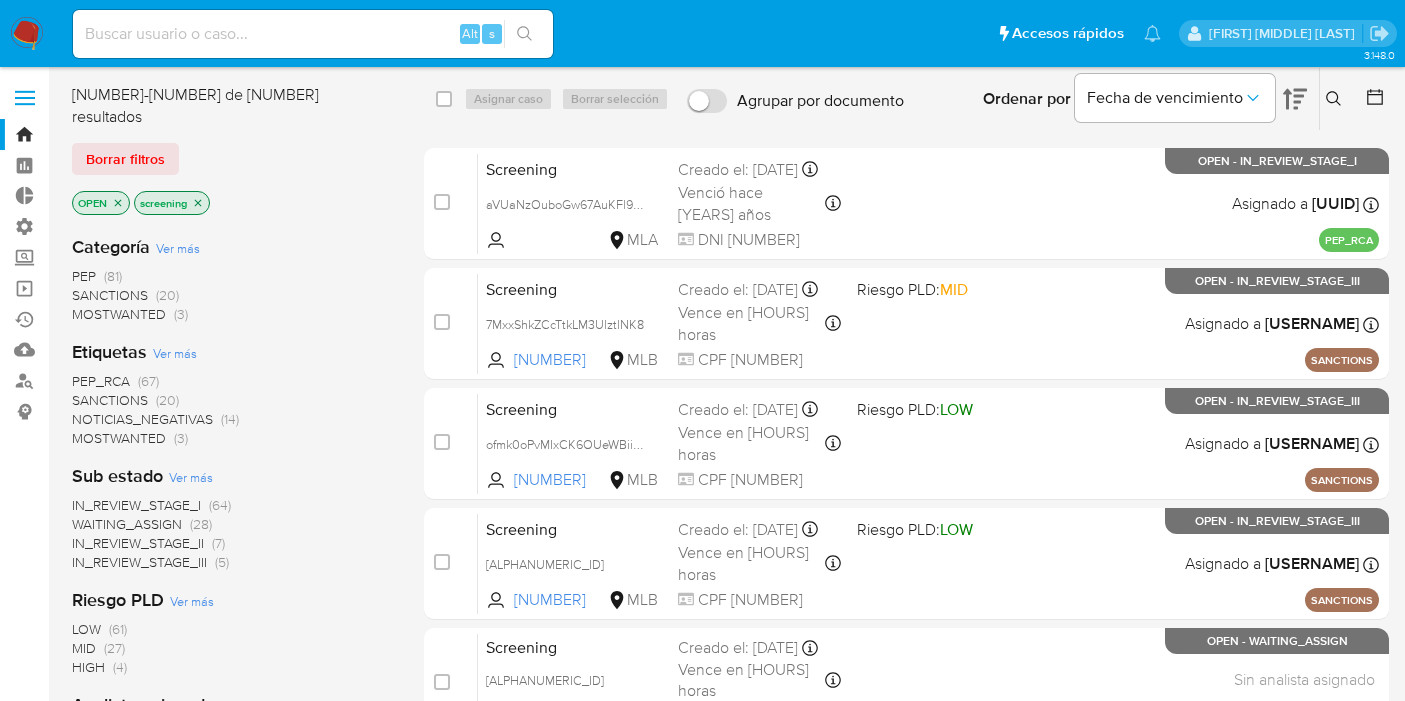 scroll, scrollTop: 0, scrollLeft: 0, axis: both 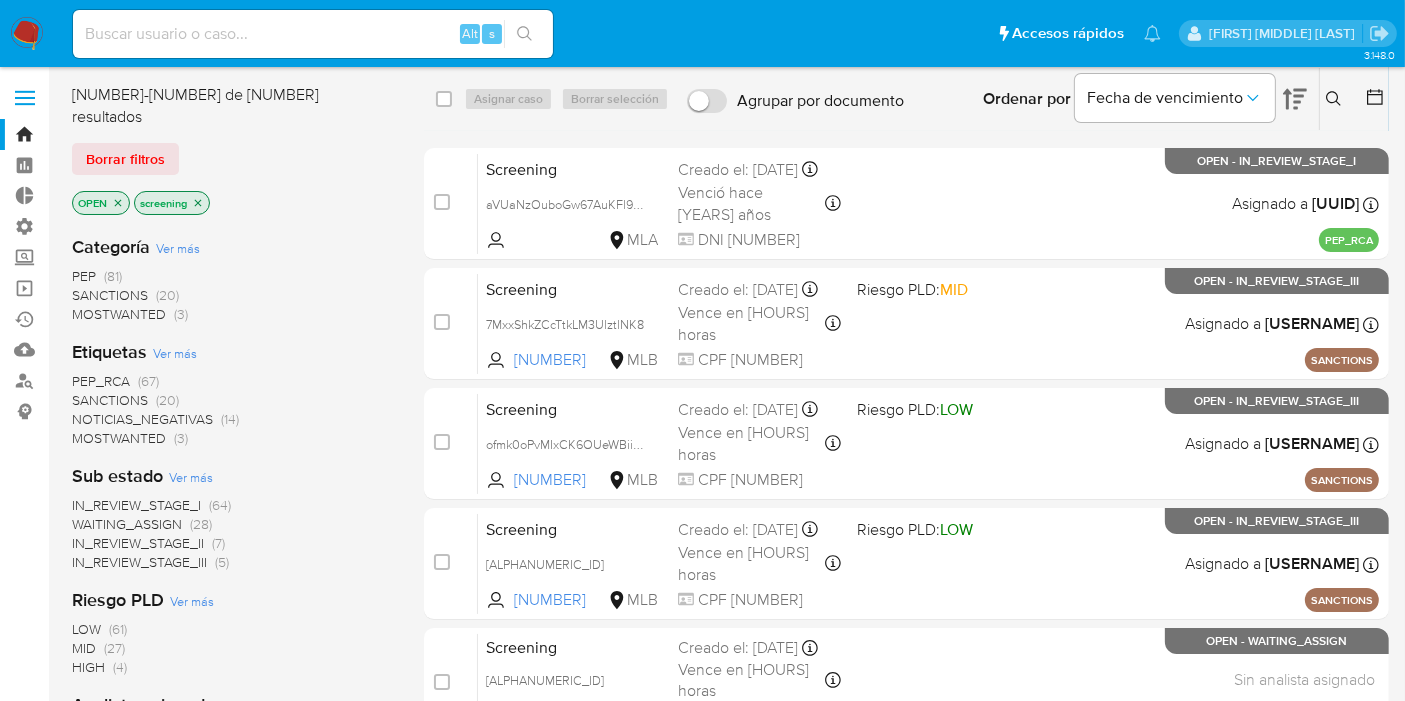 click on "Borrar filtros" at bounding box center (232, 159) 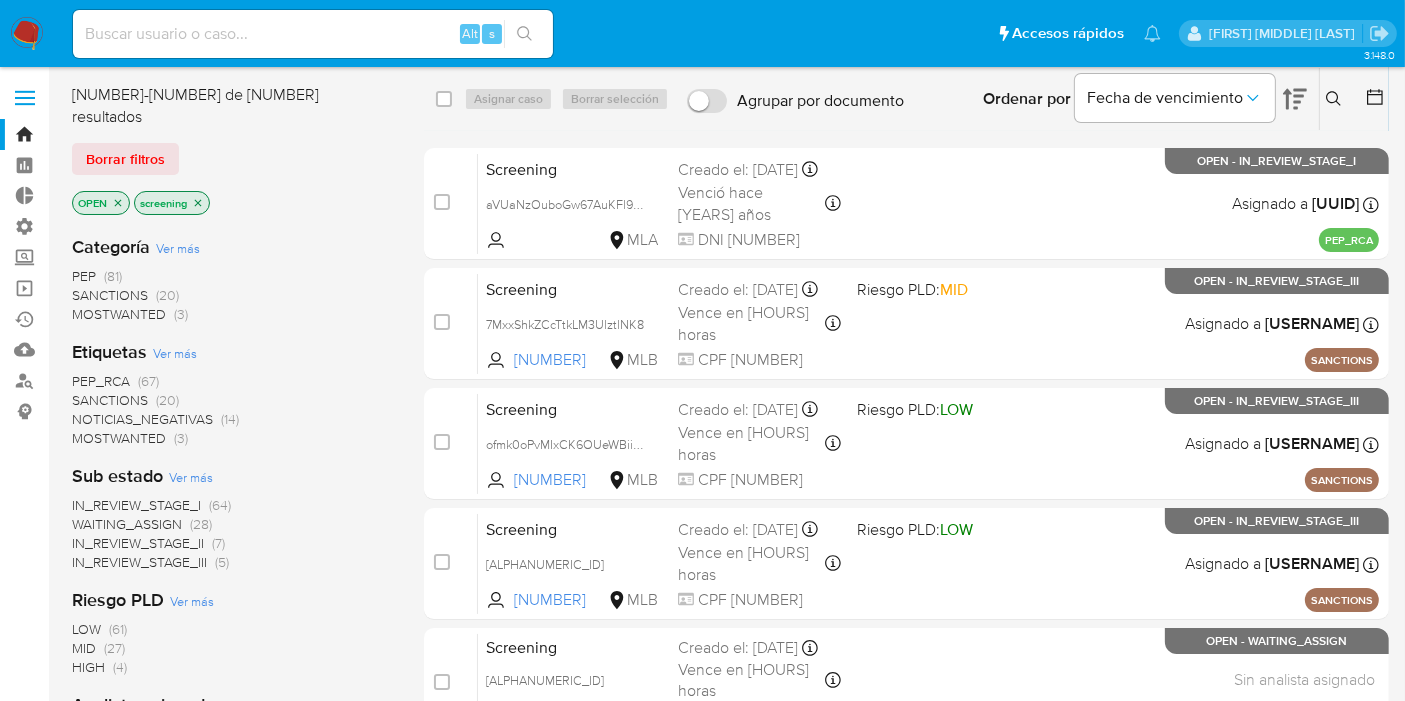 click on "Pausado Ver notificaciones Alt s Accesos rápidos   Presiona las siguientes teclas para acceder a algunas de las funciones Buscar caso o usuario Alt s Volver al home Alt h" at bounding box center (617, 33) 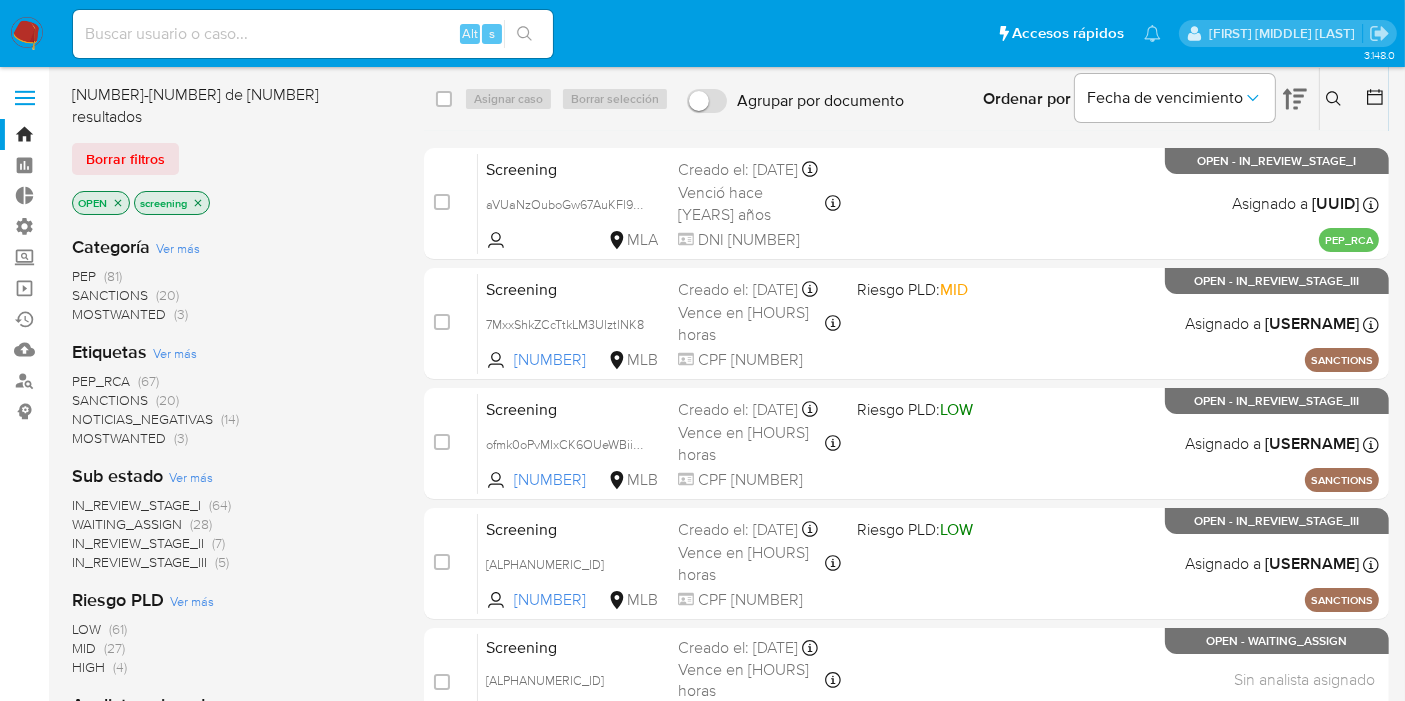 click on "Borrar filtros" at bounding box center (232, 159) 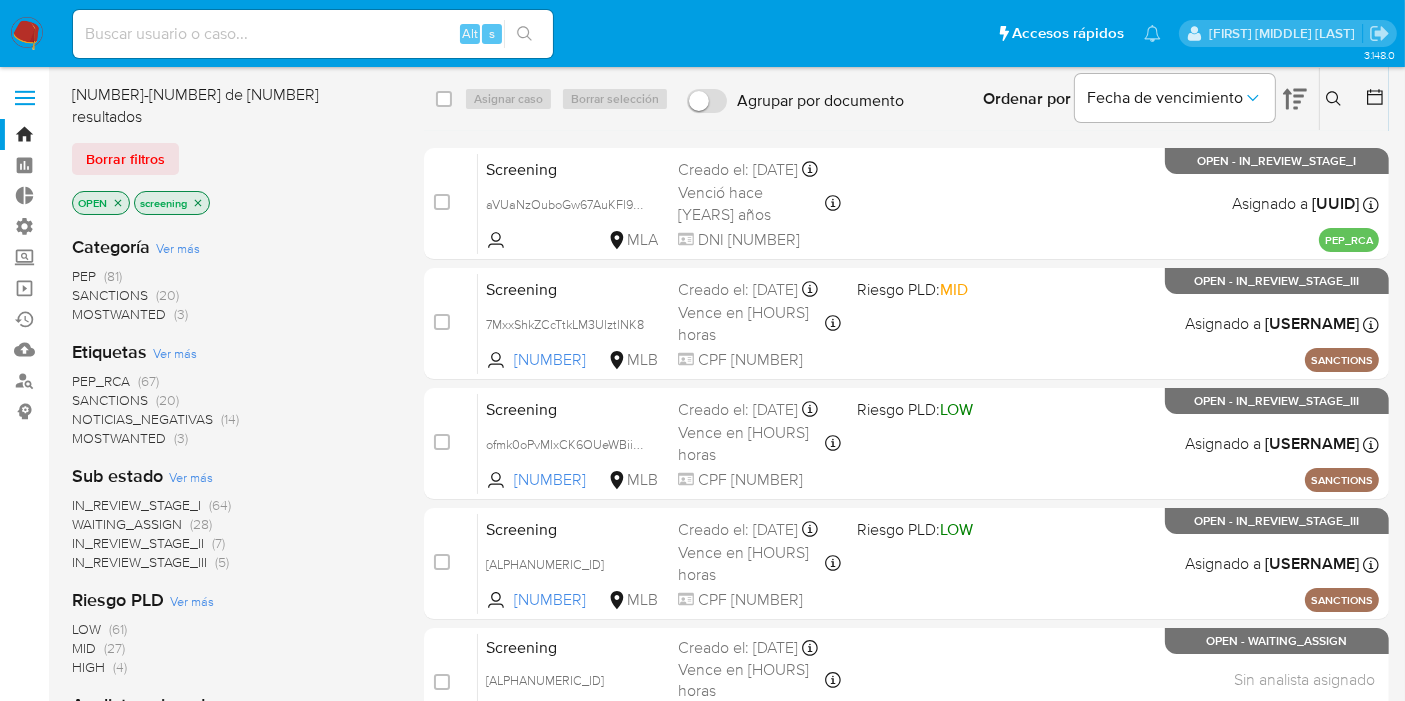 click on "Borrar filtros" at bounding box center [232, 159] 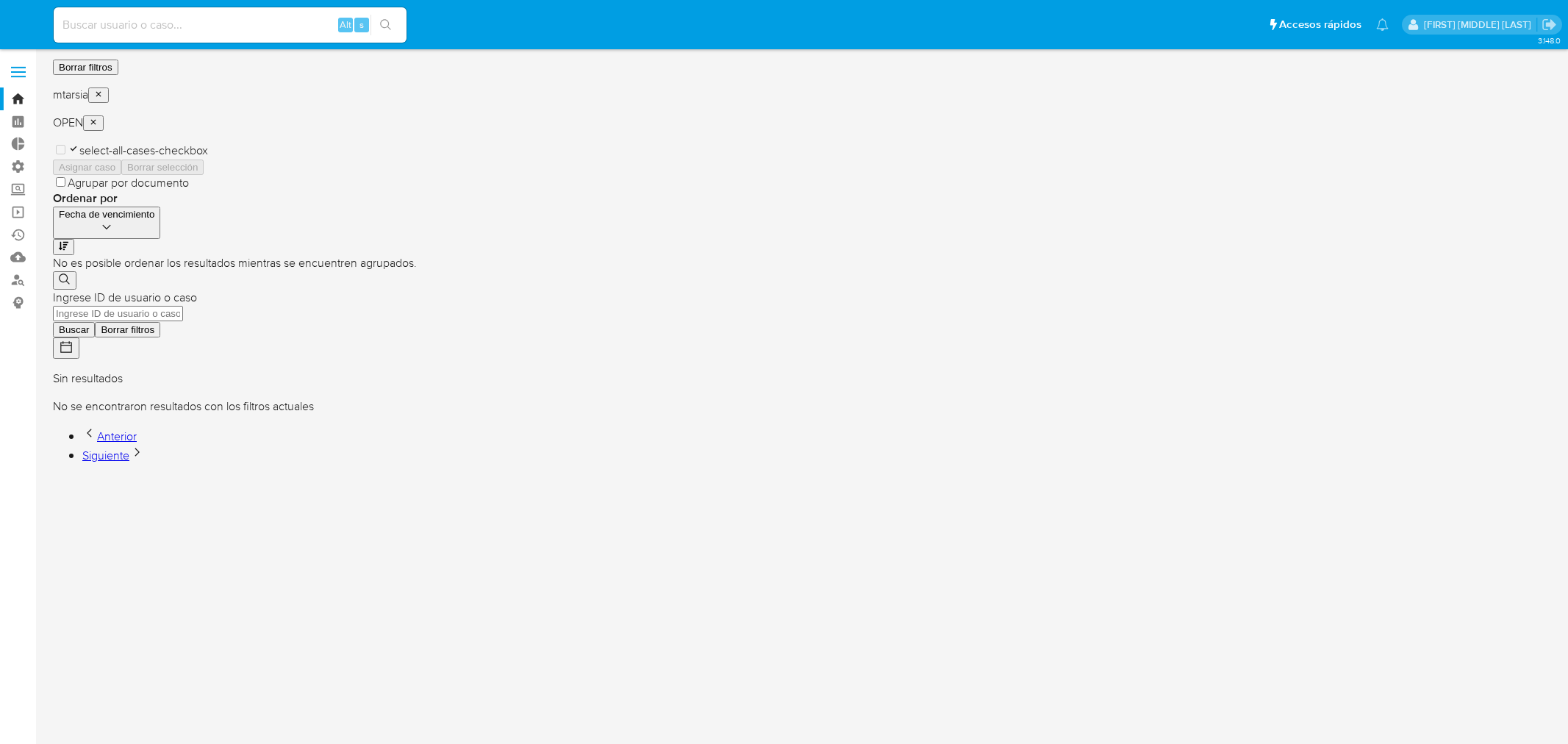 scroll, scrollTop: 0, scrollLeft: 0, axis: both 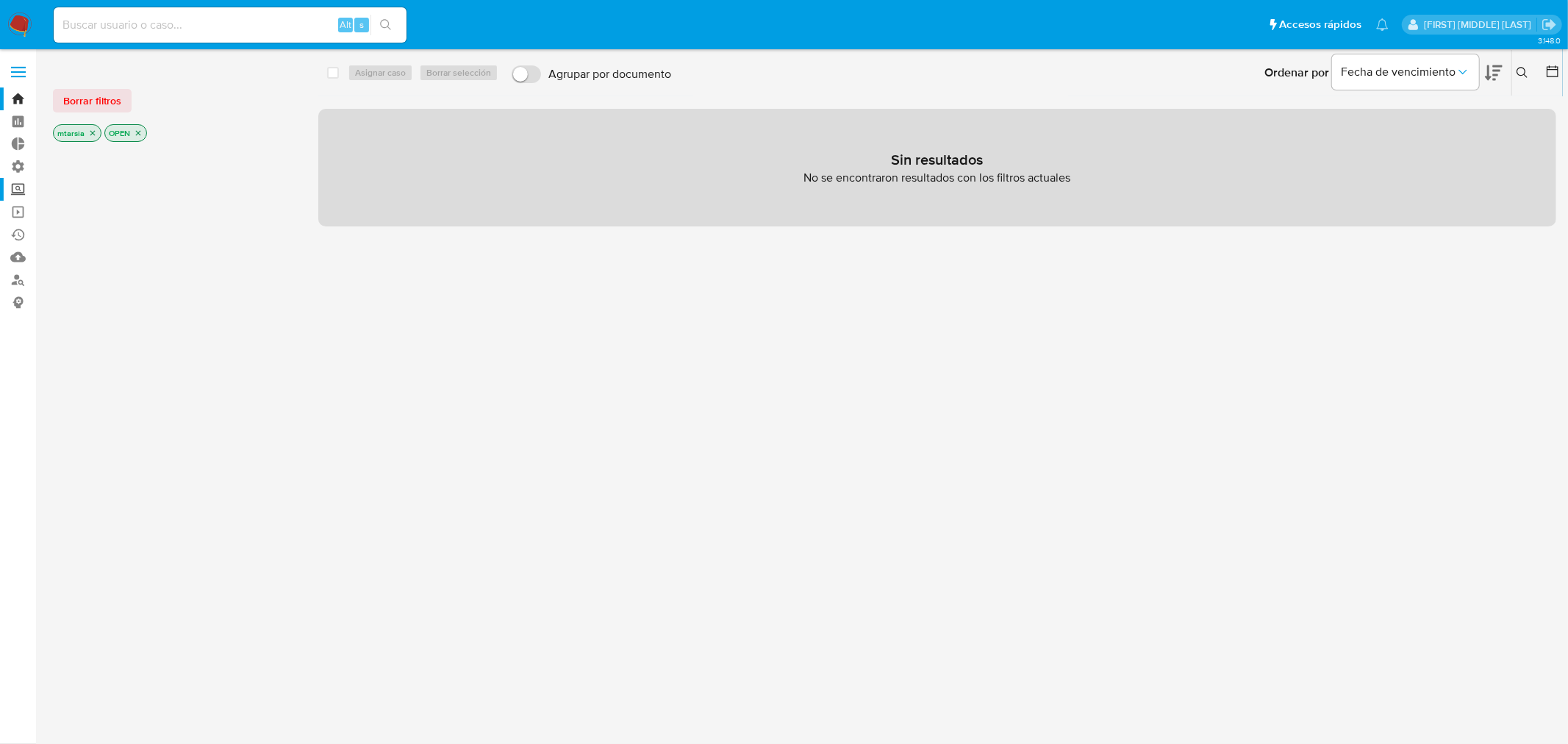 click on "Screening" at bounding box center [87, 189] 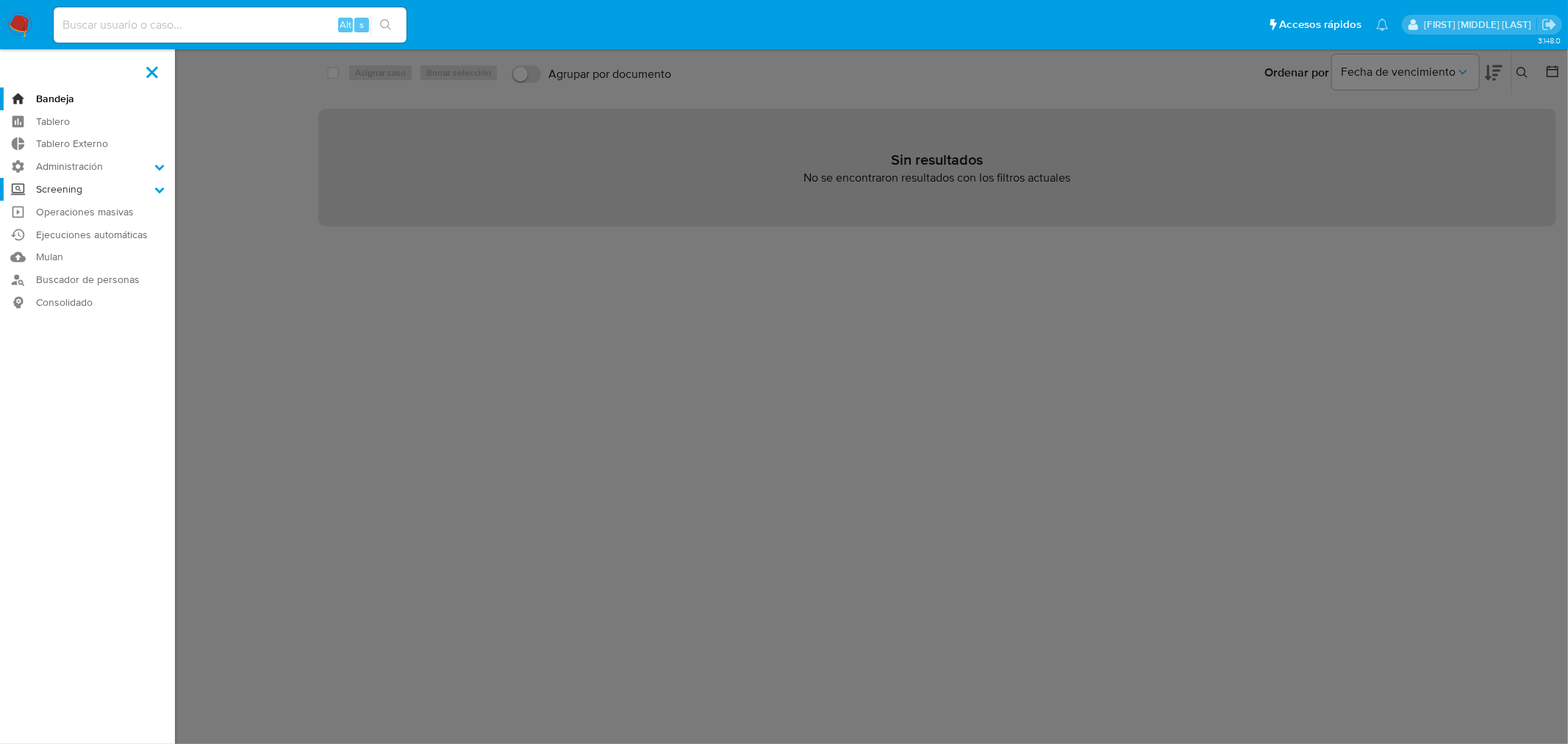 click on "Screening" at bounding box center [0, 0] 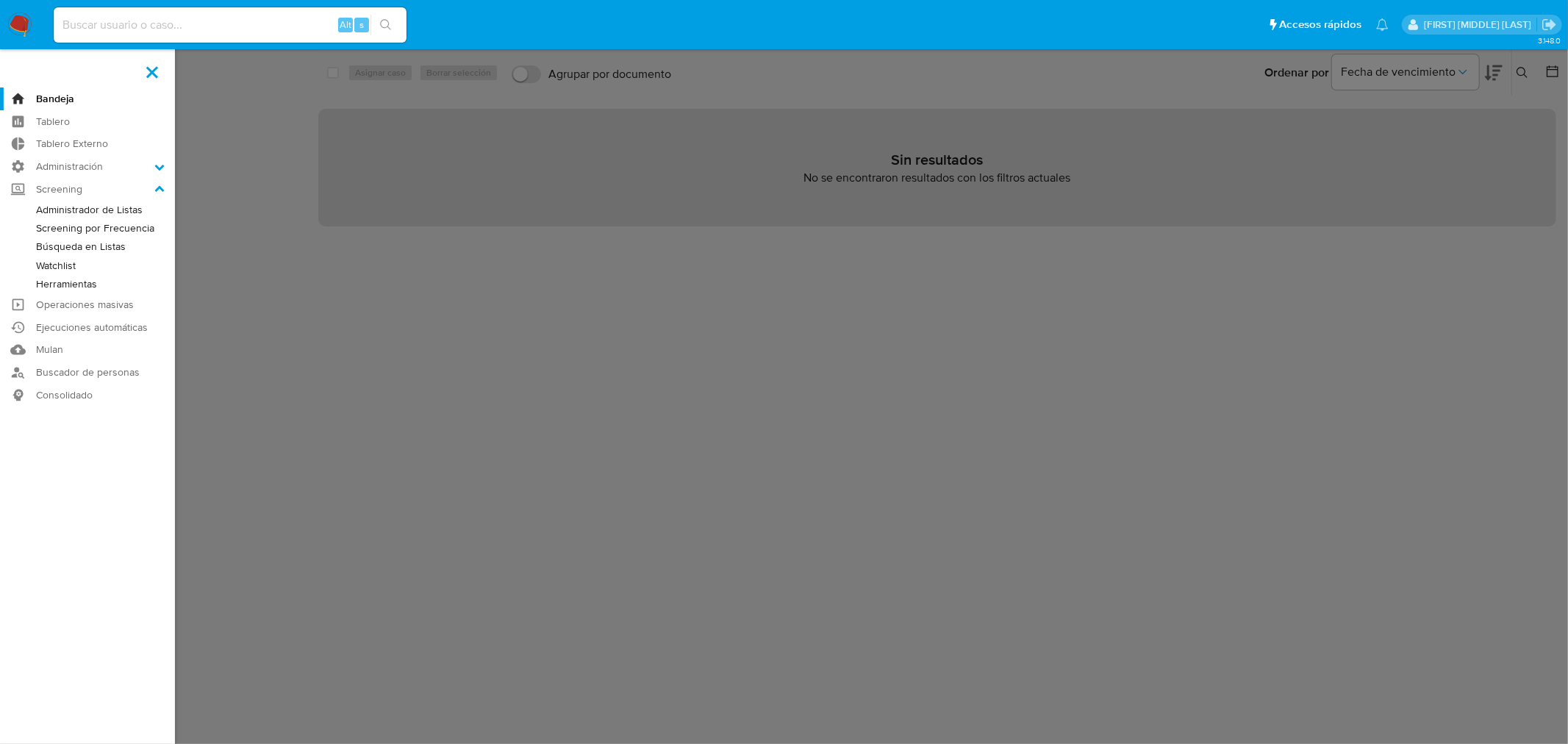 click on "Administrador de Listas" at bounding box center [87, 210] 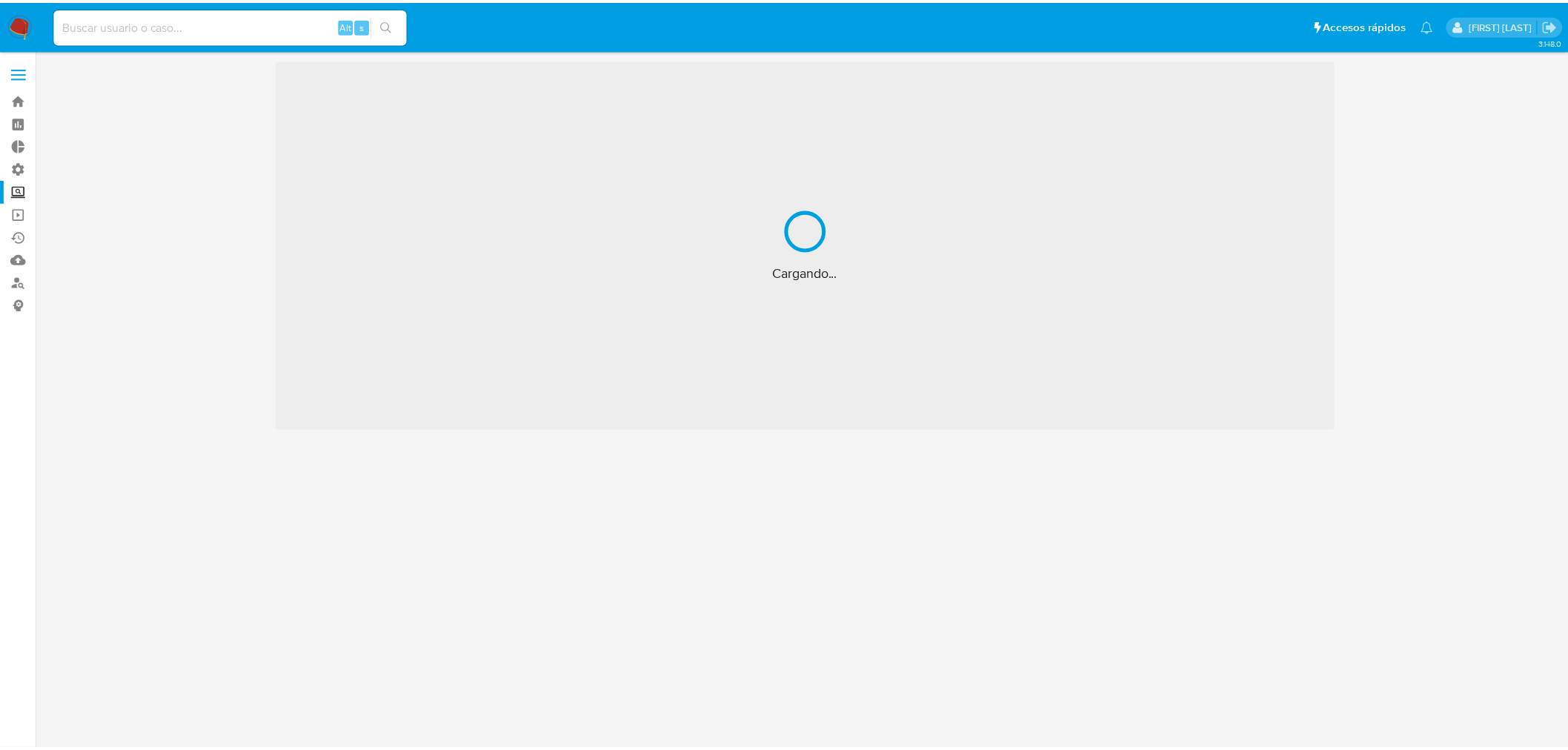scroll, scrollTop: 0, scrollLeft: 0, axis: both 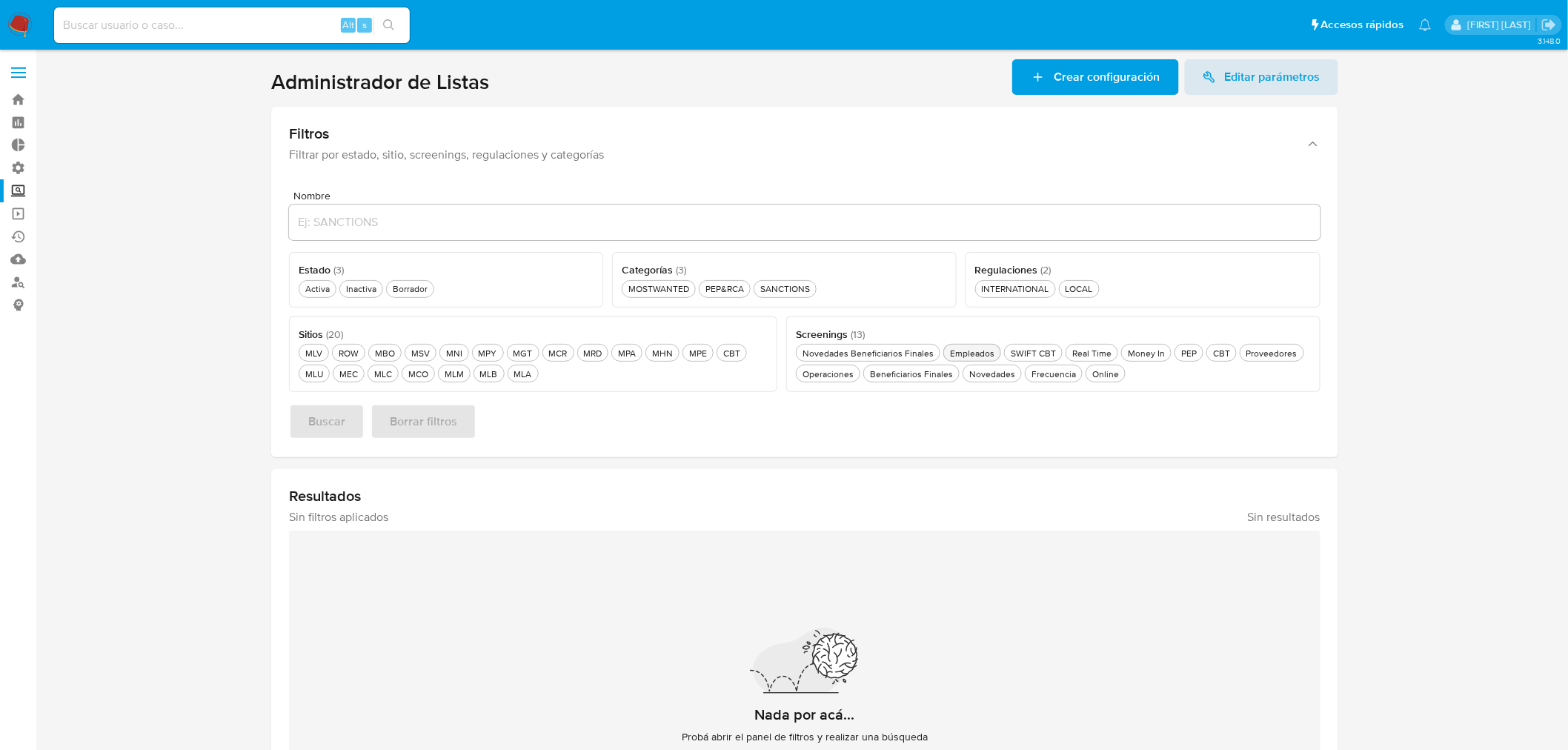 click on "Empleados Empleados" at bounding box center (972, 353) 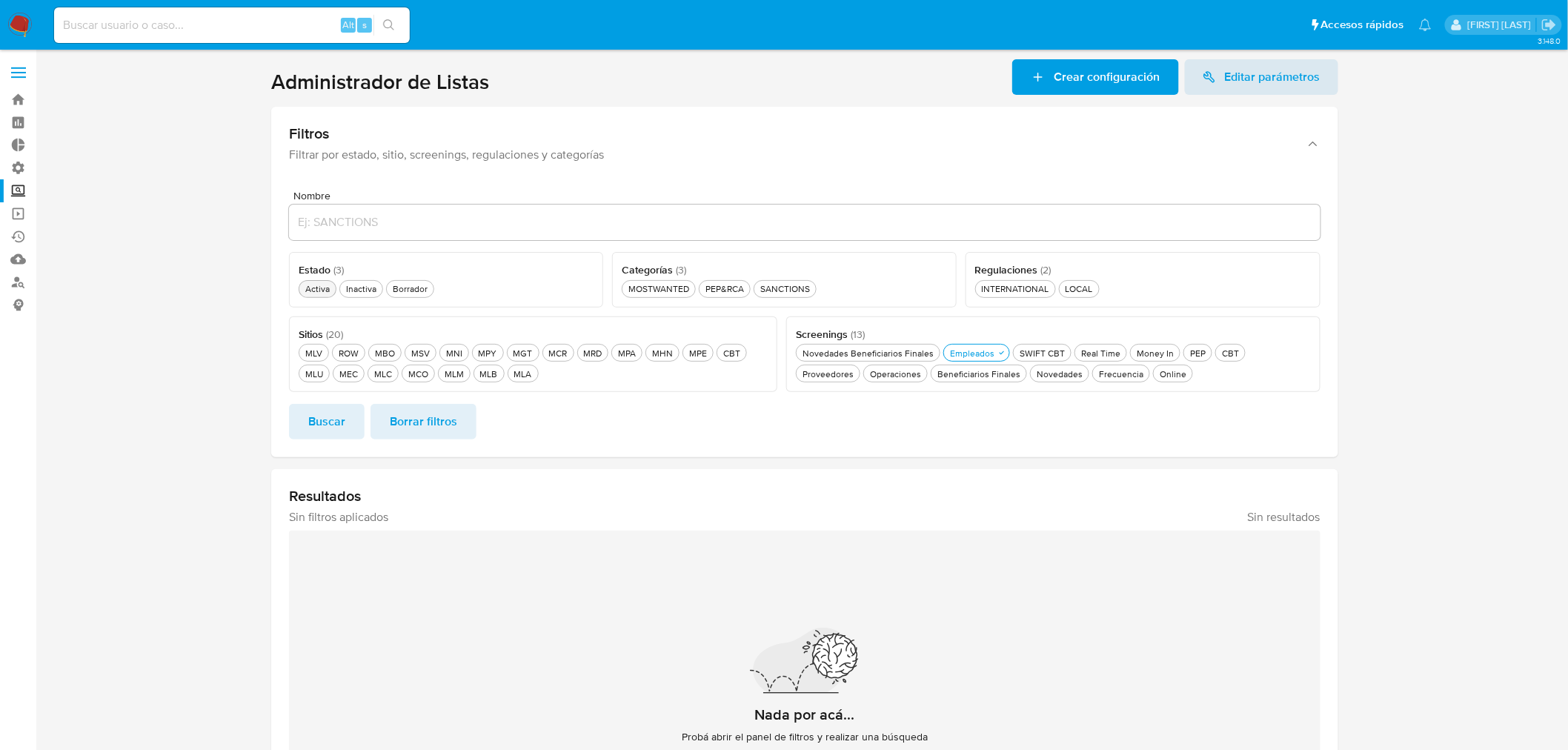click on "Activa Activa" at bounding box center [317, 288] 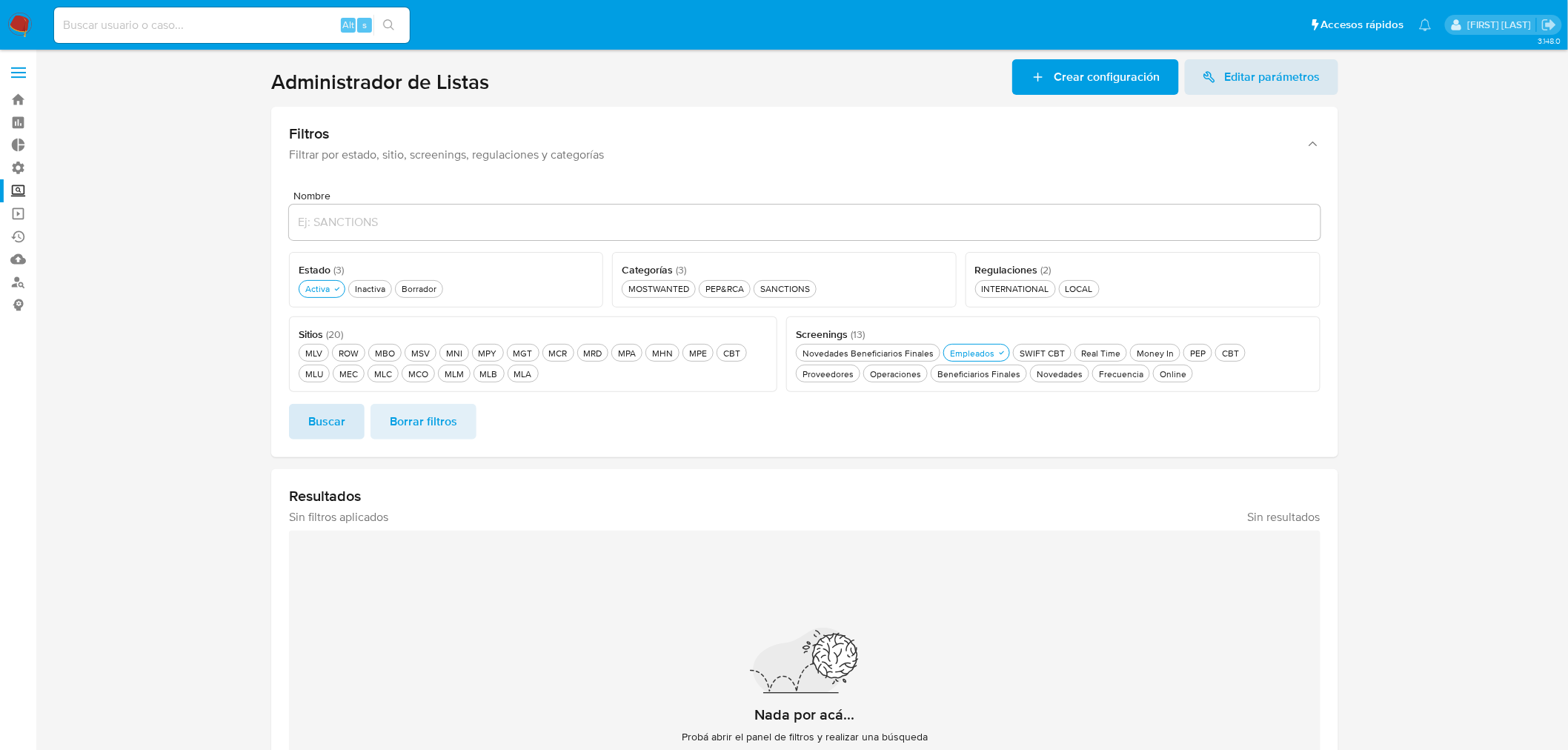 click on "Buscar" at bounding box center [327, 422] 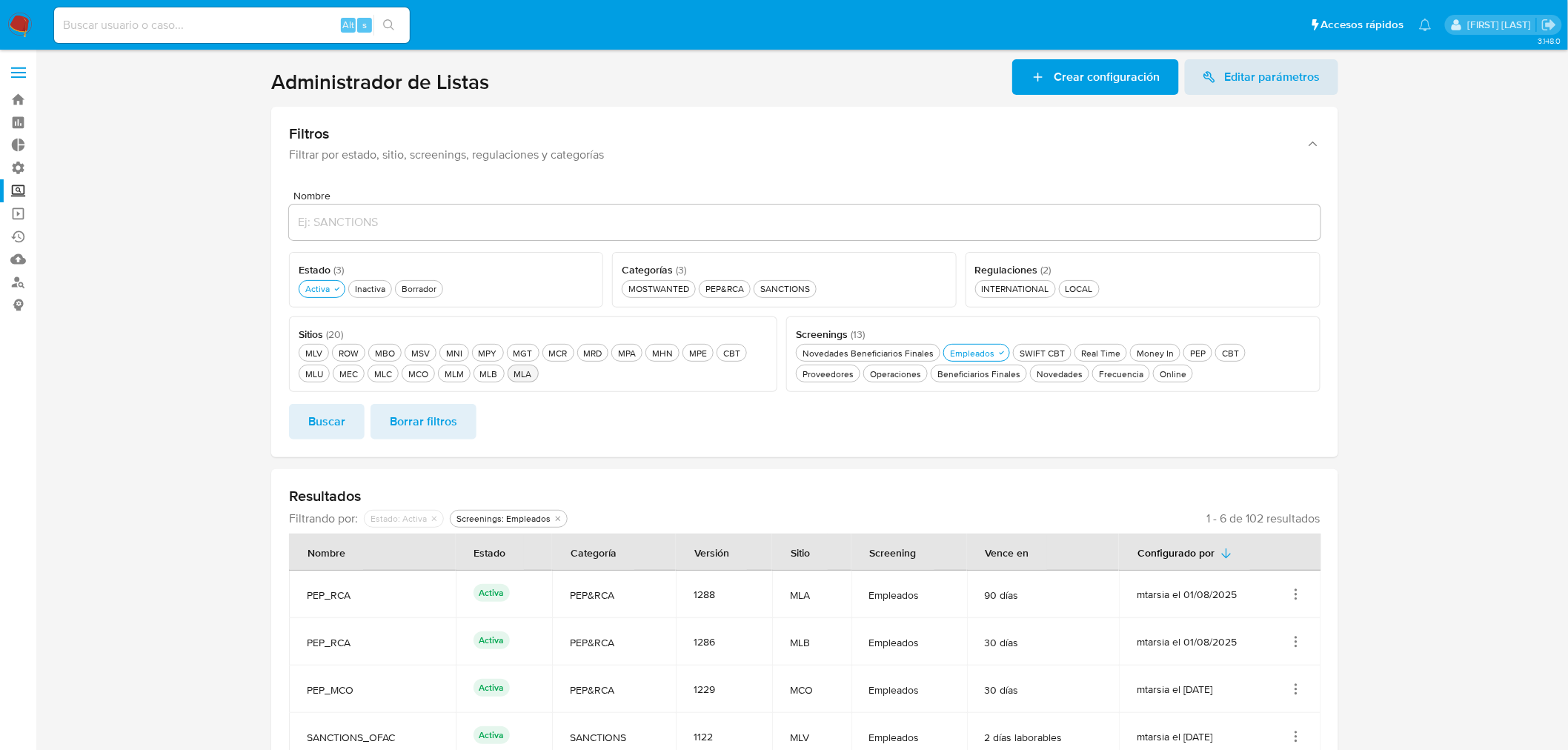 click on "MLA MLA" at bounding box center (523, 374) 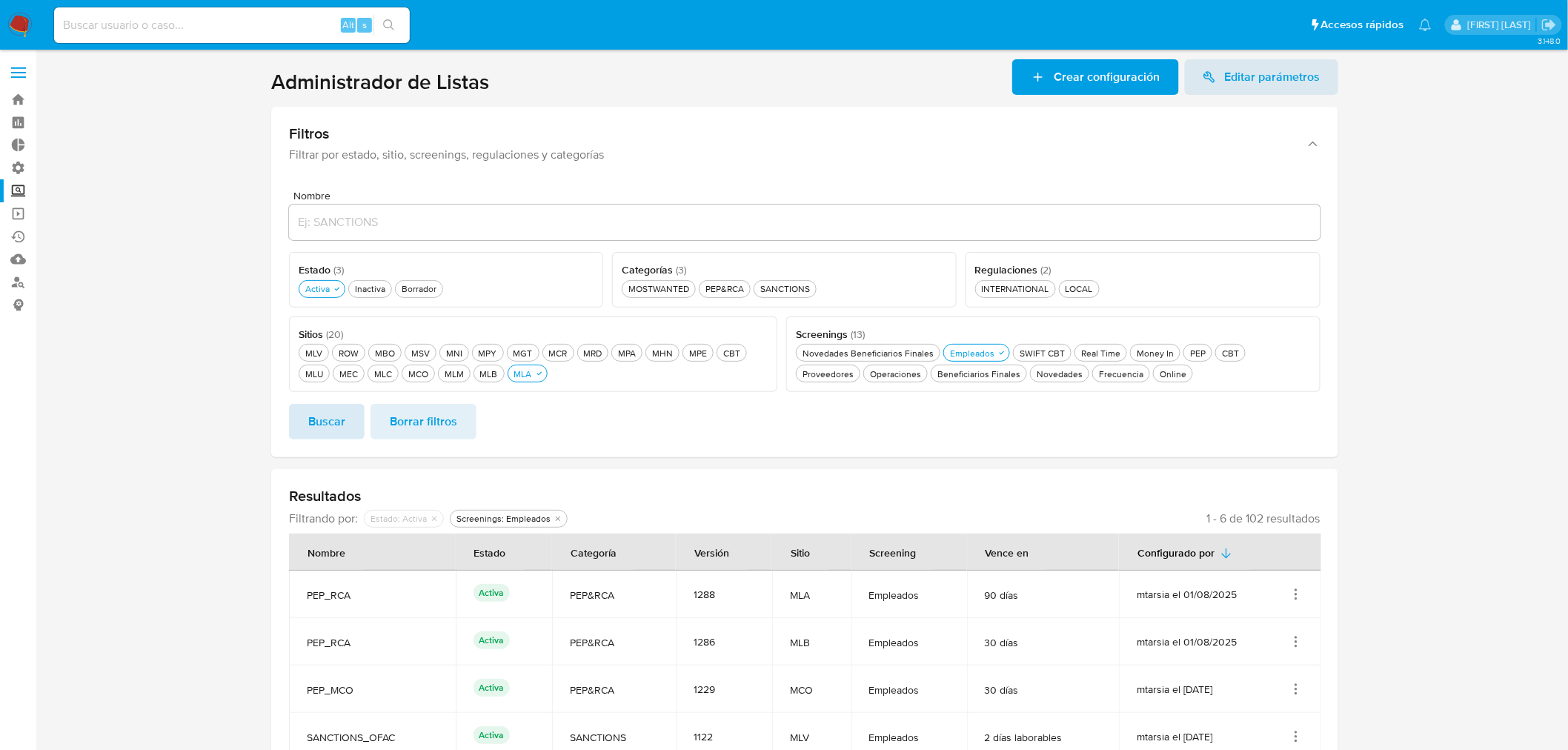 click on "Buscar" at bounding box center [327, 422] 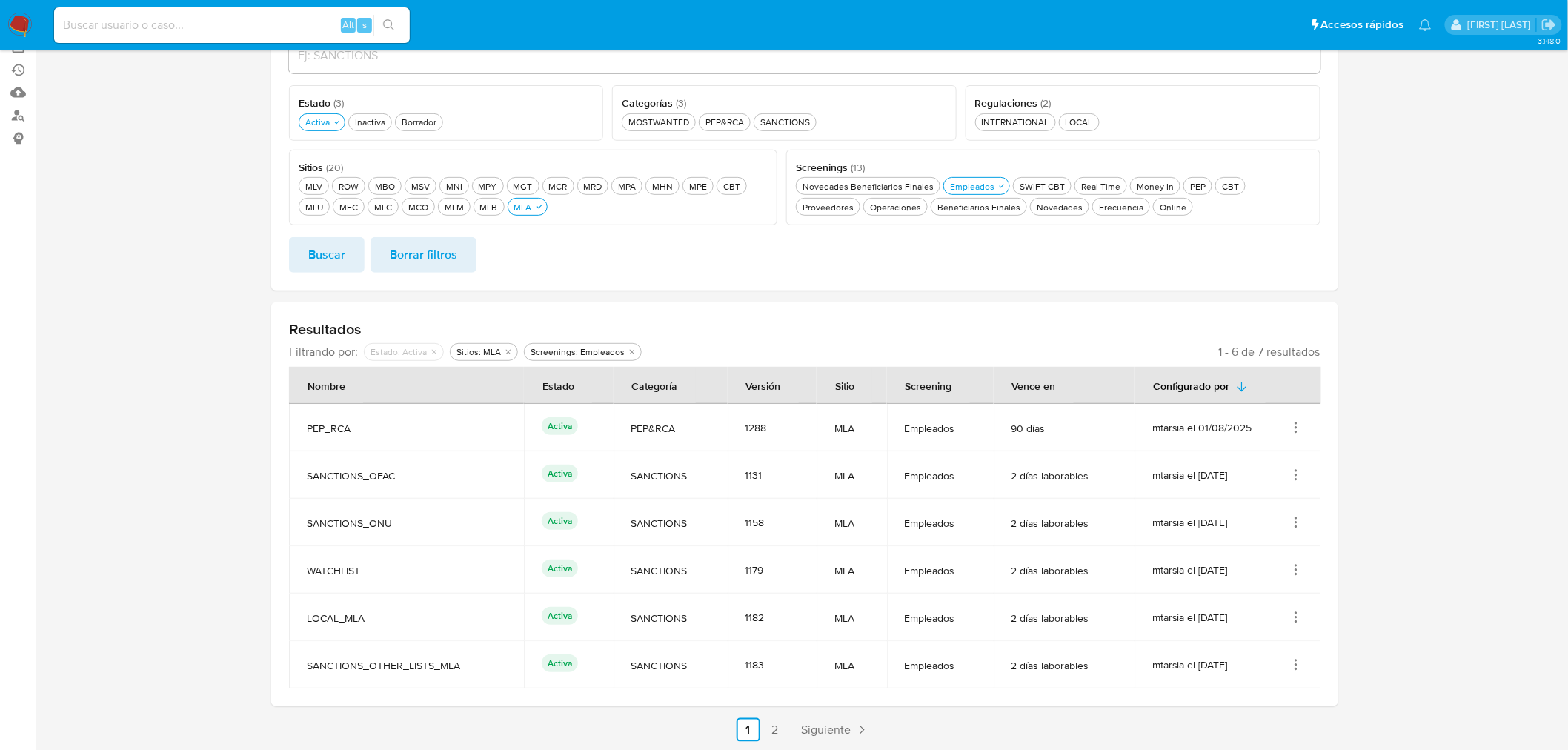 scroll, scrollTop: 167, scrollLeft: 0, axis: vertical 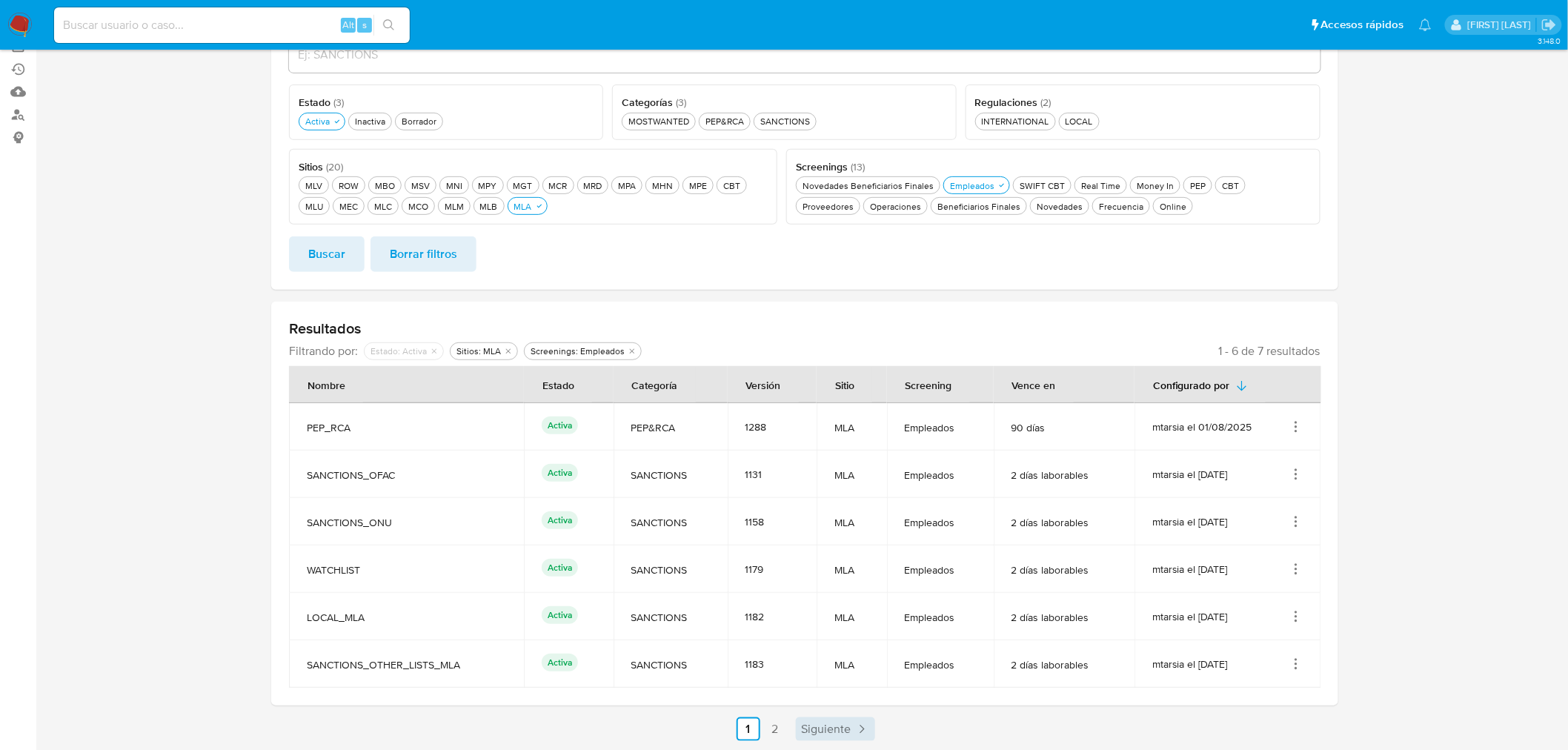 click on "Siguiente" at bounding box center [826, 729] 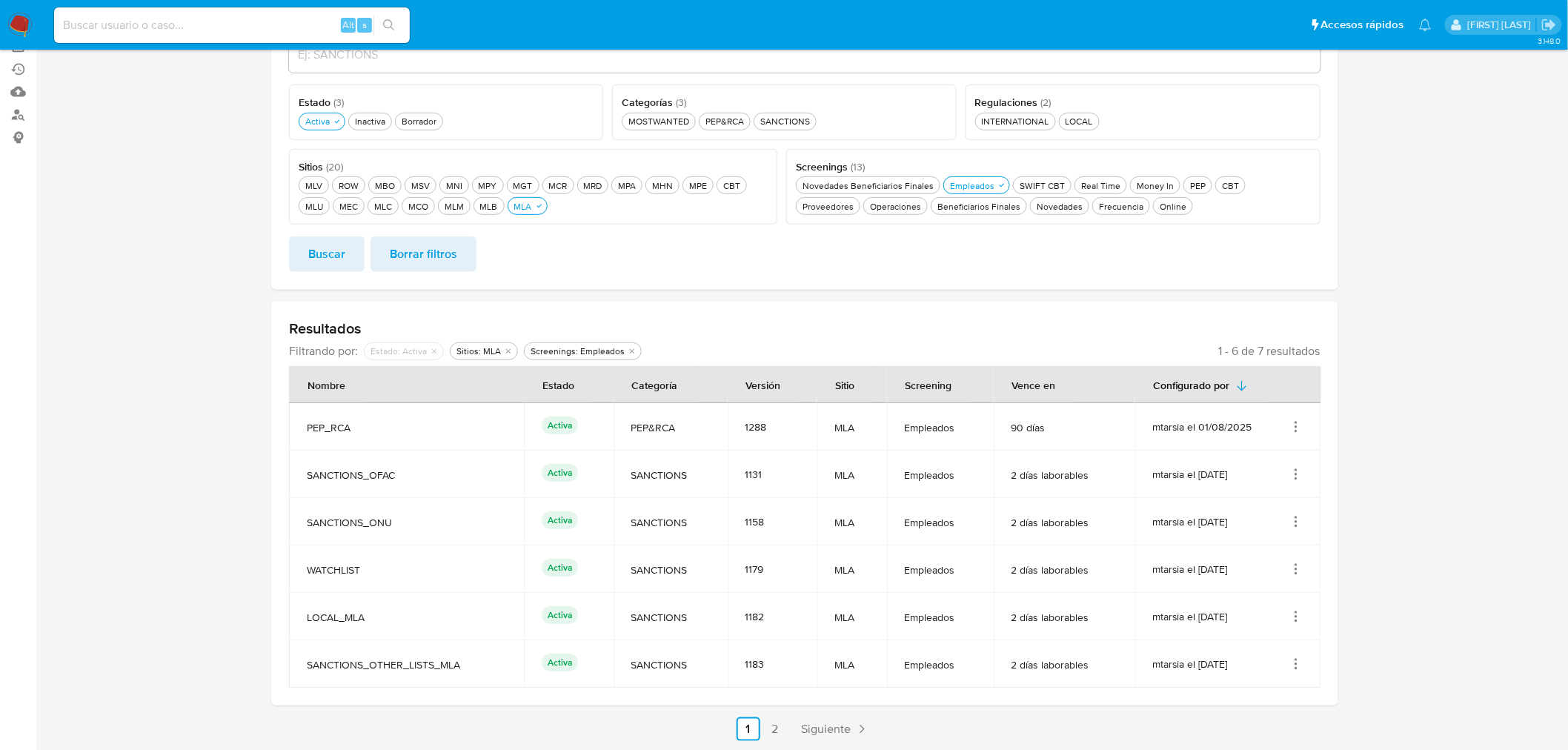 scroll, scrollTop: 0, scrollLeft: 0, axis: both 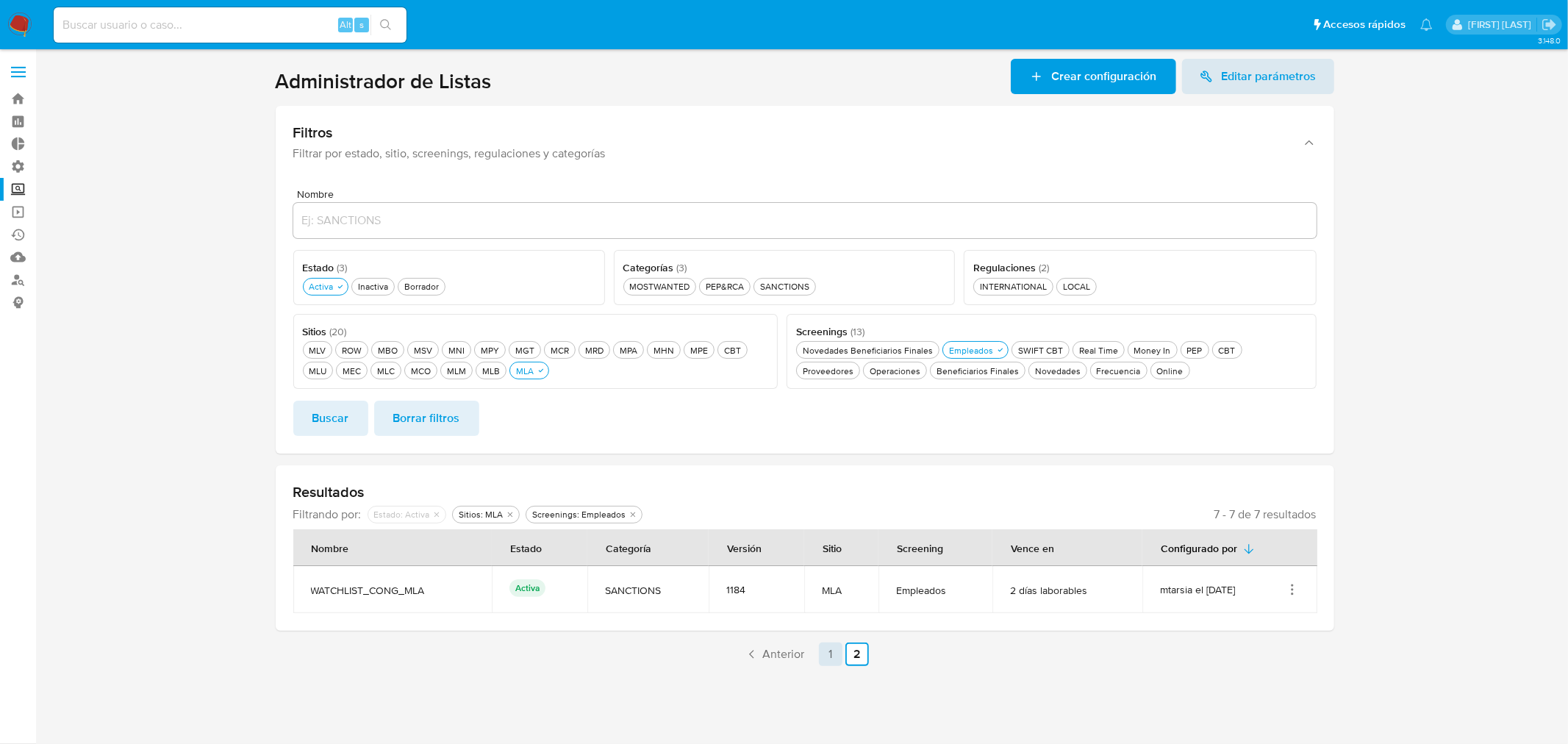 click on "1" at bounding box center (831, 654) 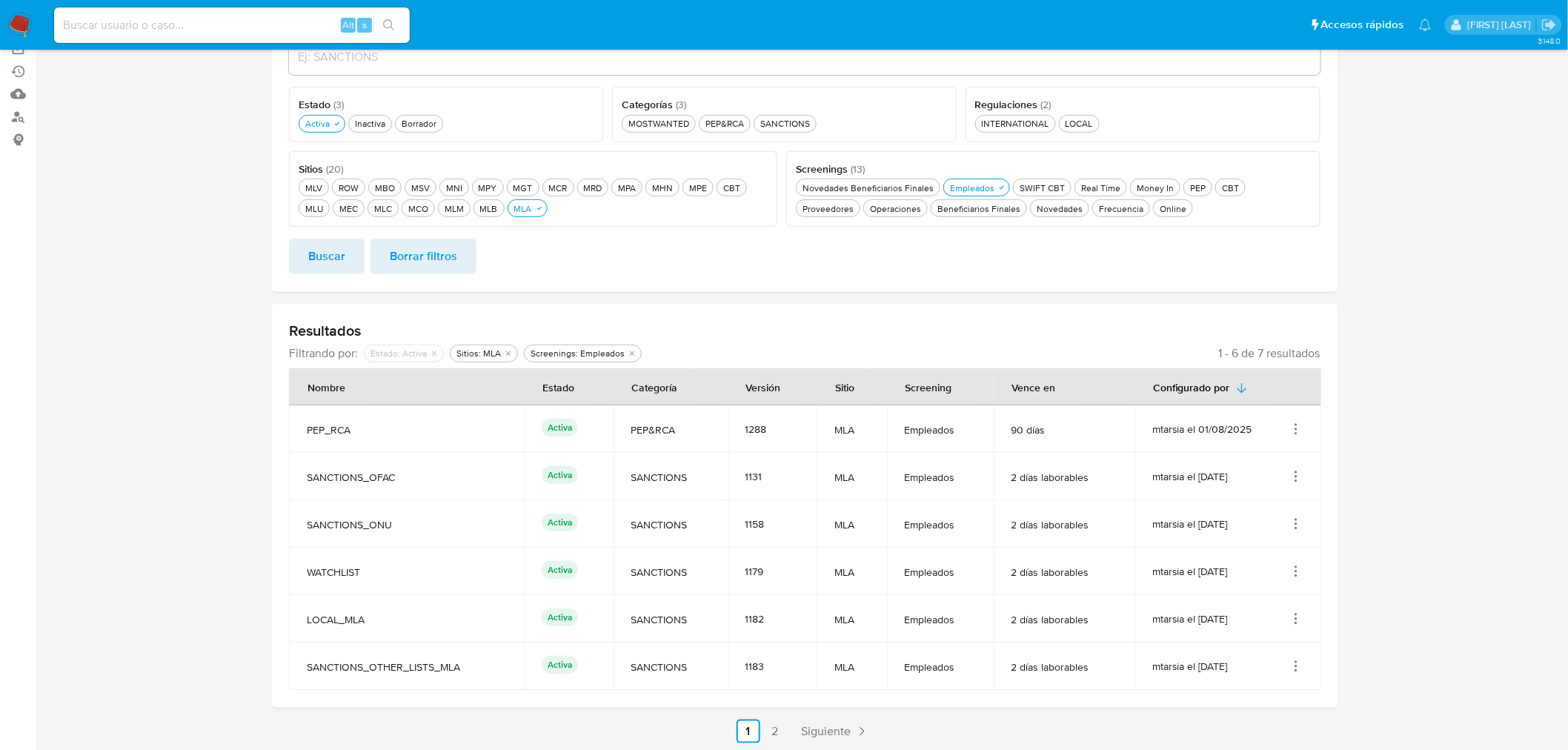scroll, scrollTop: 167, scrollLeft: 0, axis: vertical 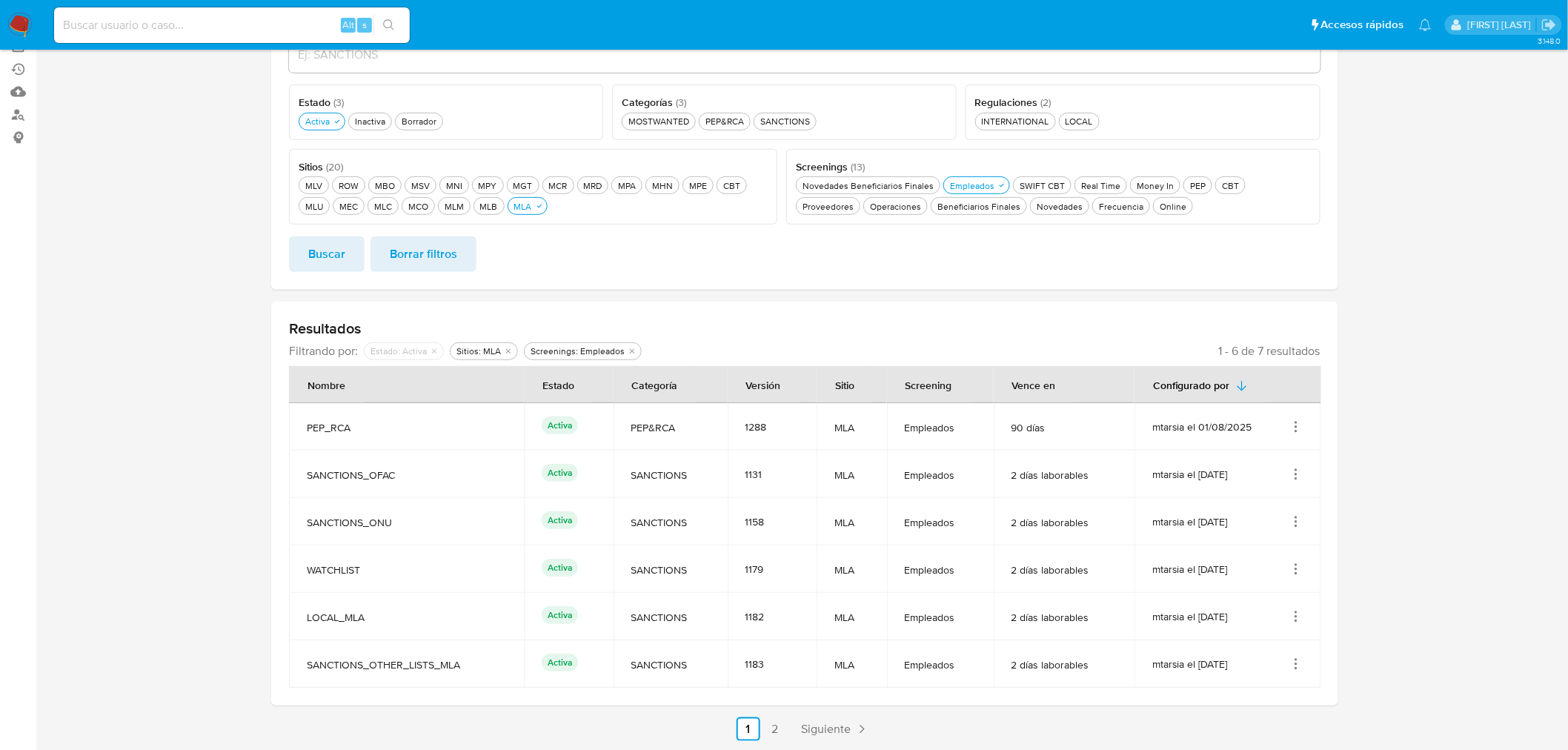 click 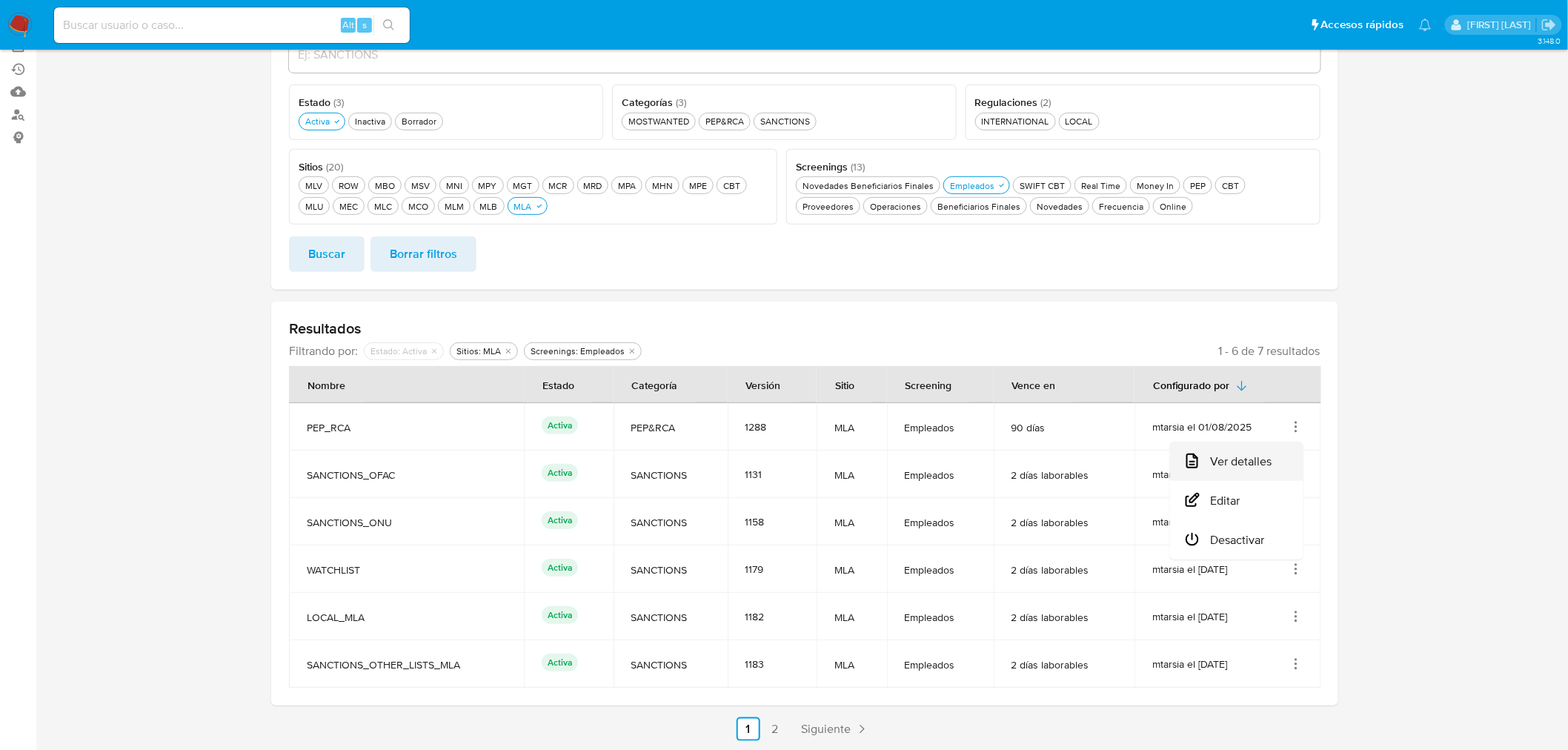 click on "Ver detalles" at bounding box center (1237, 461) 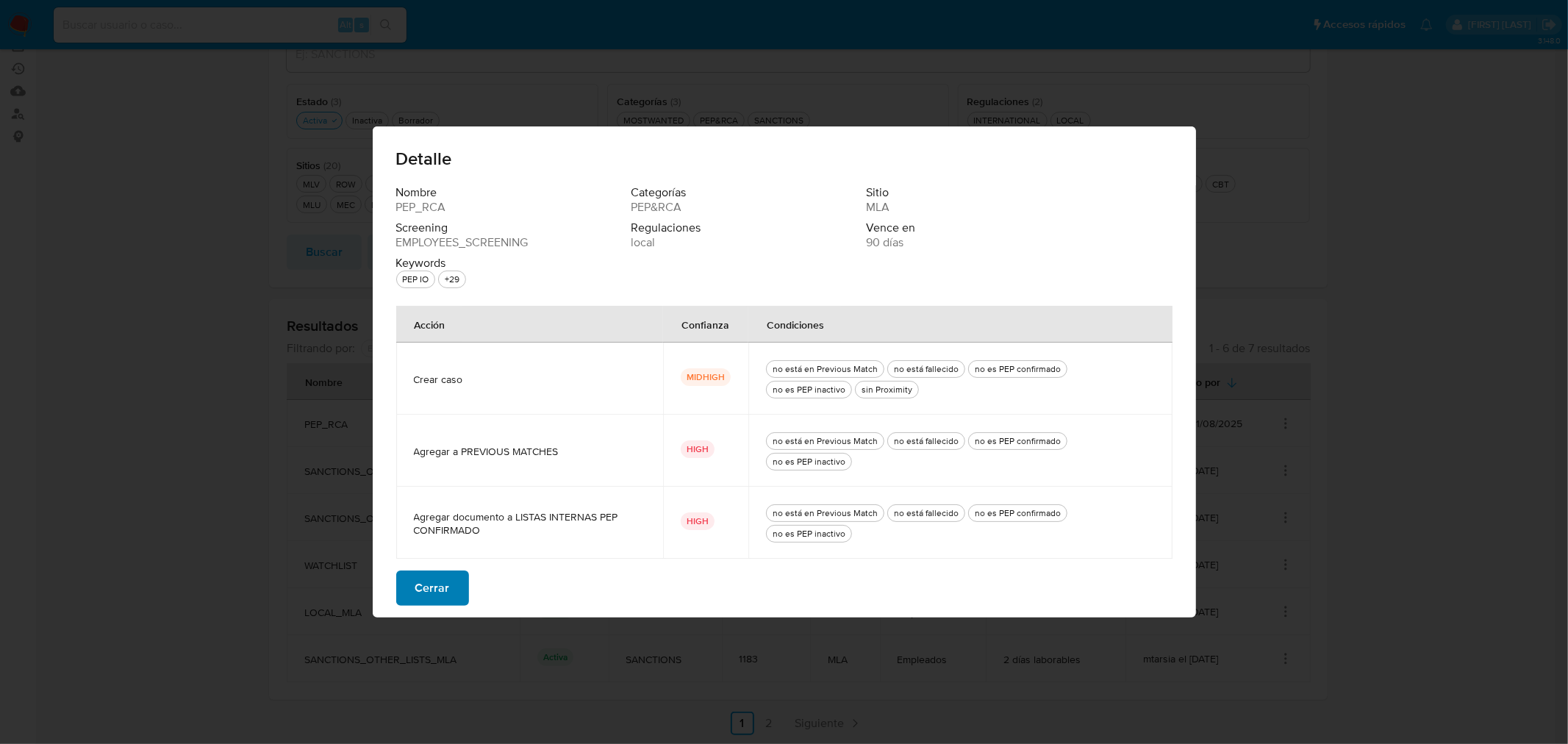 click on "Cerrar" at bounding box center [432, 588] 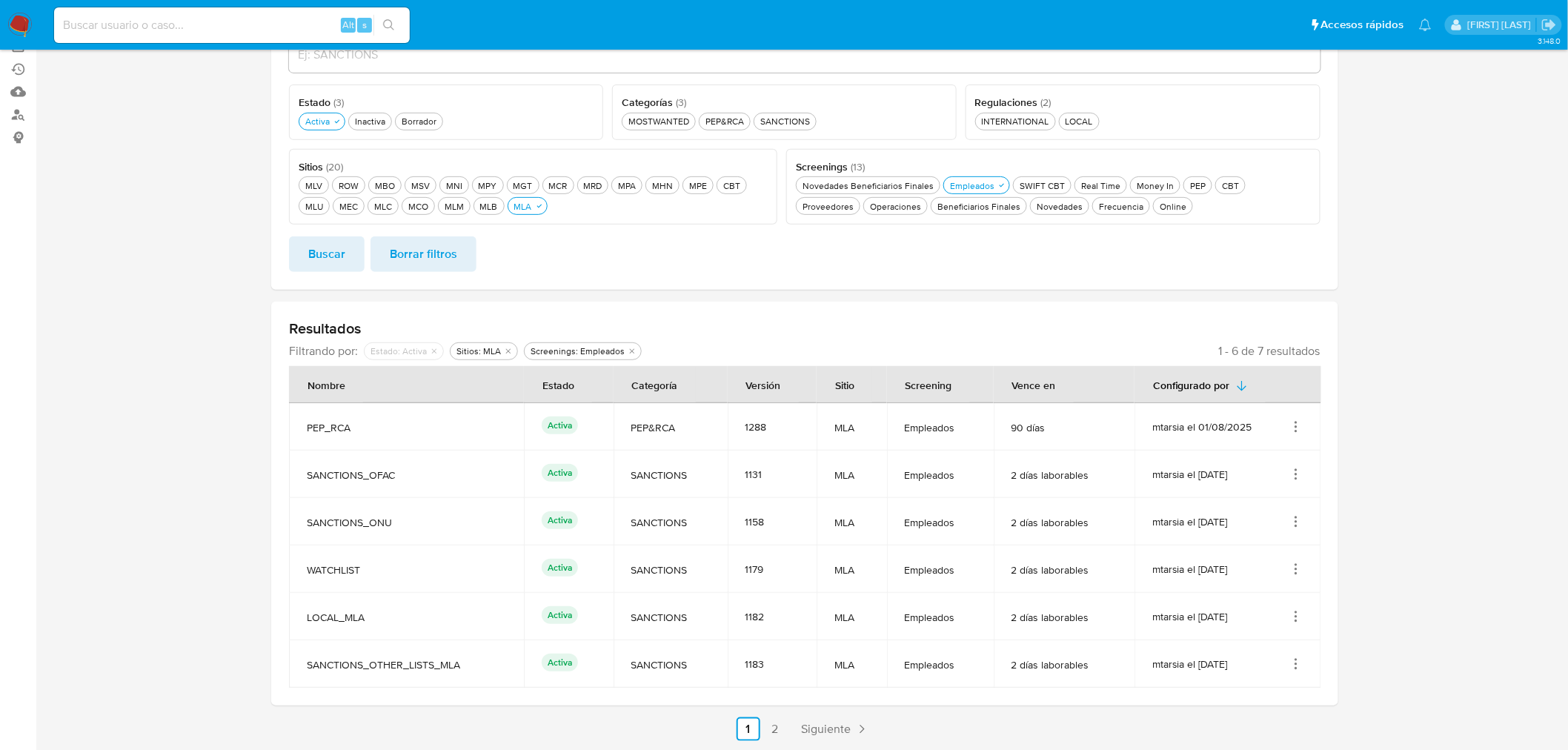 click 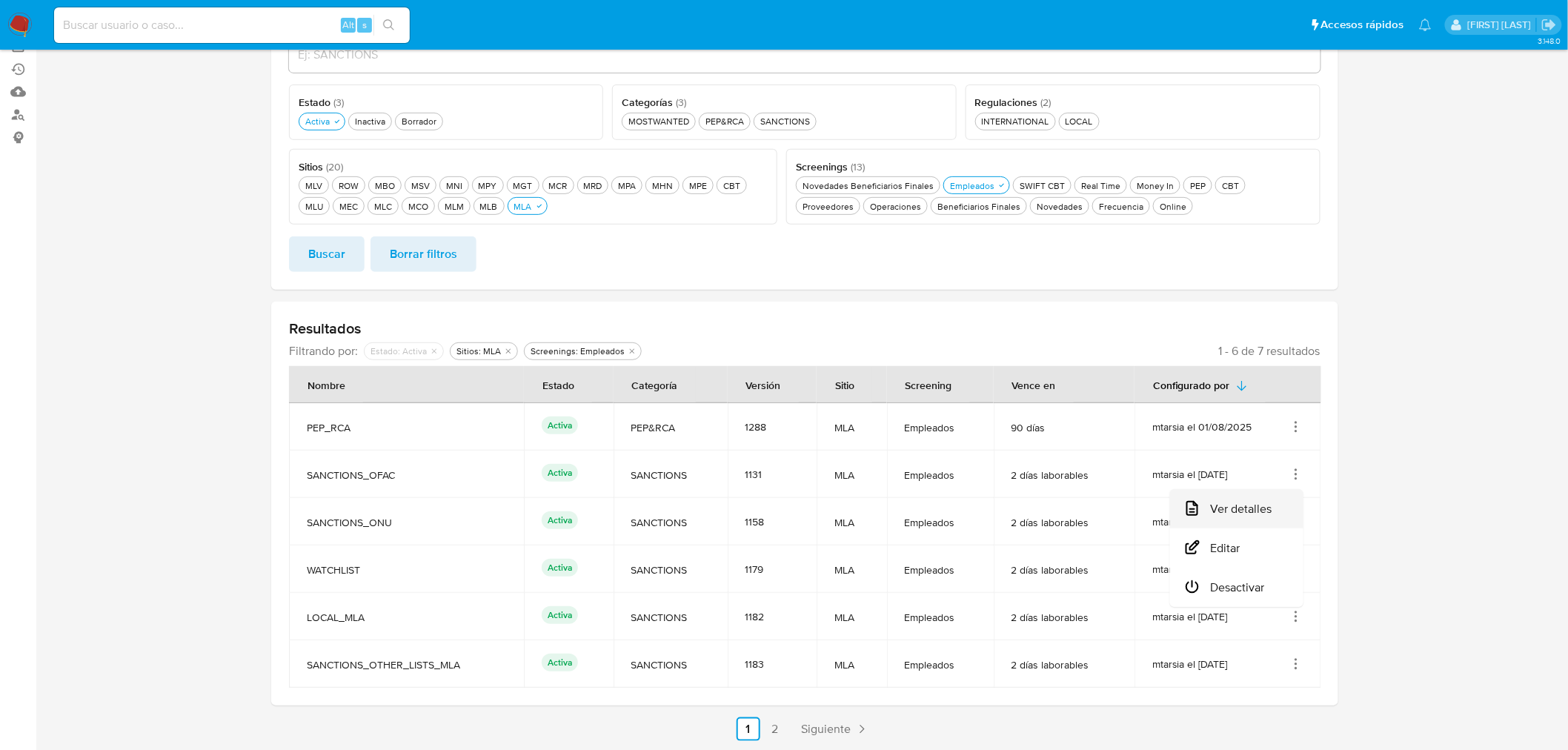 click on "Ver detalles" at bounding box center (1237, 508) 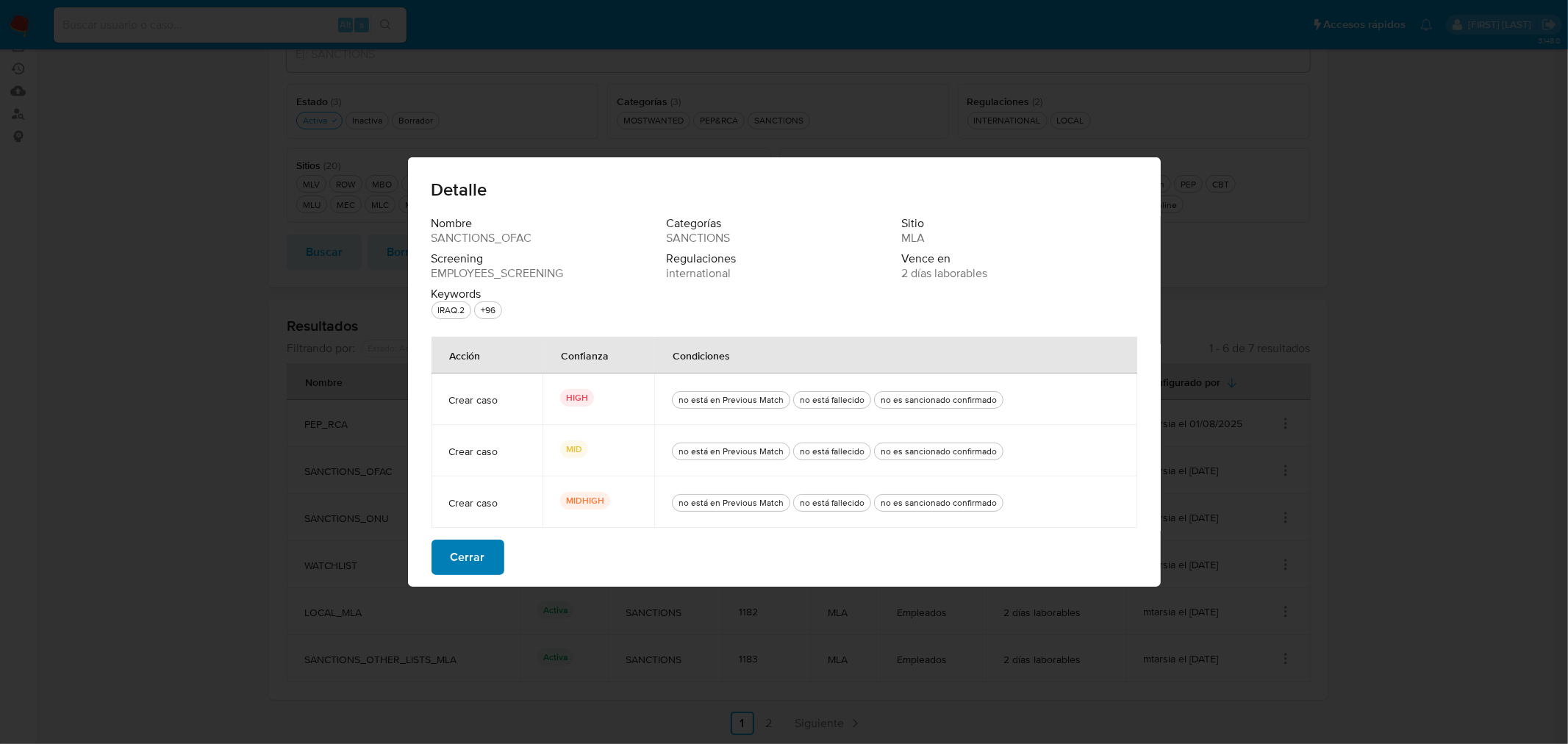 click on "Cerrar" at bounding box center (468, 557) 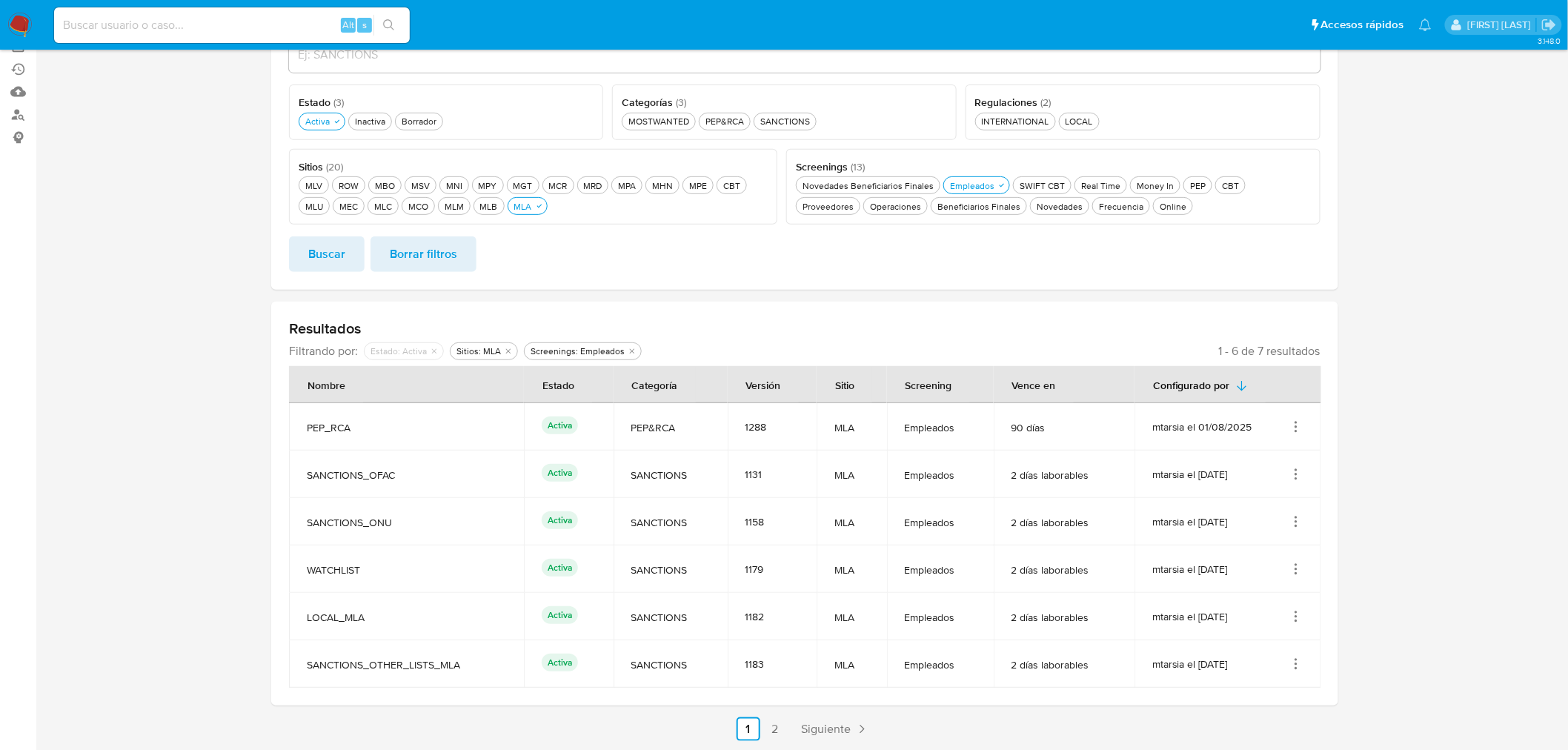 click 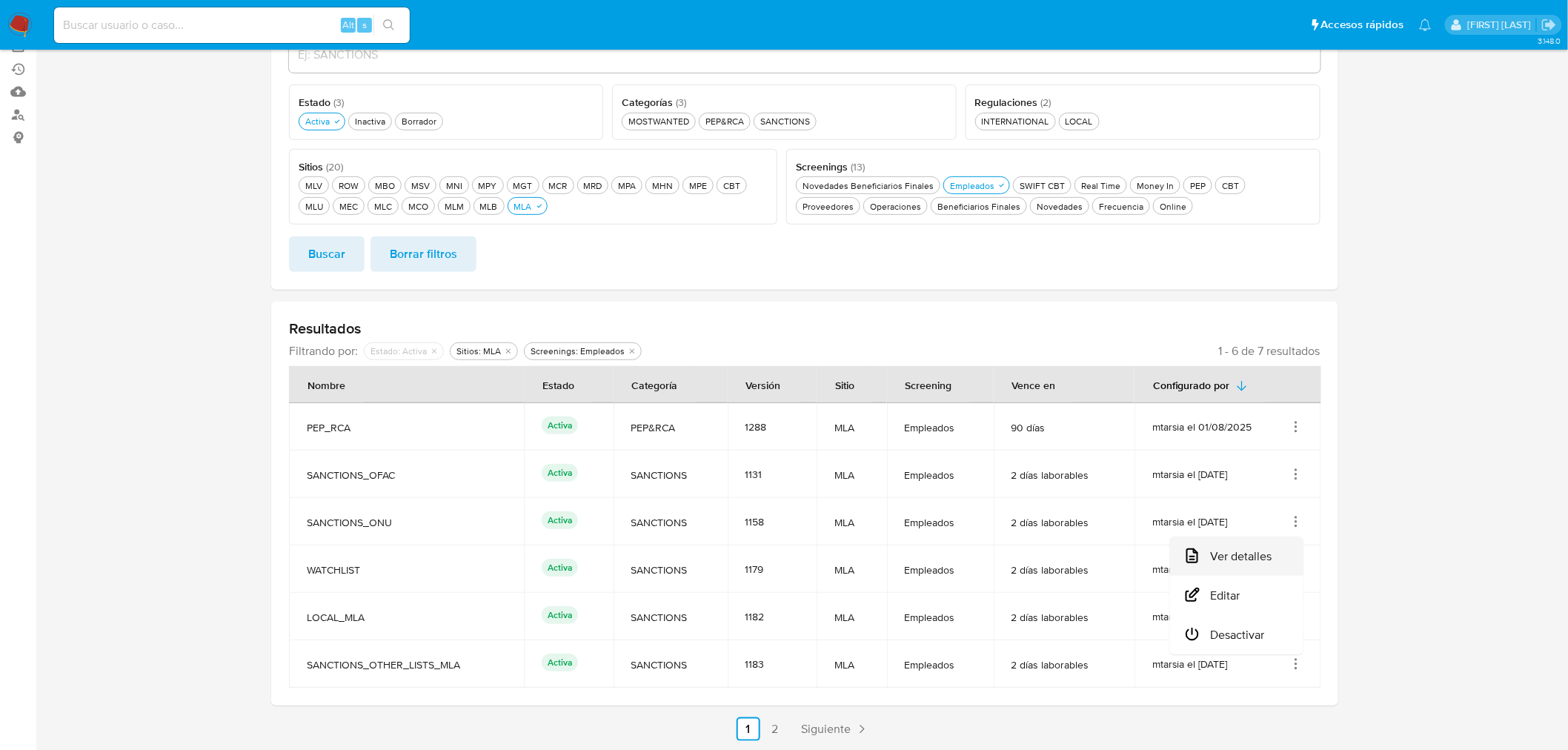 click on "Ver detalles" at bounding box center [1237, 556] 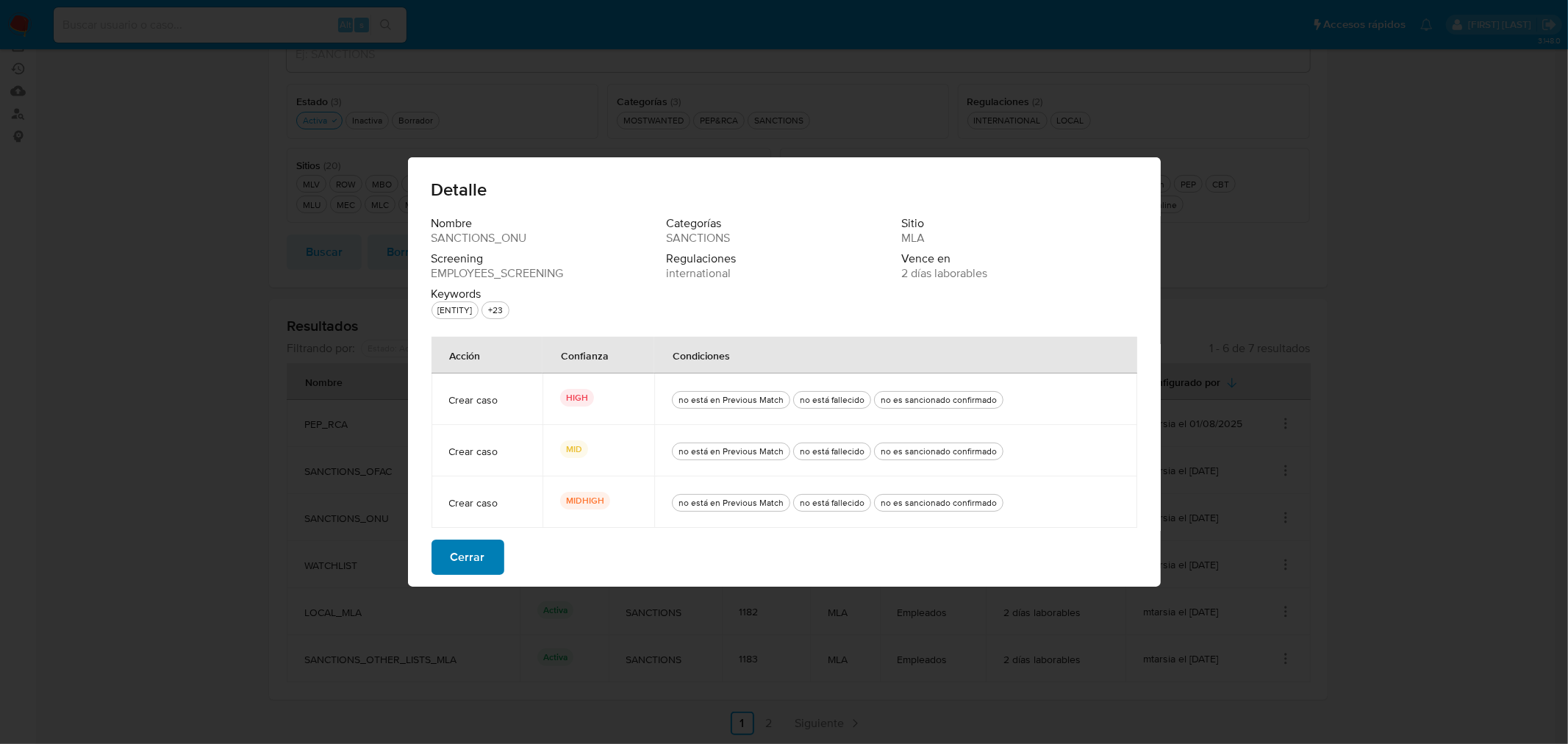 click on "Cerrar" at bounding box center [468, 557] 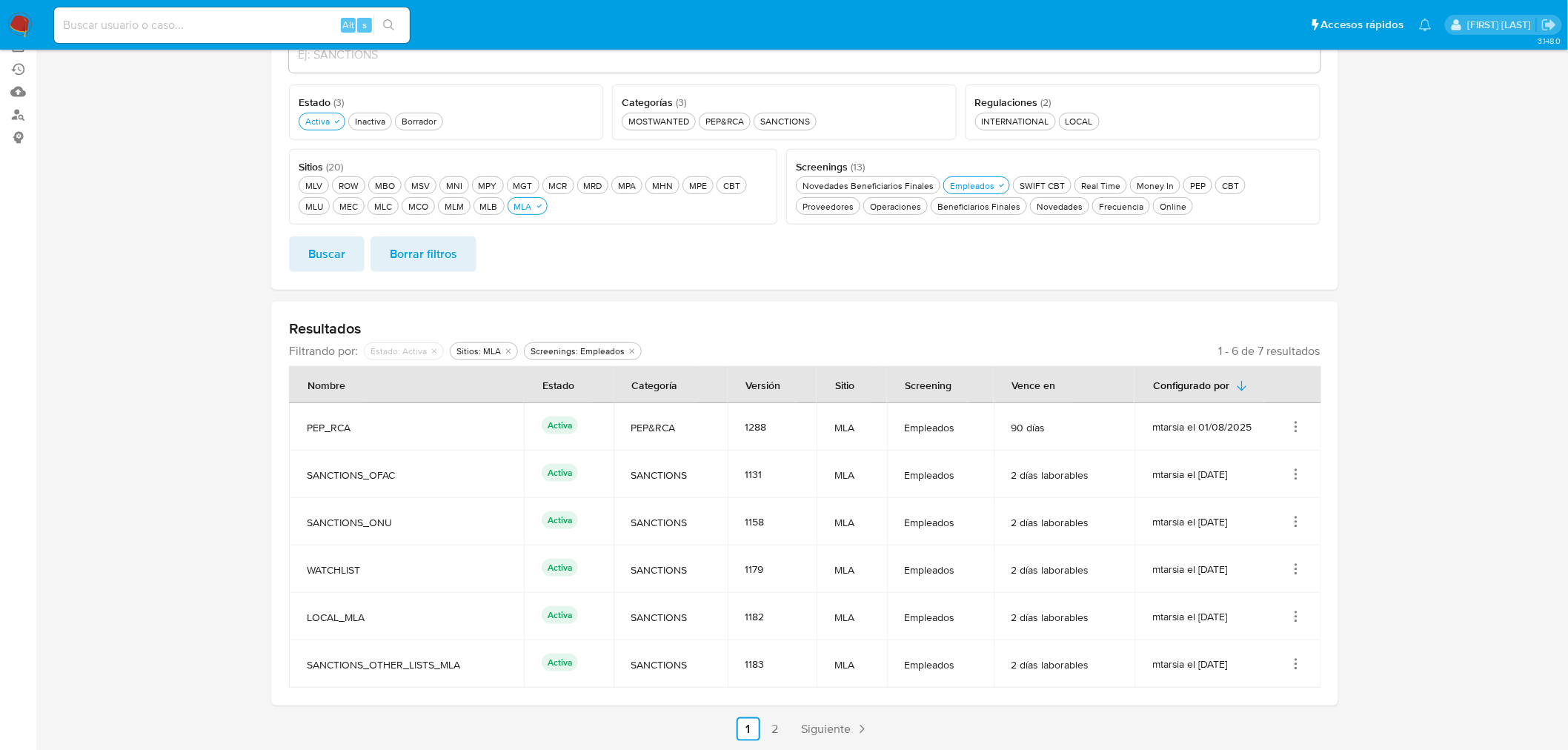 click 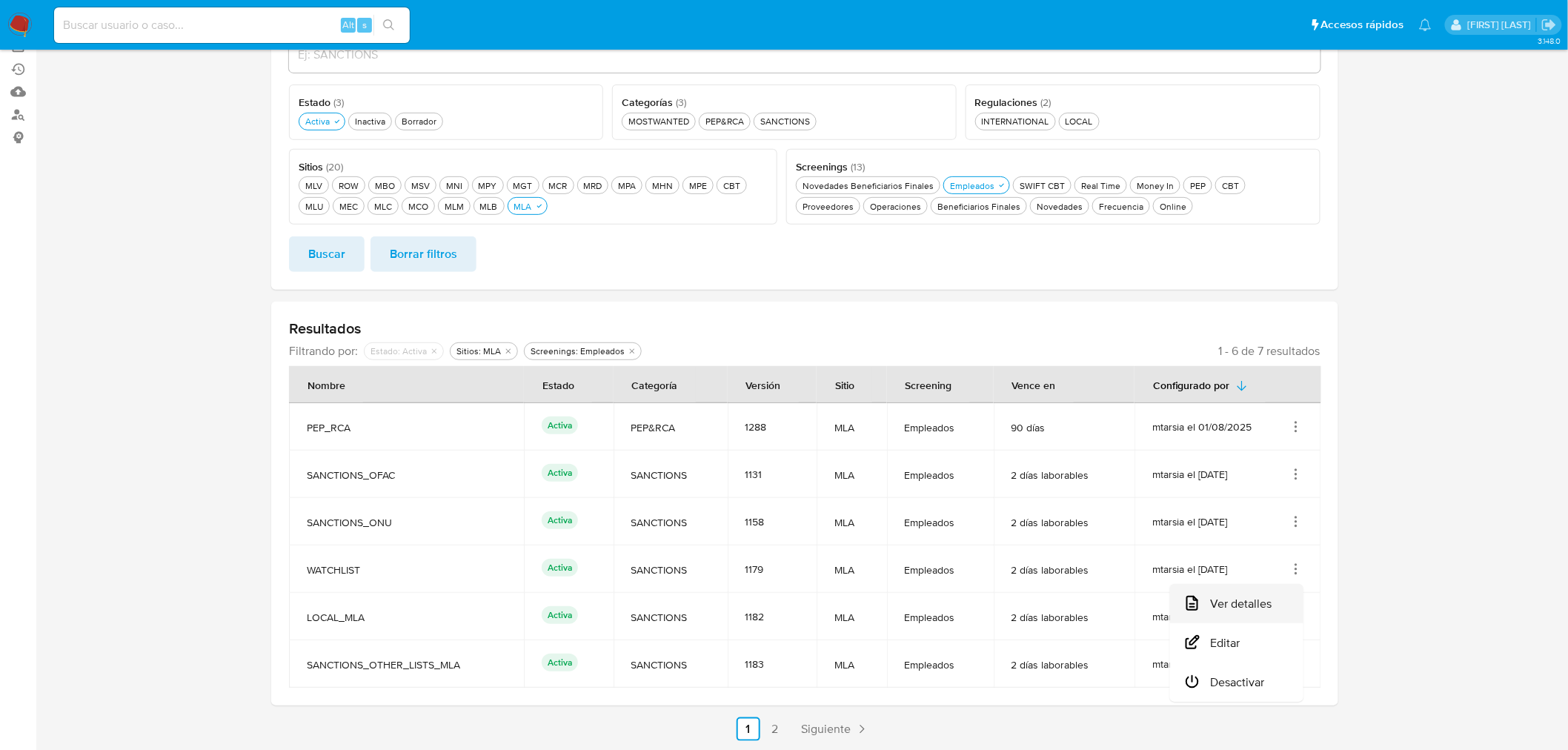 click on "Ver detalles" at bounding box center (1237, 603) 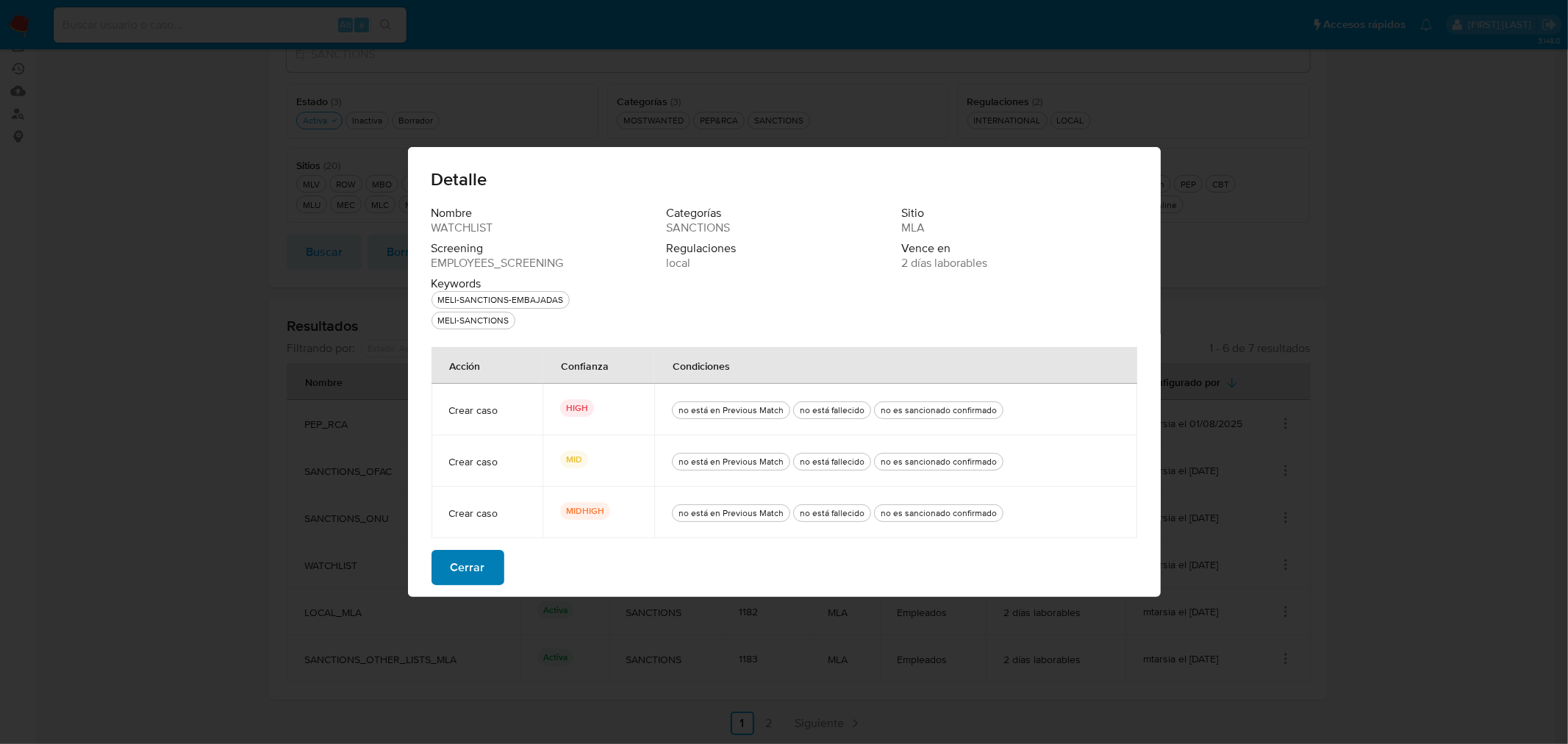 click on "Cerrar" at bounding box center (468, 568) 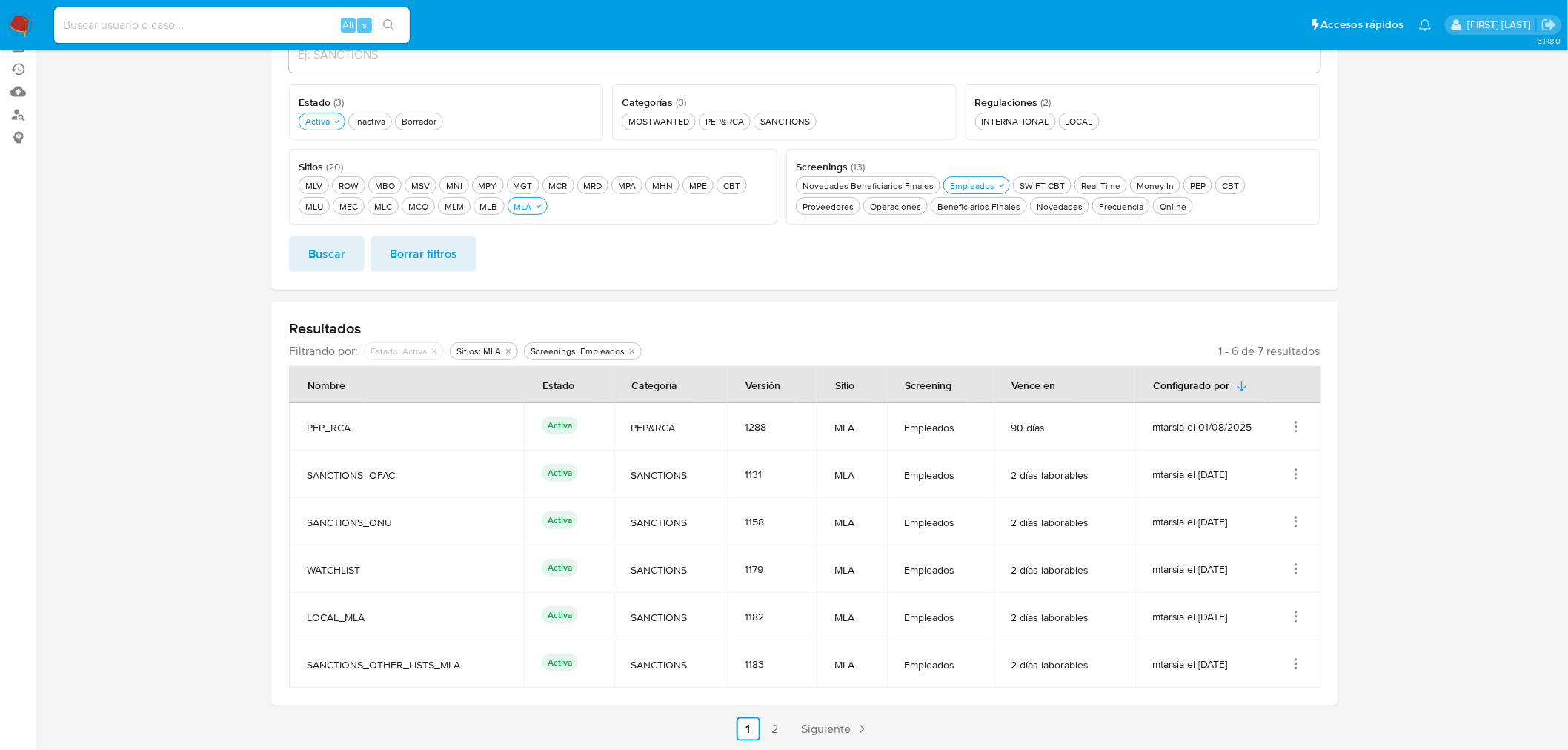click 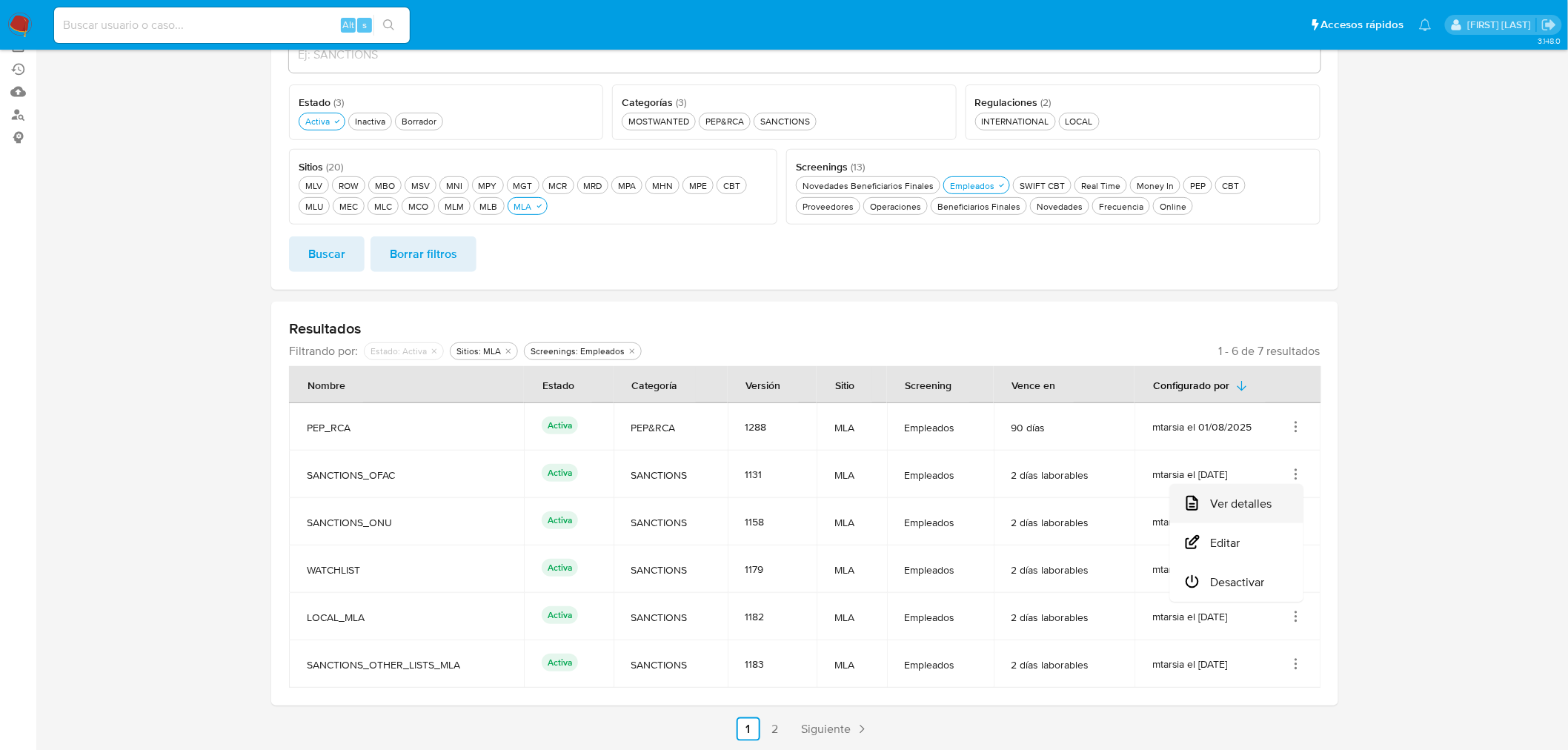 click on "Ver detalles" at bounding box center (1237, 503) 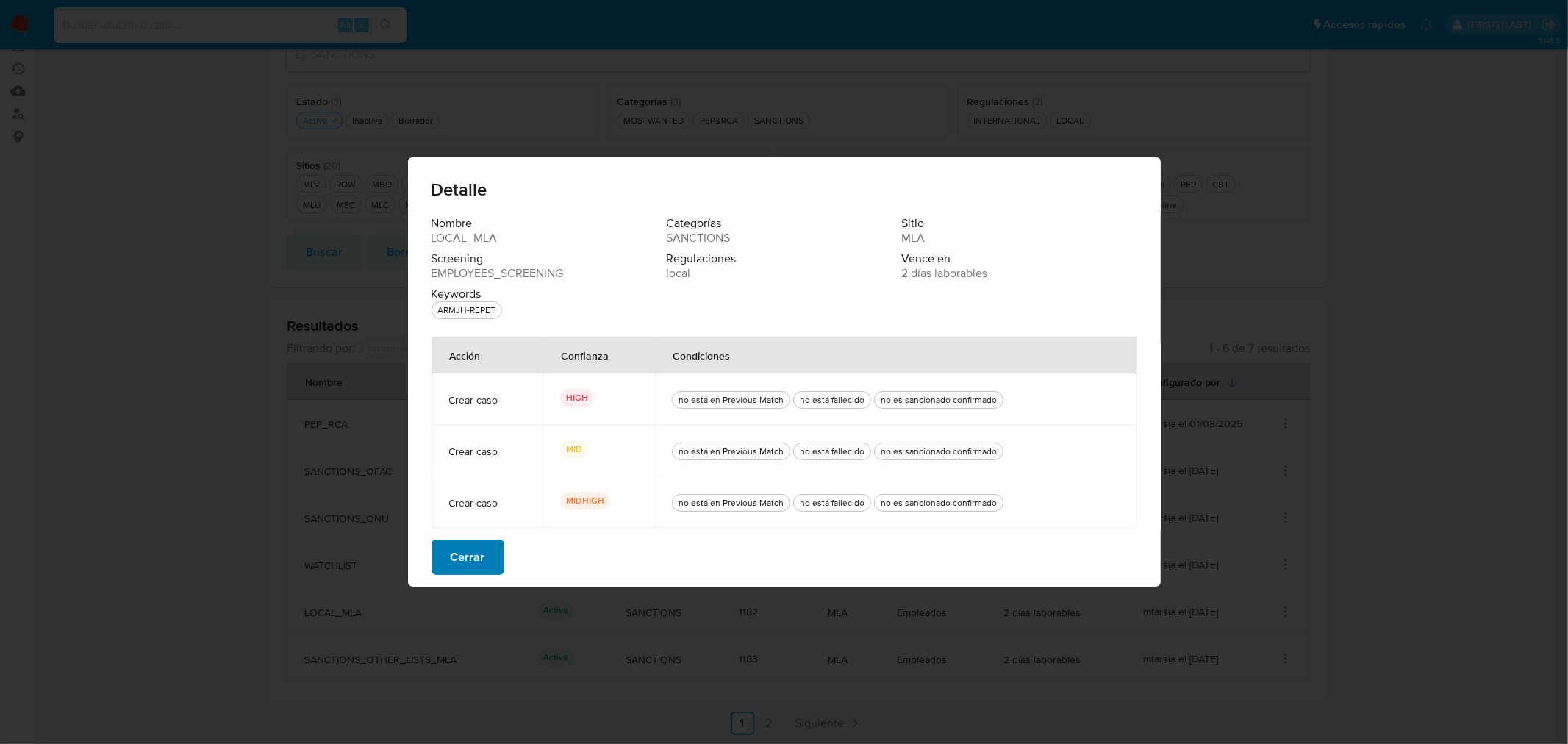 click on "Cerrar" at bounding box center (468, 557) 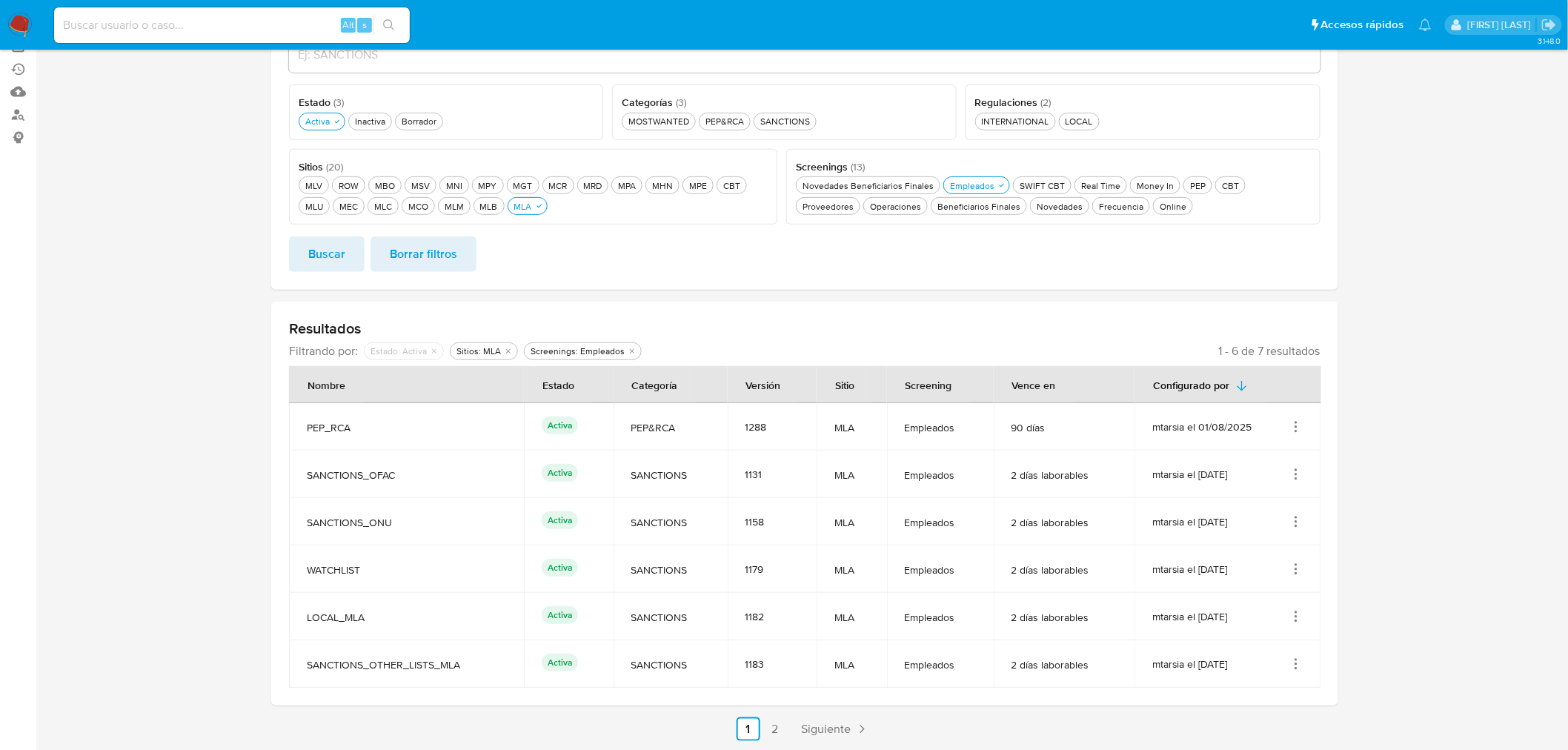 click 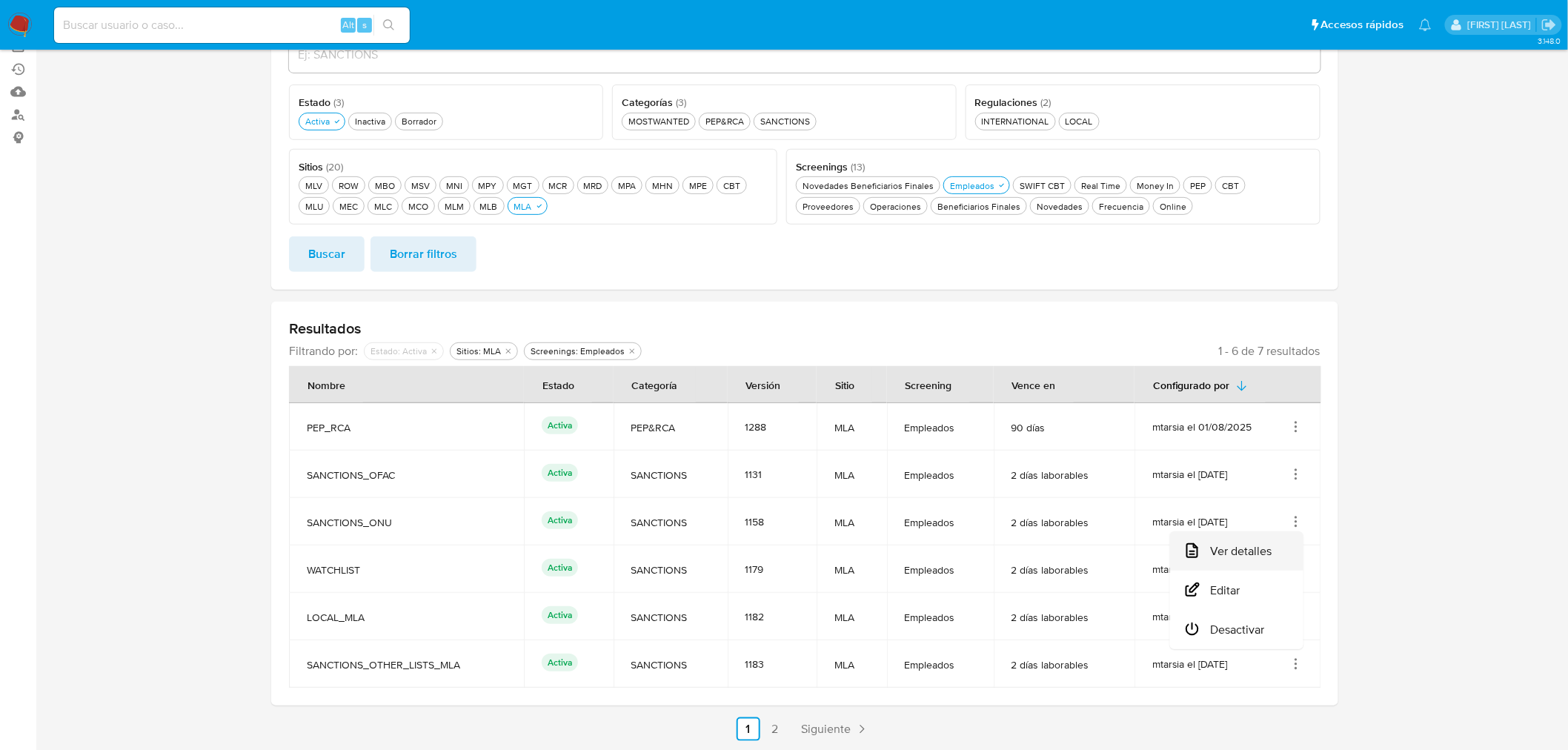 click on "Ver detalles" at bounding box center (1237, 551) 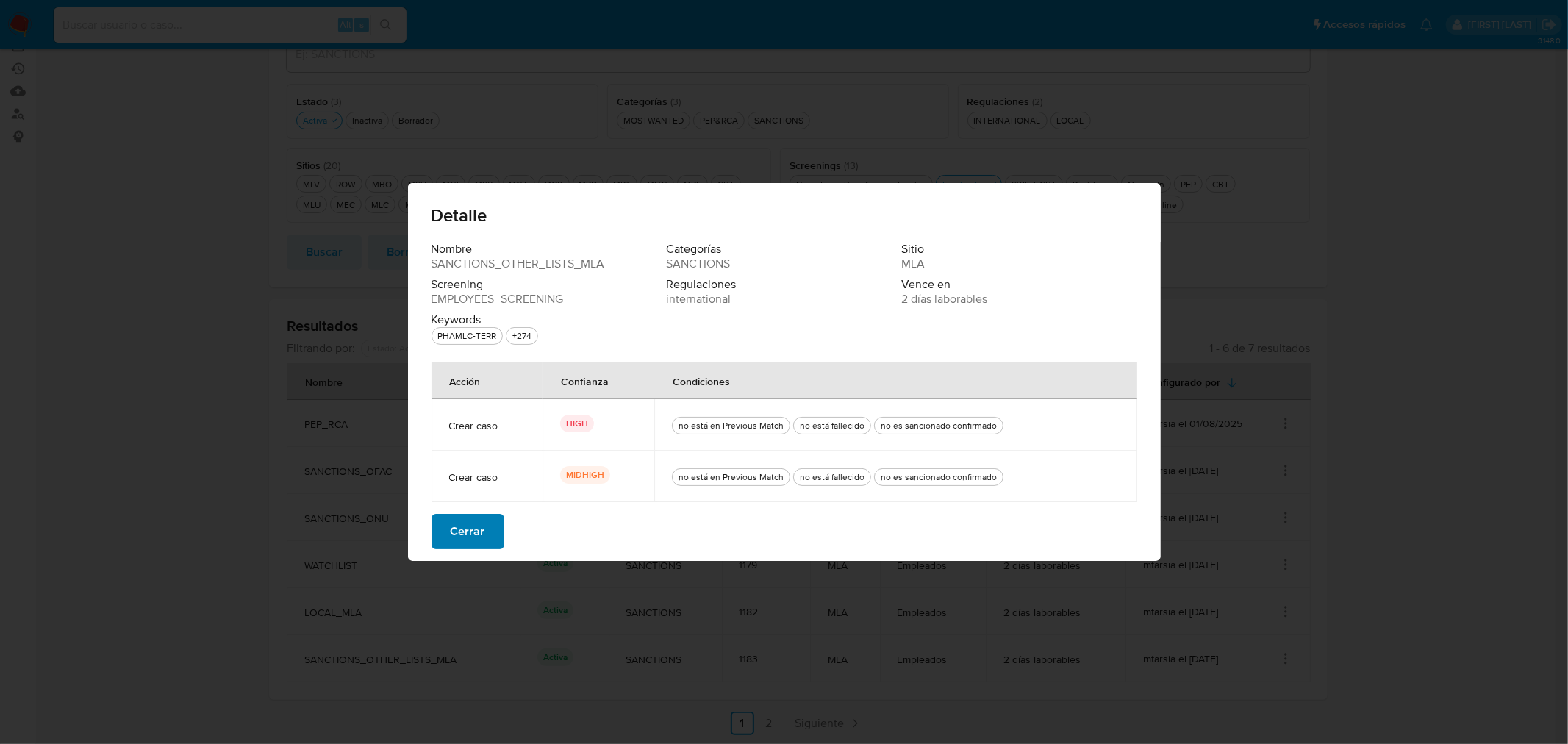 click on "Cerrar" at bounding box center [468, 532] 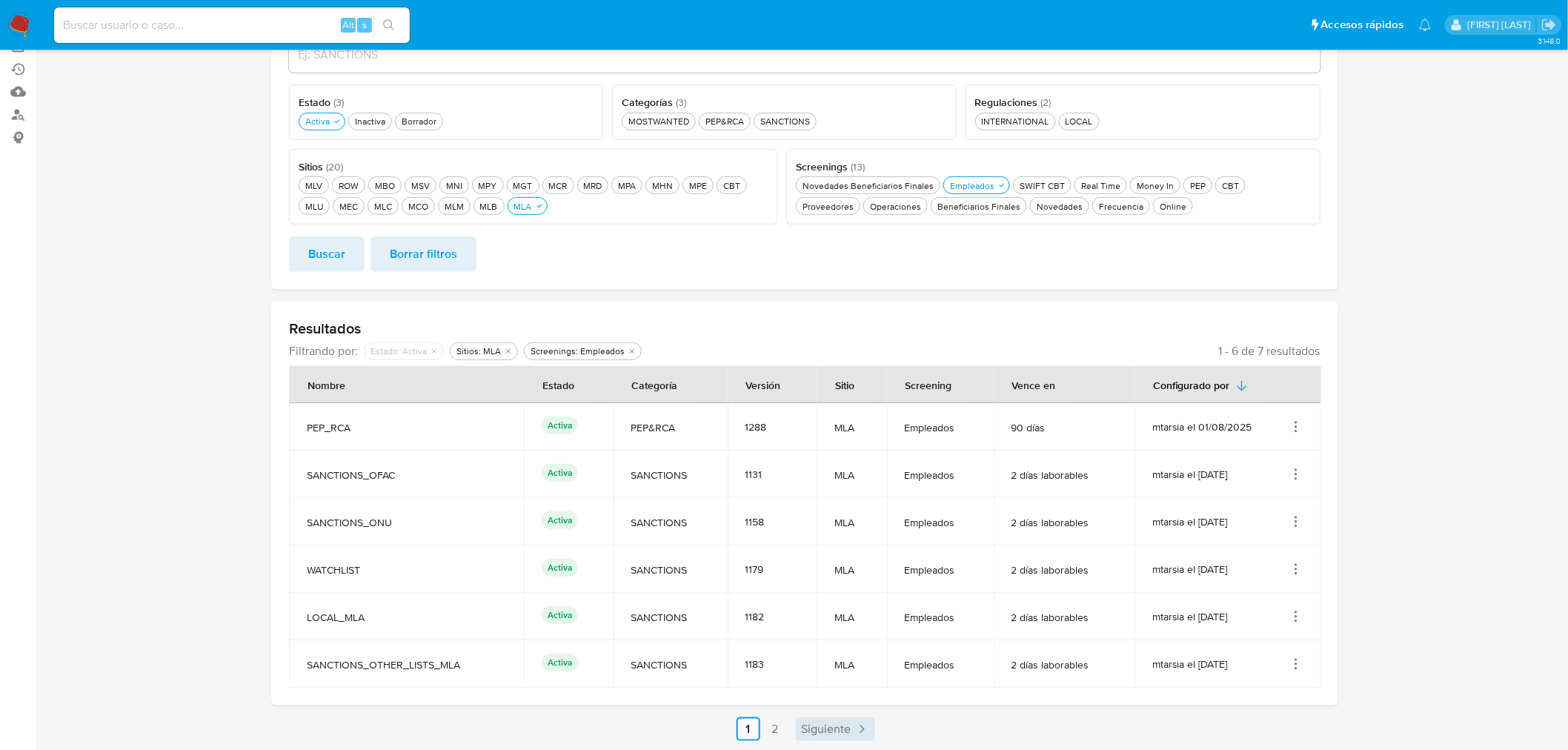 click on "Siguiente" at bounding box center (826, 729) 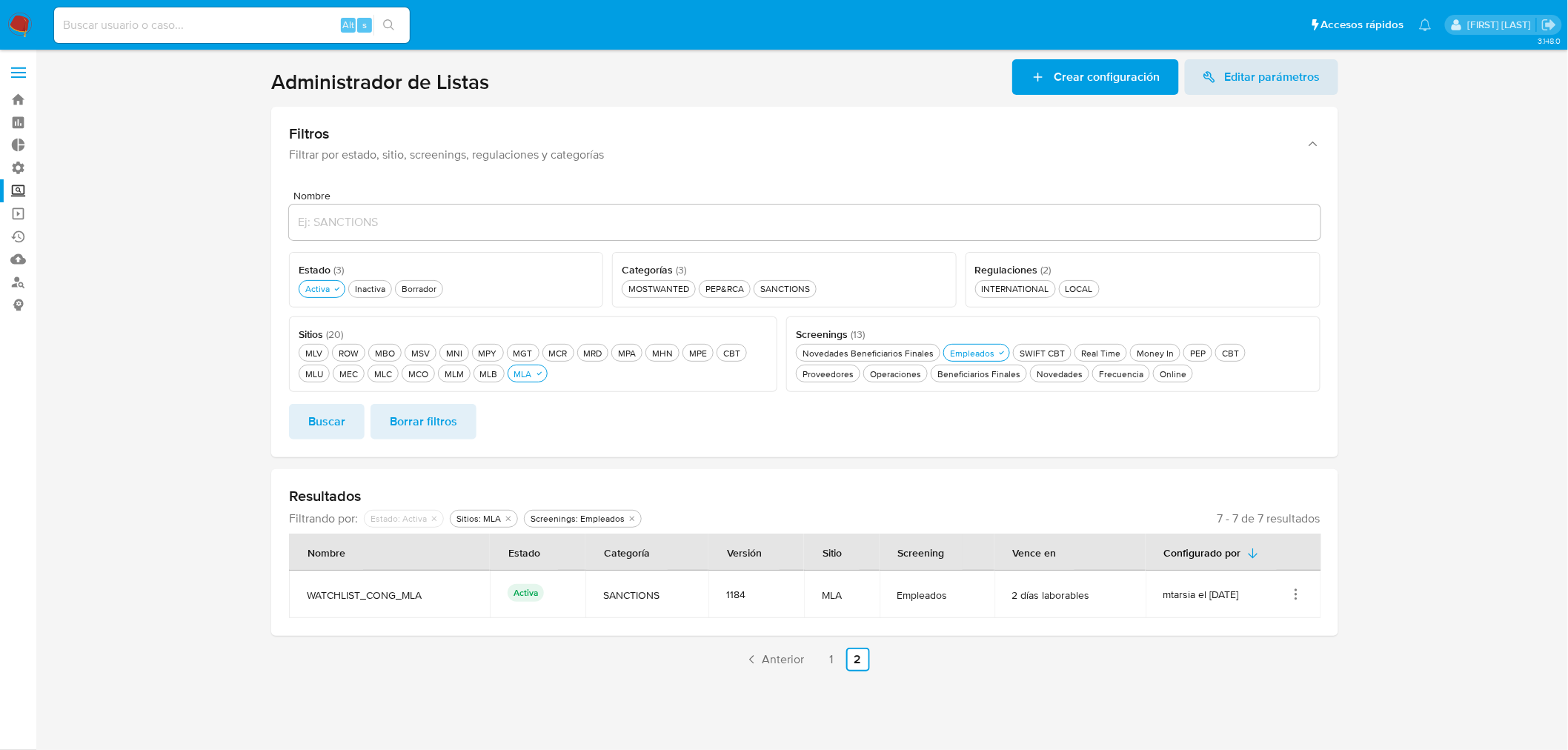 scroll, scrollTop: 0, scrollLeft: 0, axis: both 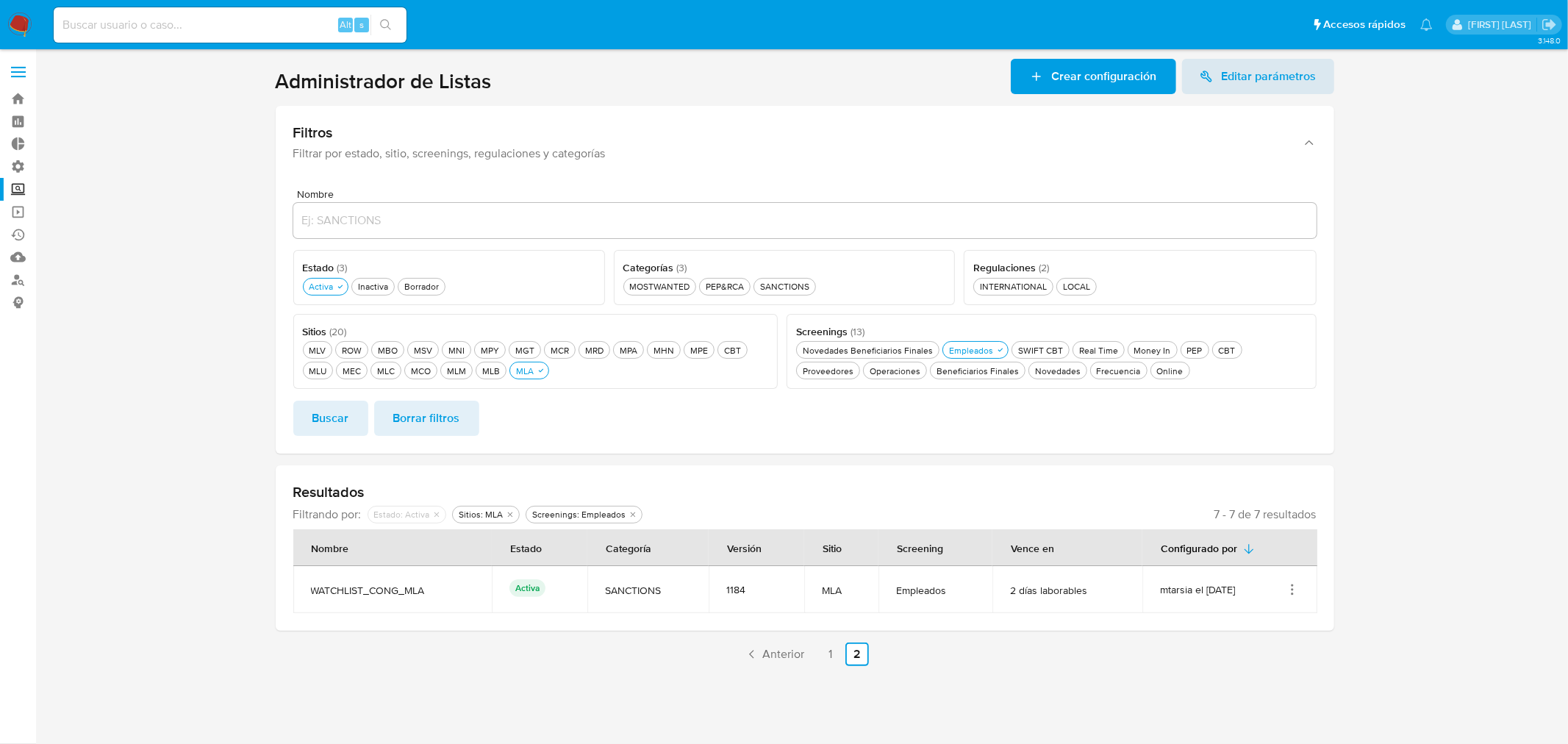 click 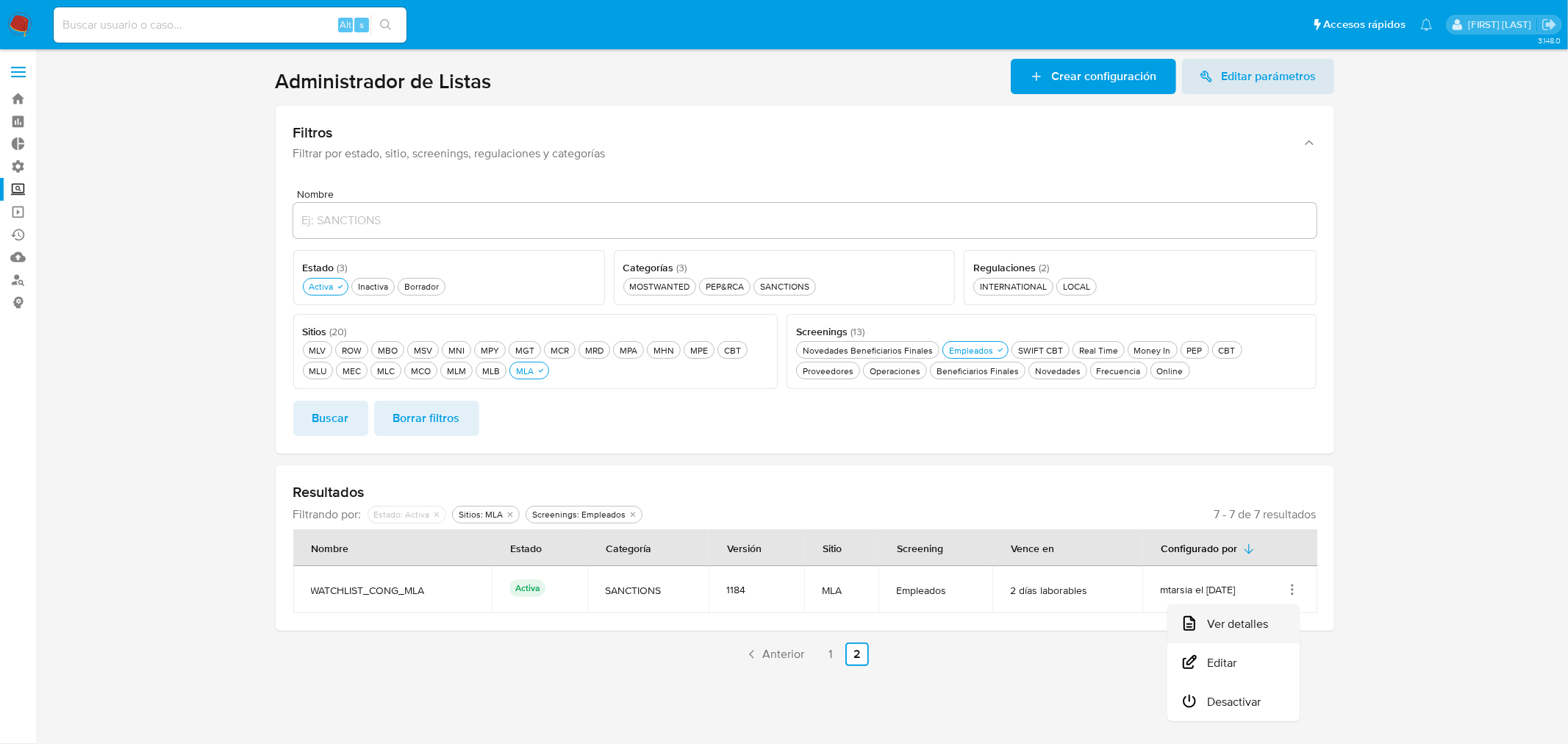 click on "Ver detalles" at bounding box center [1234, 623] 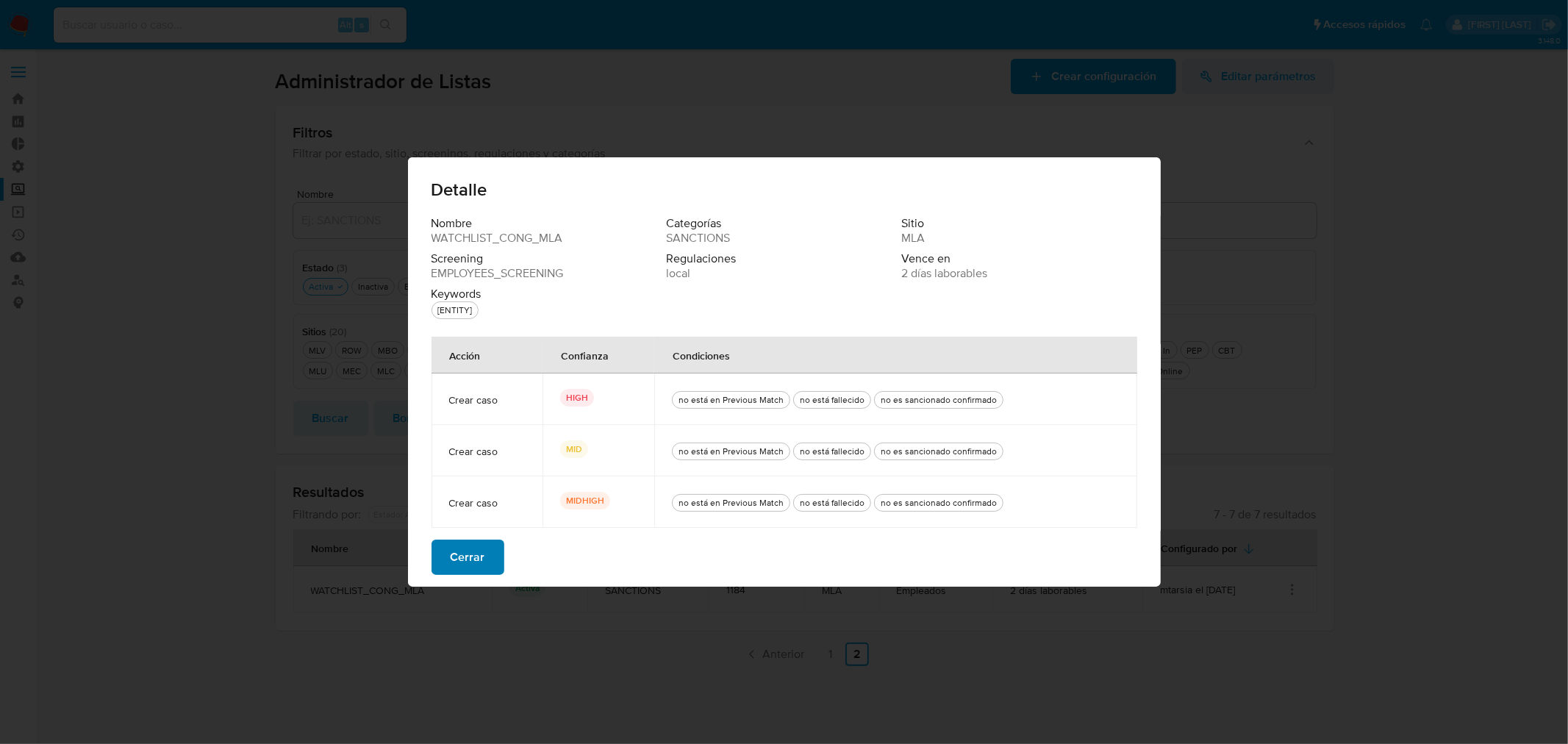 click on "Cerrar" at bounding box center [468, 557] 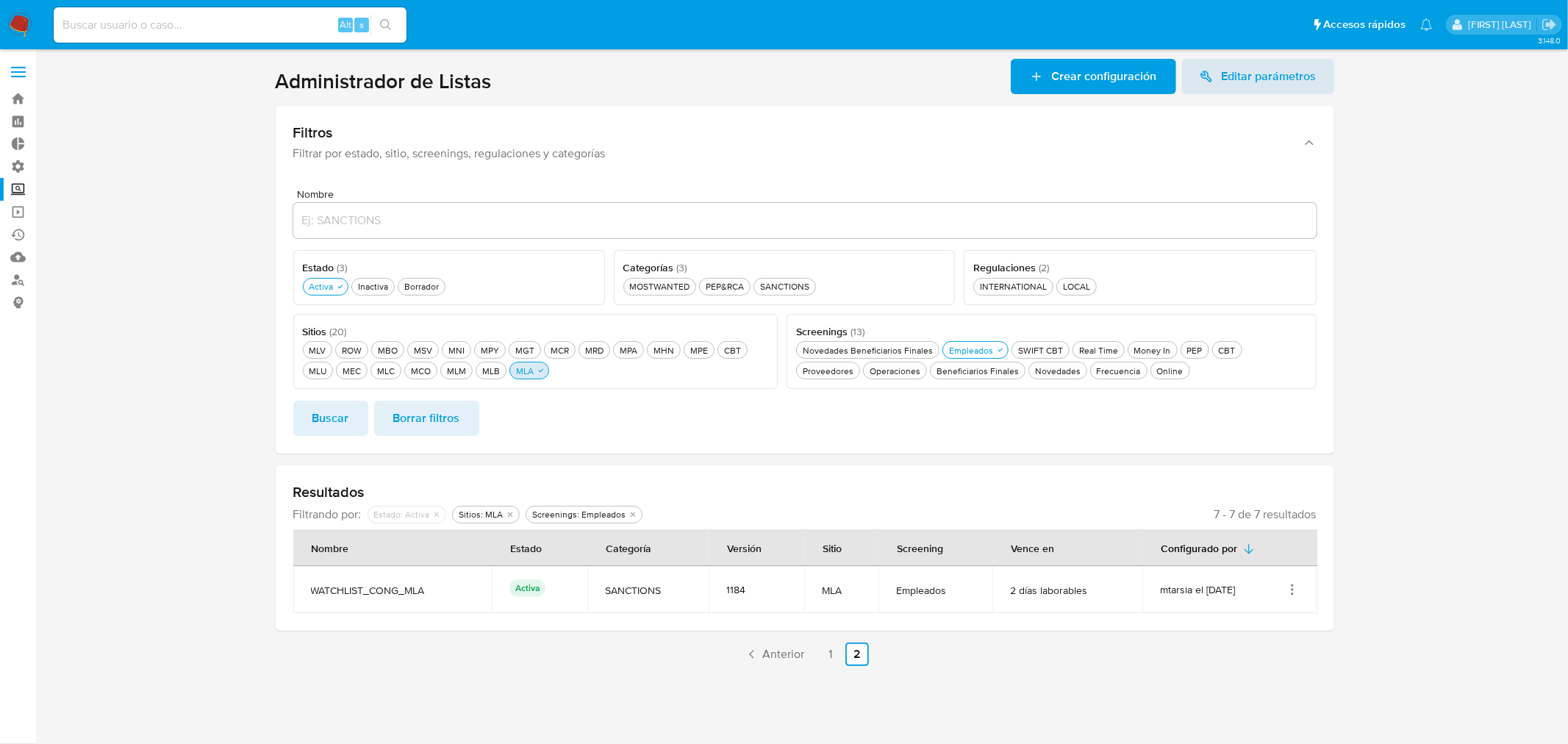 click on "MLA MLA" at bounding box center [529, 371] 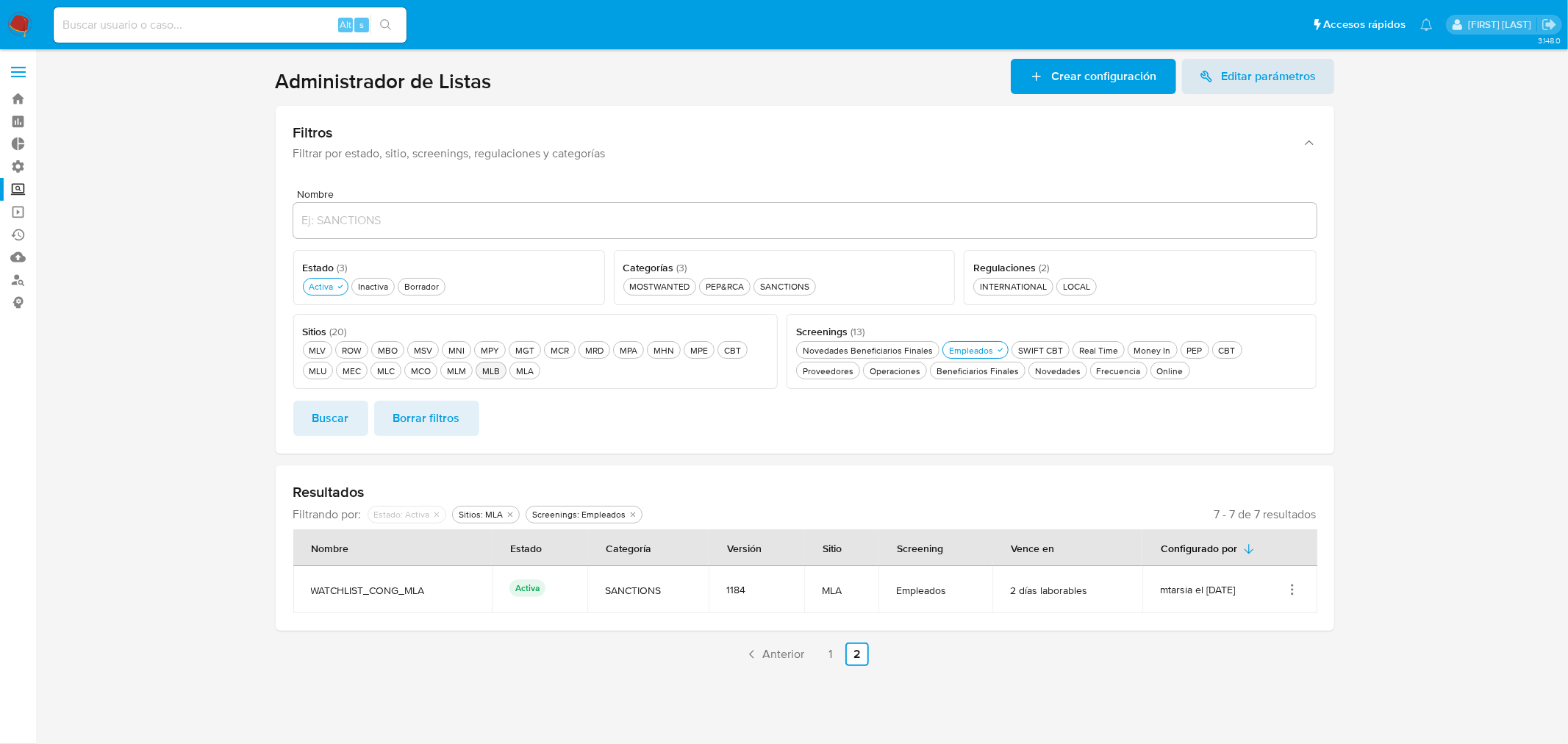 click on "MLB MLB" at bounding box center [491, 371] 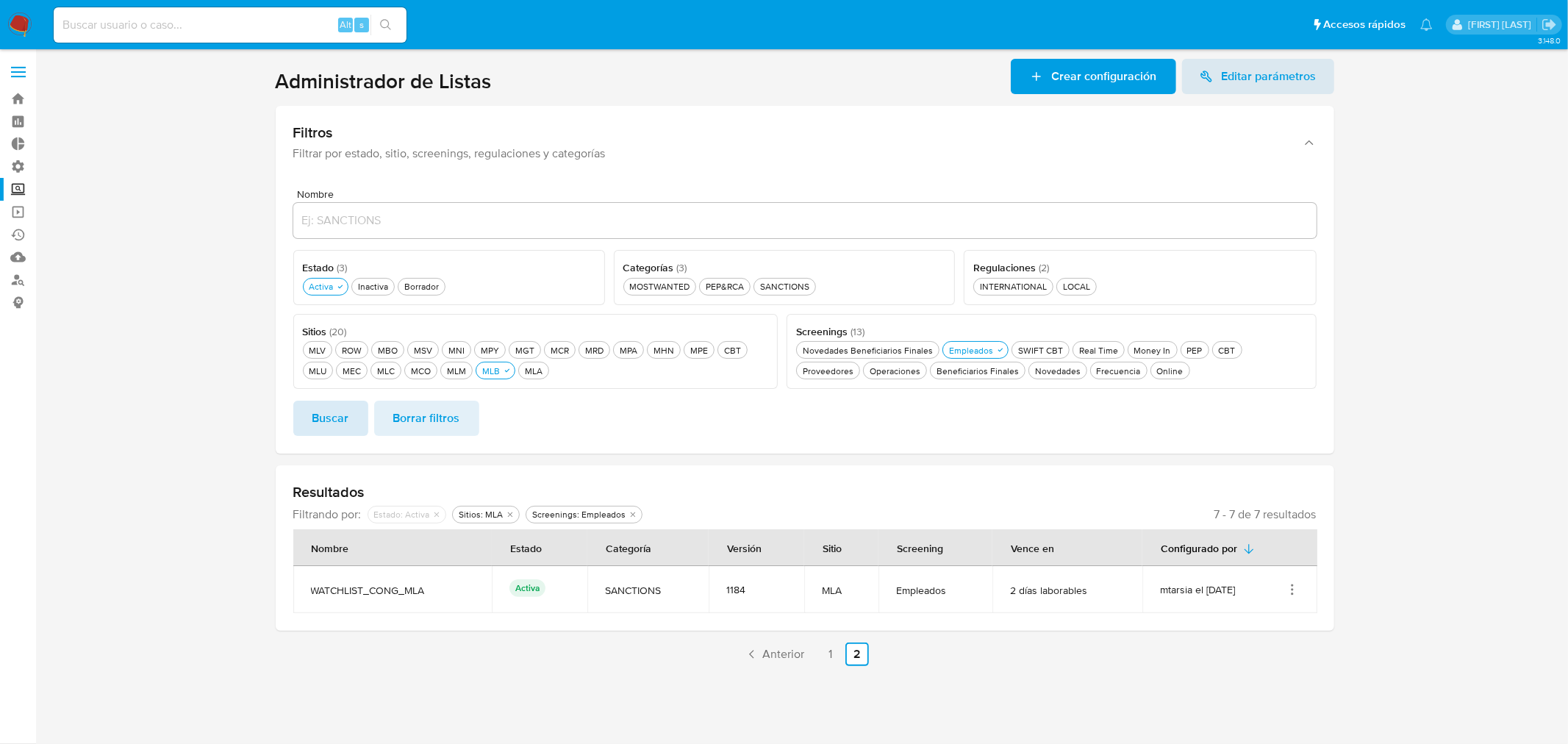click on "Buscar" at bounding box center [331, 418] 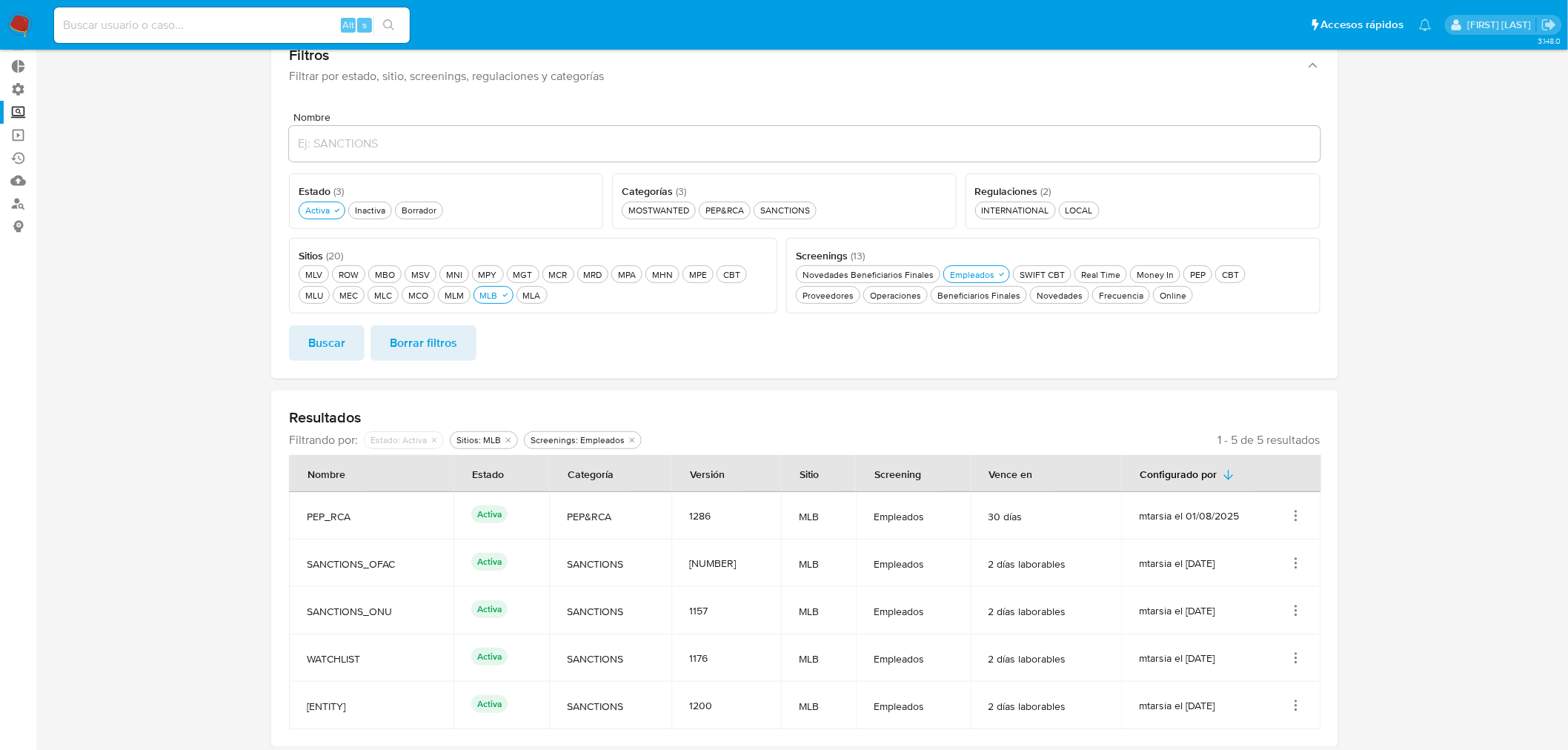 scroll, scrollTop: 84, scrollLeft: 0, axis: vertical 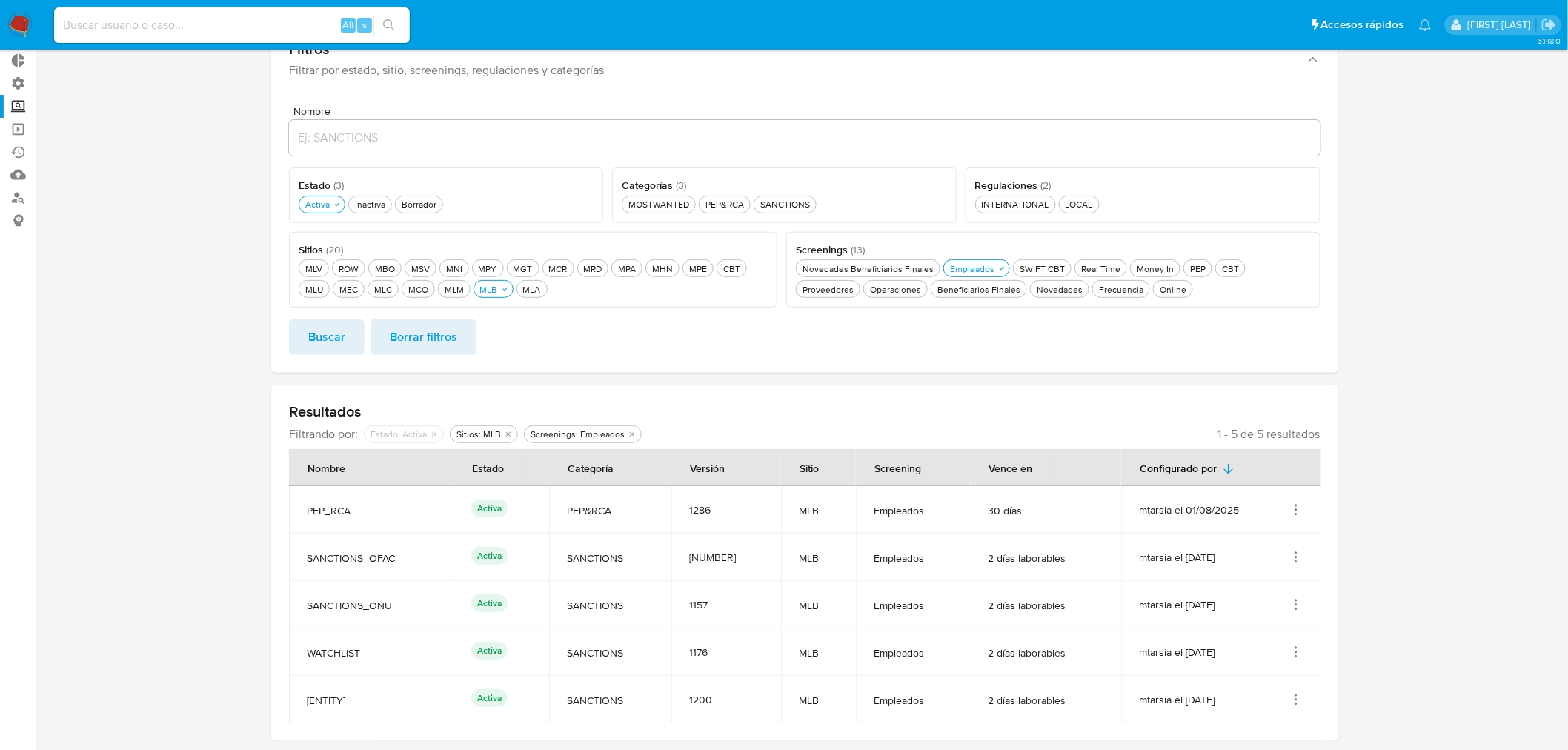click 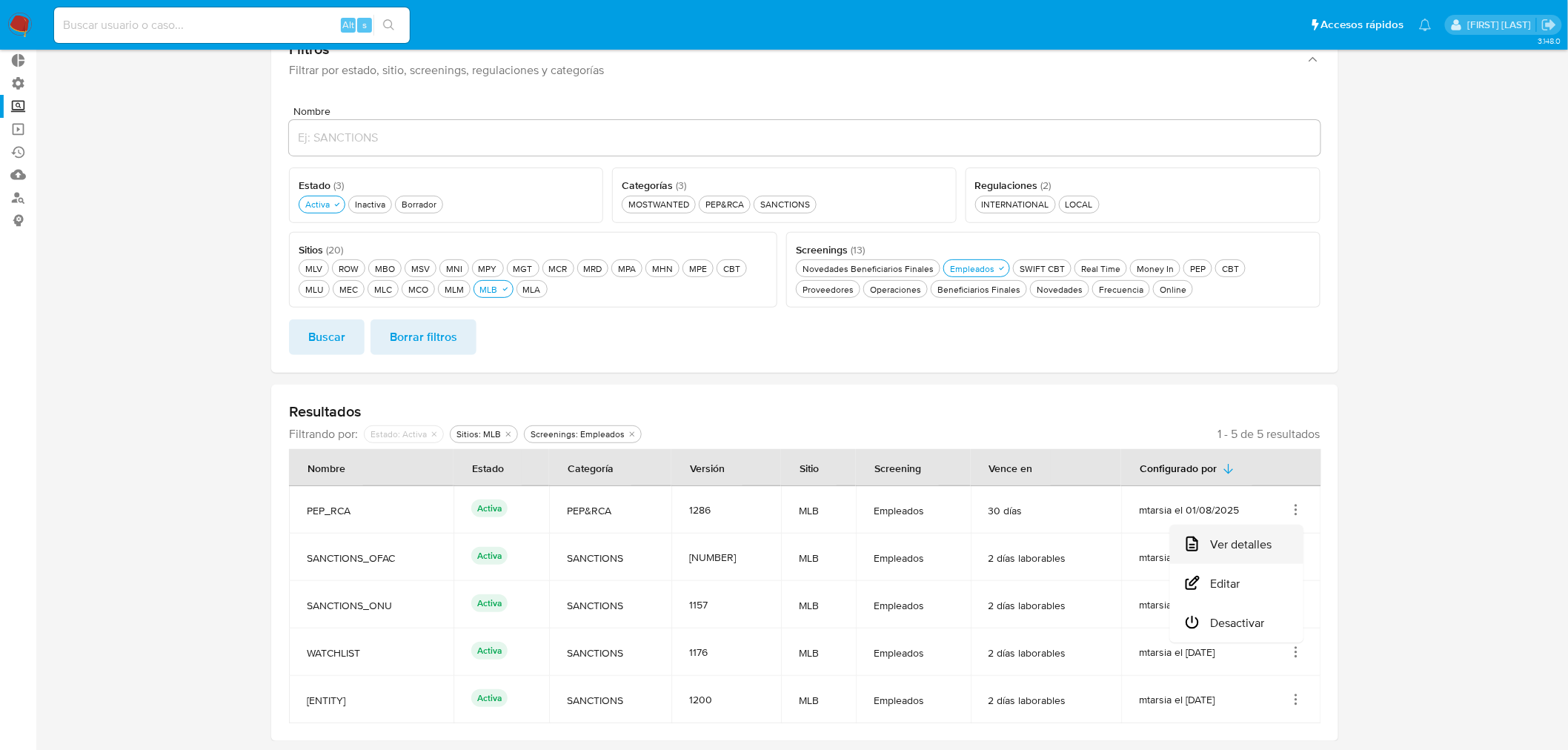 click on "Ver detalles" at bounding box center [1237, 544] 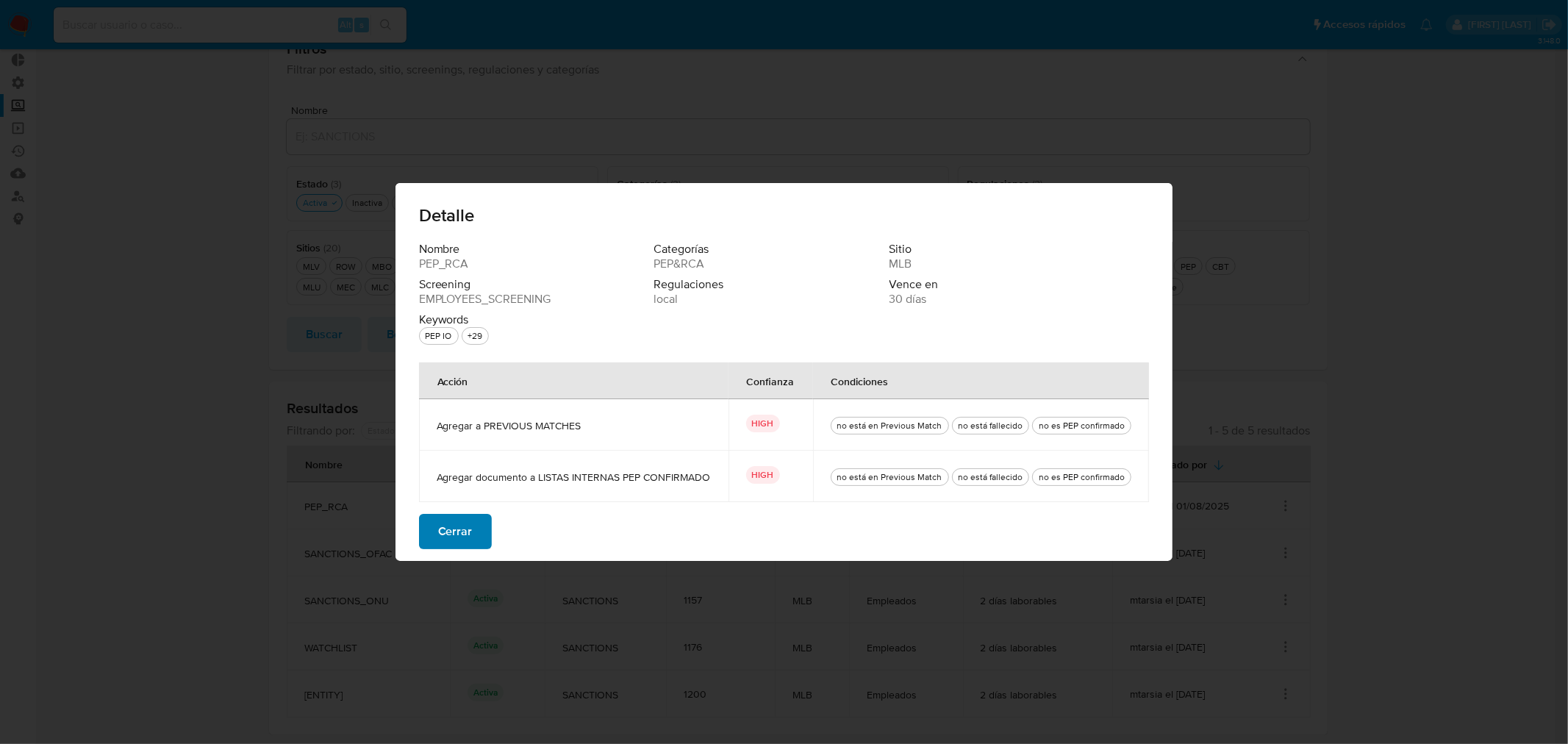 click on "Cerrar" at bounding box center [455, 532] 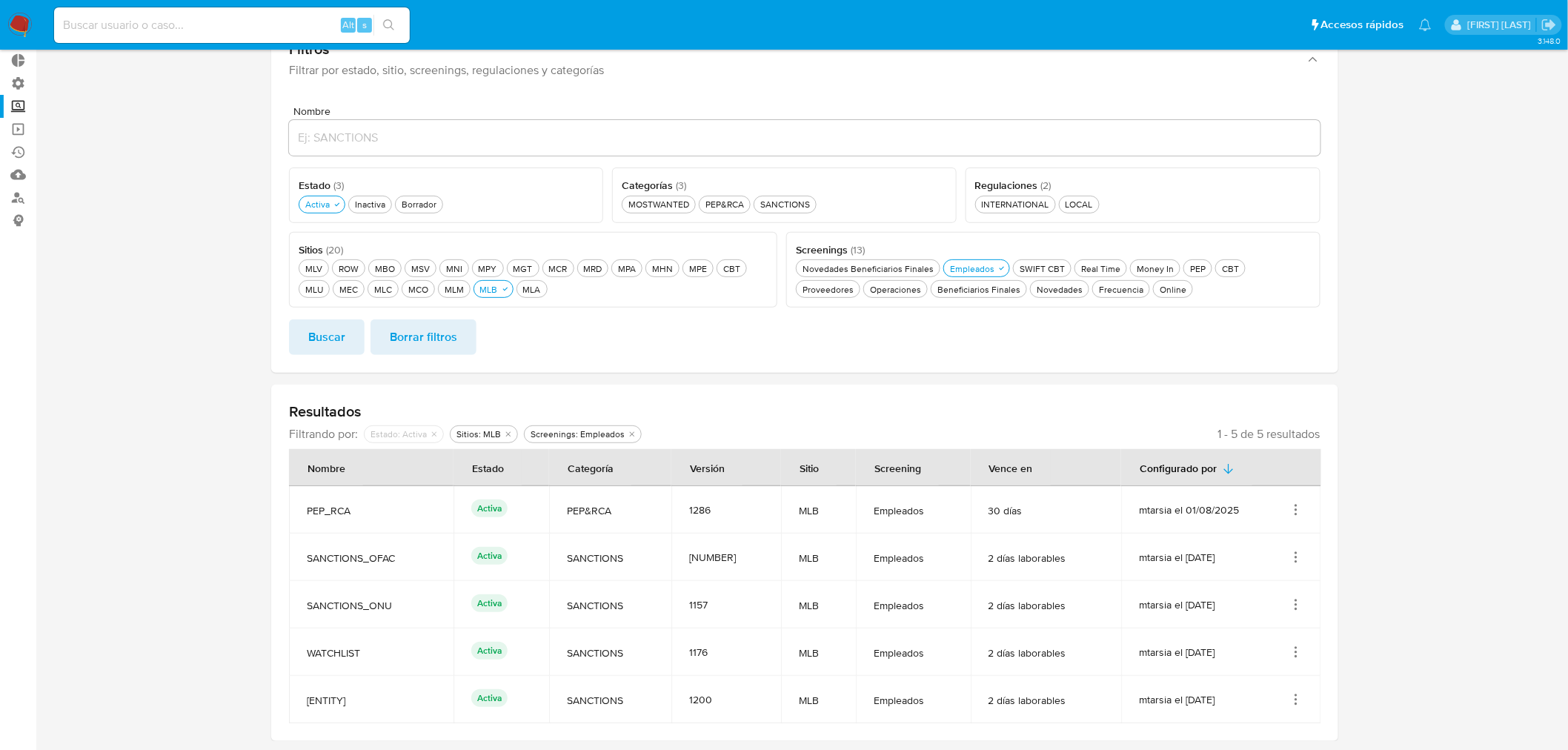 click 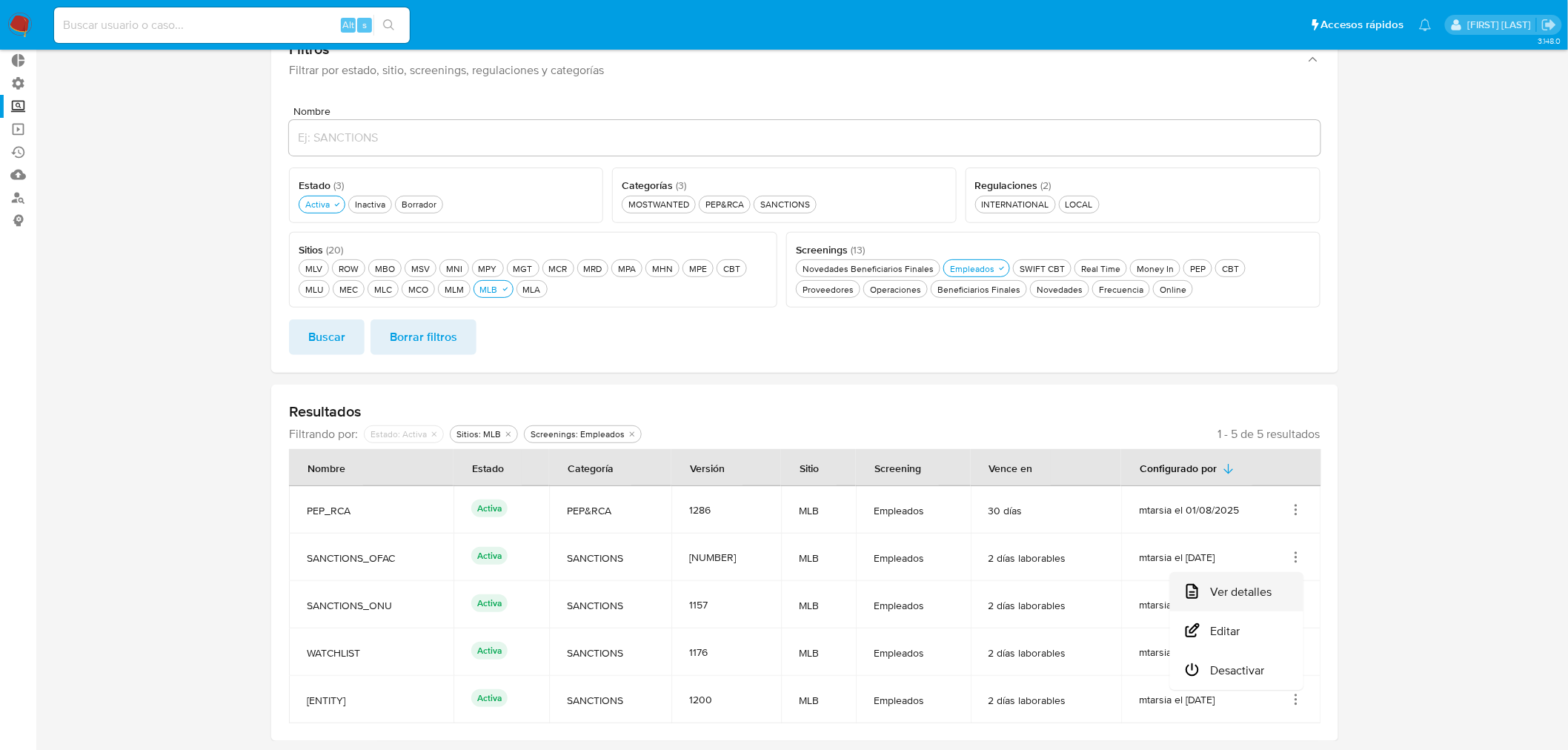 click on "Ver detalles" at bounding box center (1237, 591) 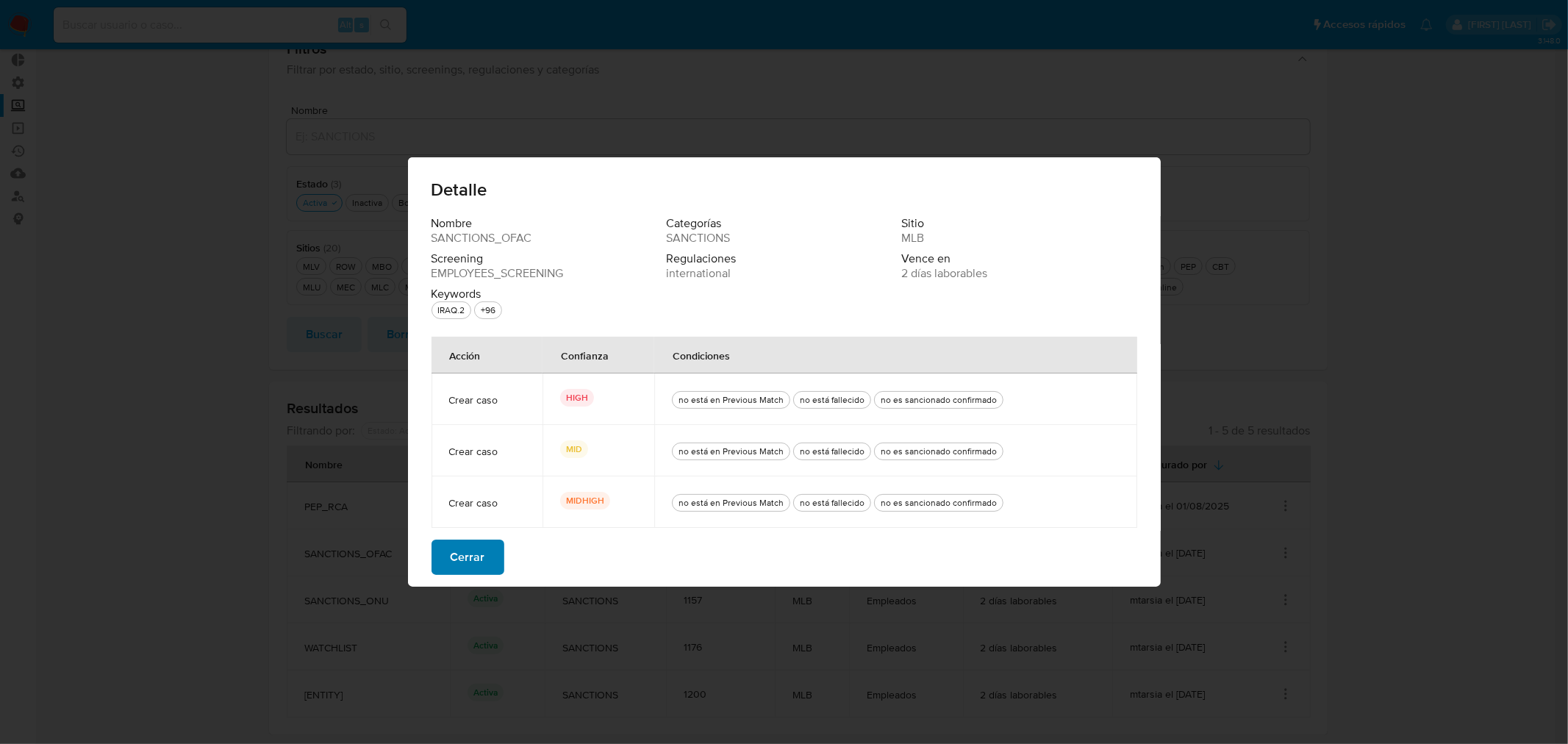 click on "Cerrar" at bounding box center [468, 557] 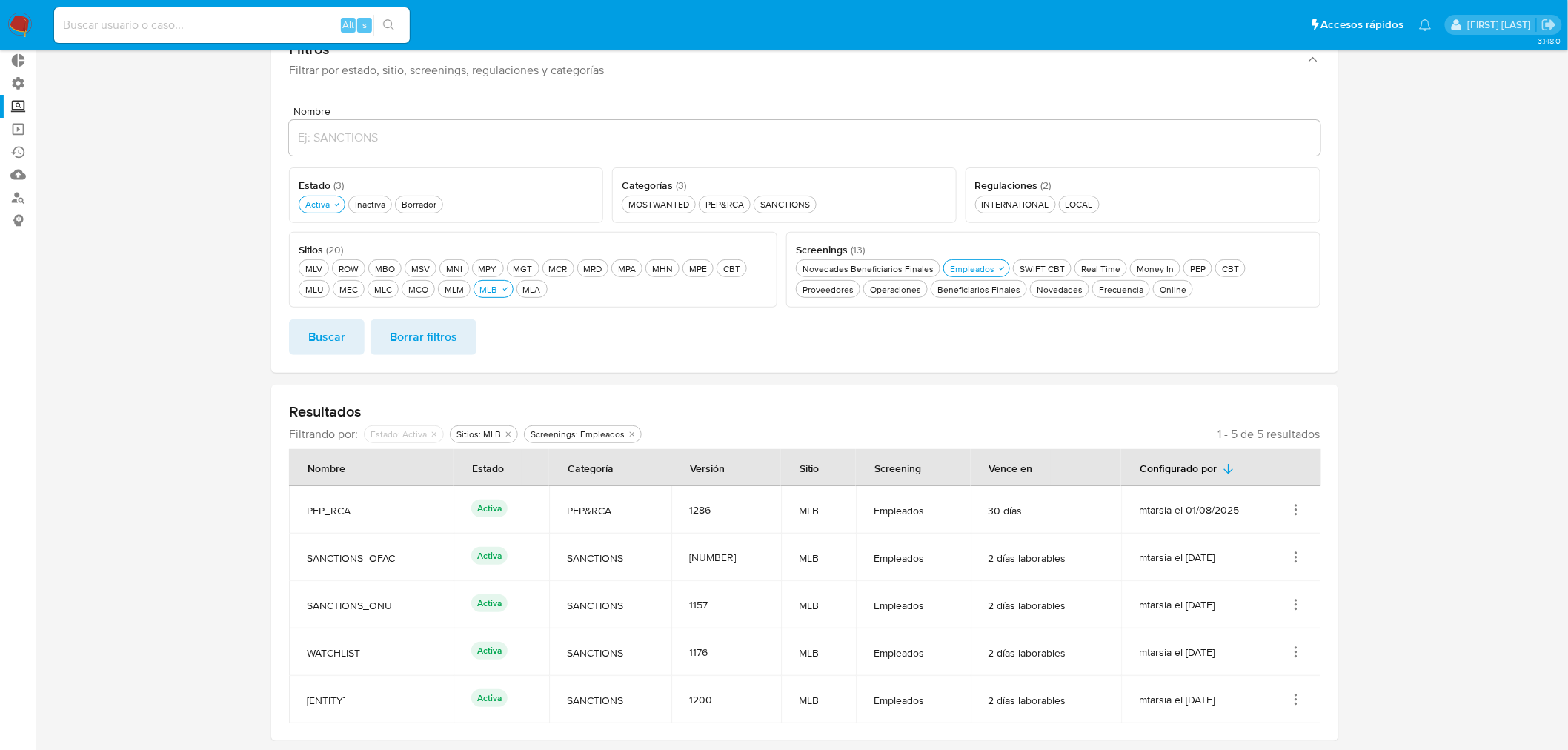 click 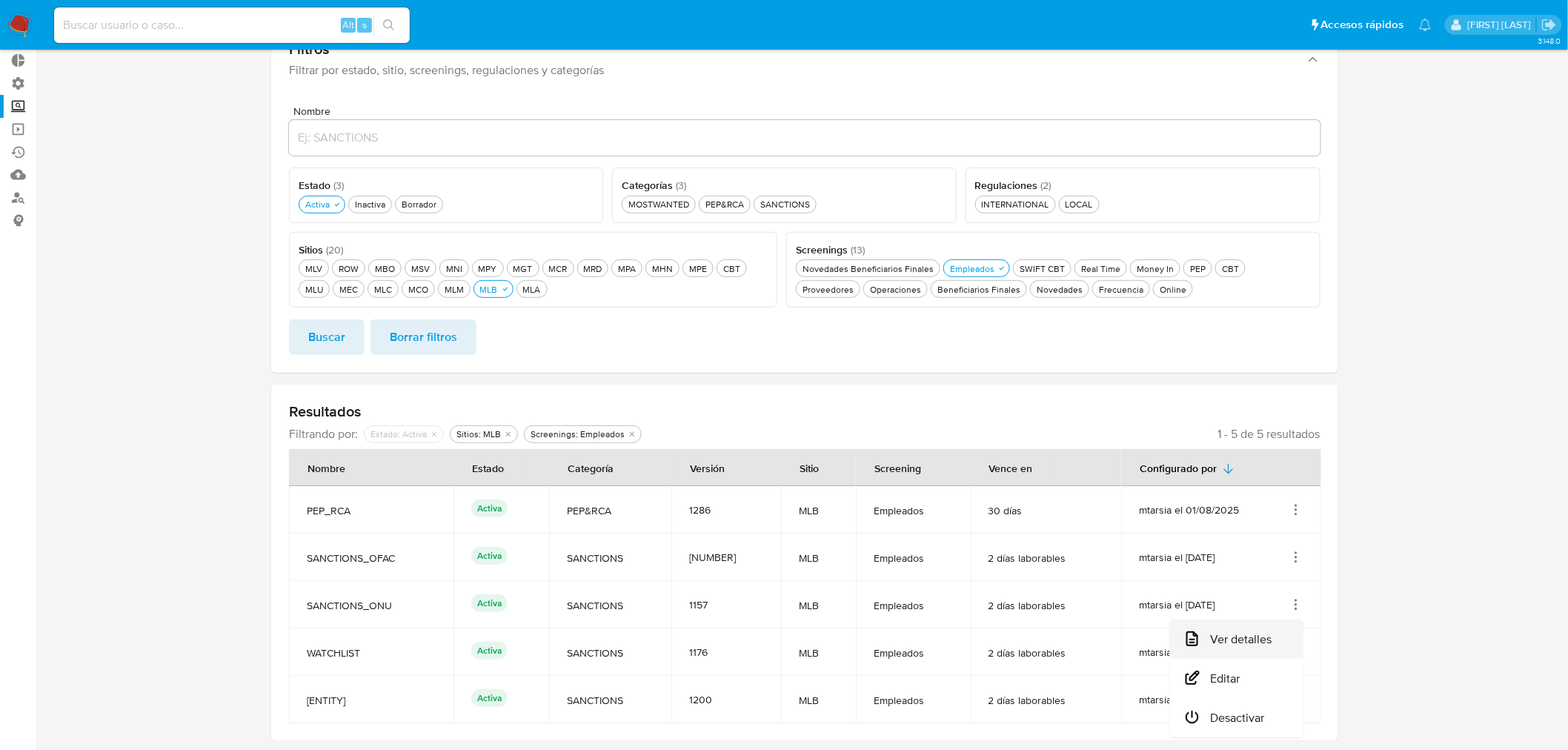 click on "Ver detalles" at bounding box center (1237, 639) 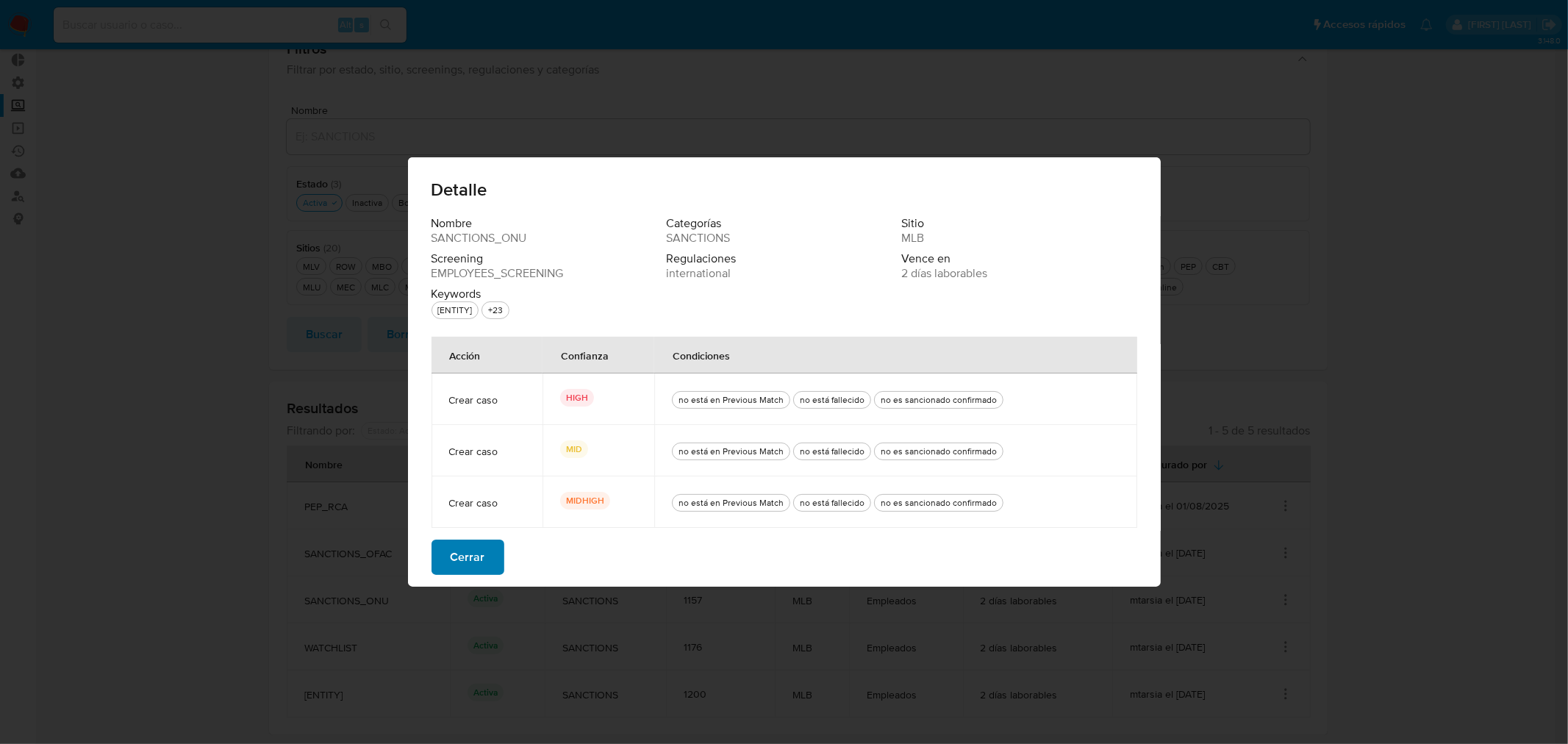 click on "Cerrar" at bounding box center (468, 557) 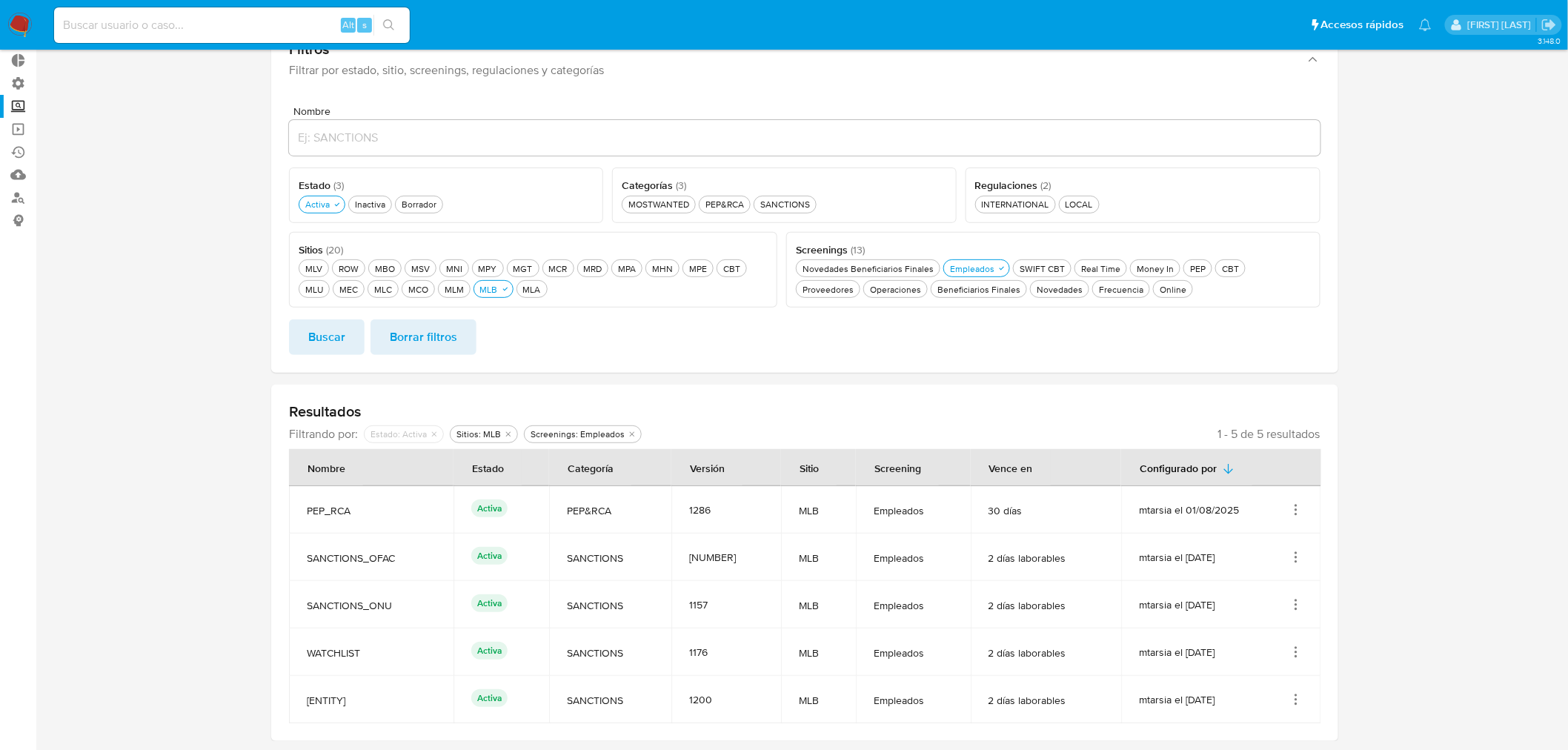 click 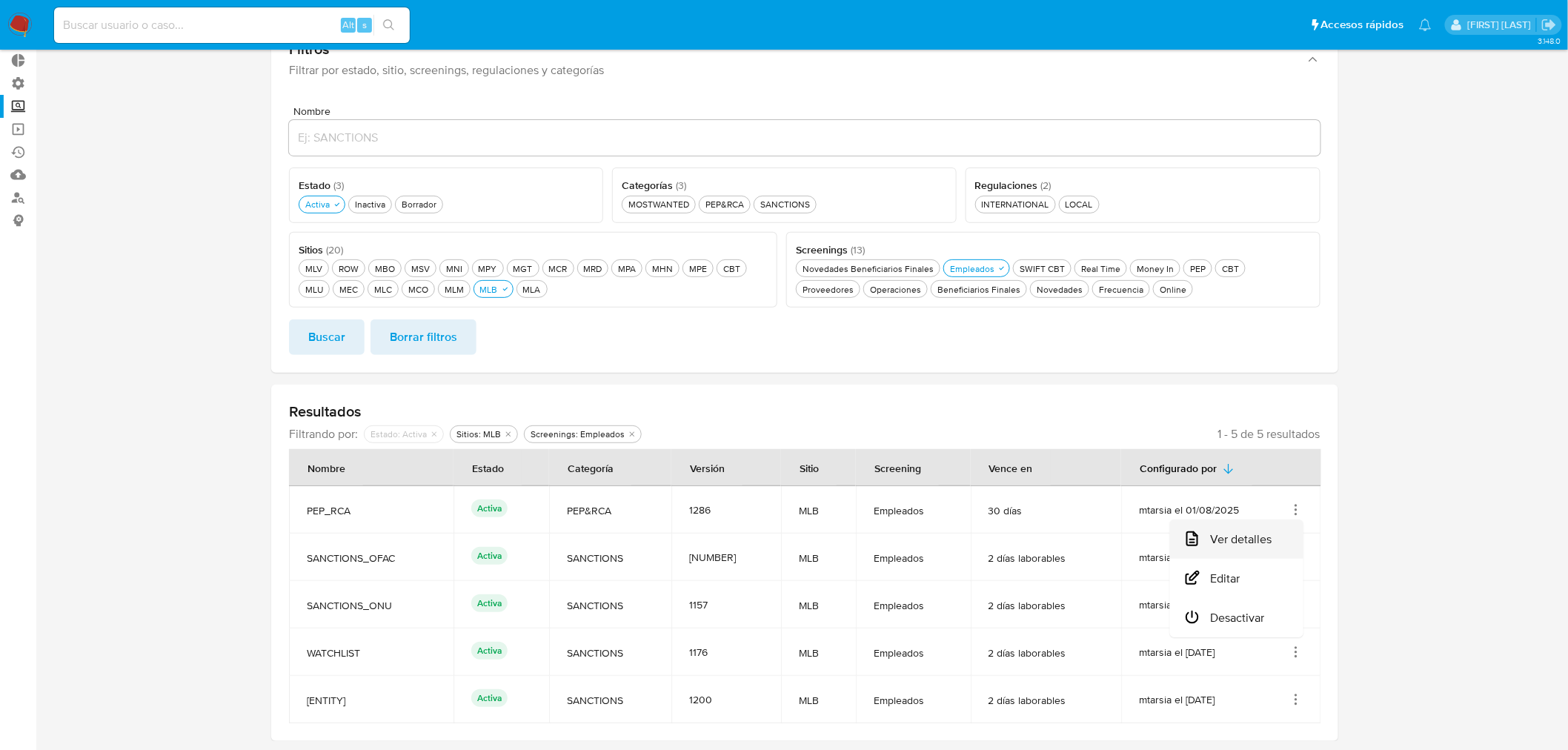 click on "Ver detalles" at bounding box center (1237, 539) 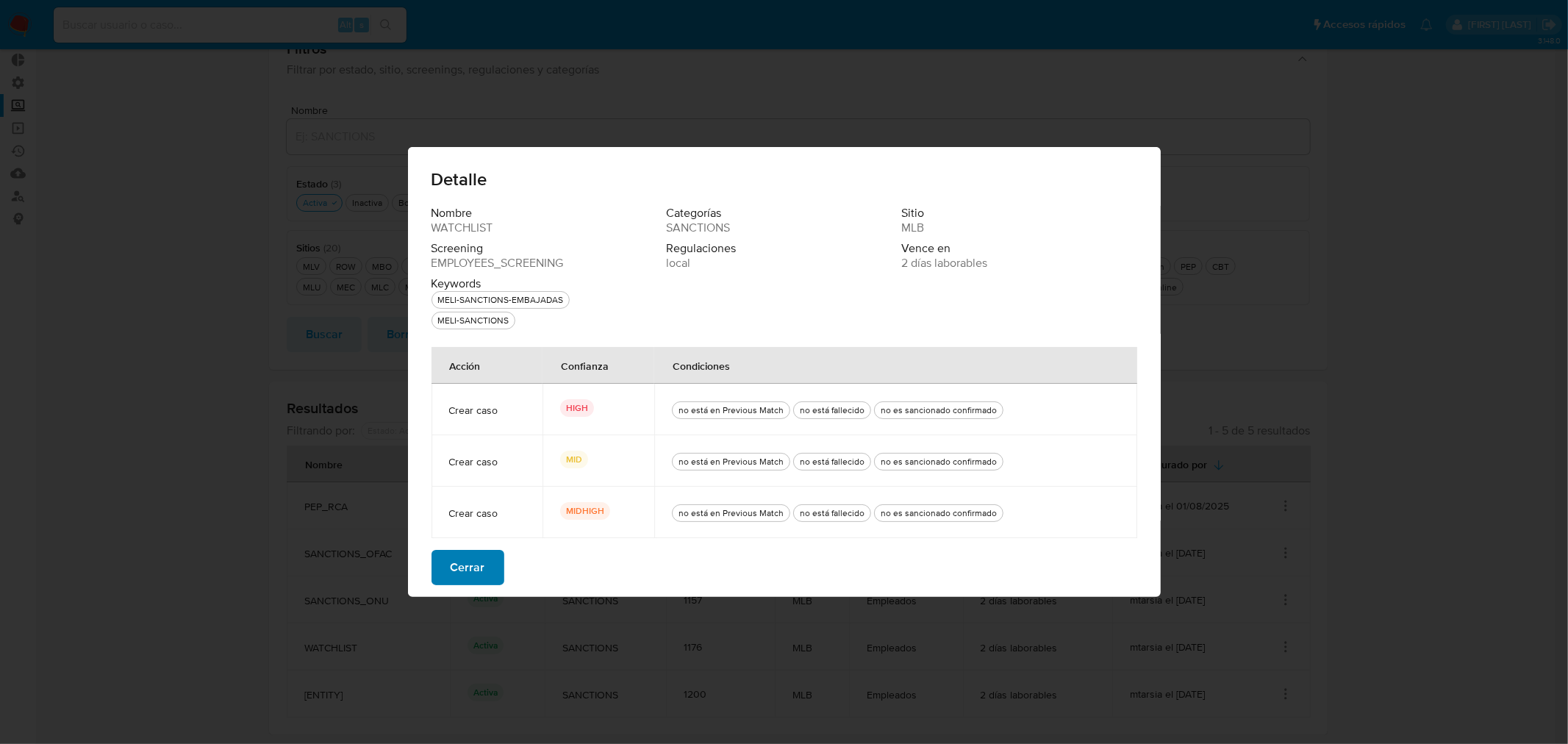 click on "Cerrar" at bounding box center (468, 568) 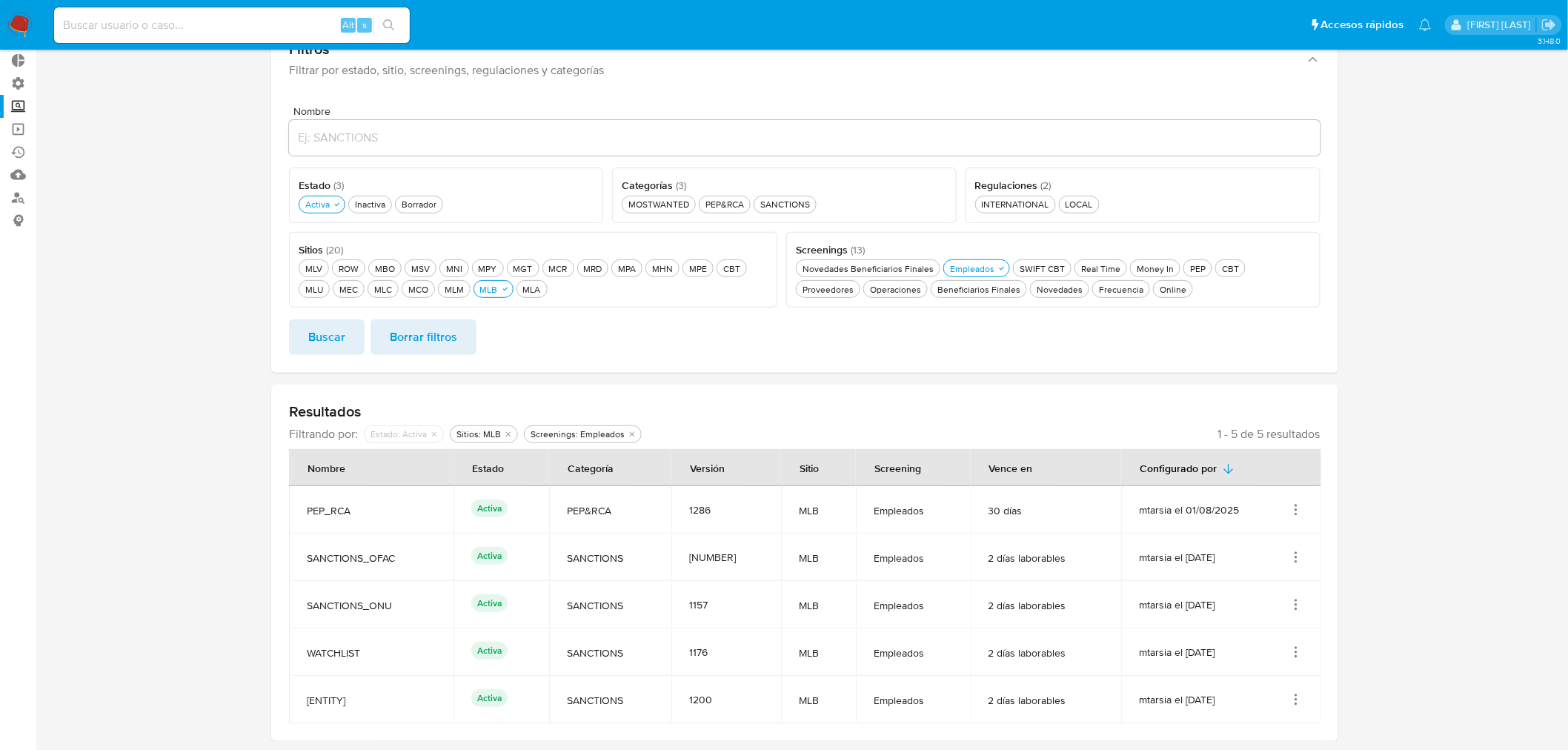 click on "mtarsia el [DATE]" at bounding box center [1221, 700] 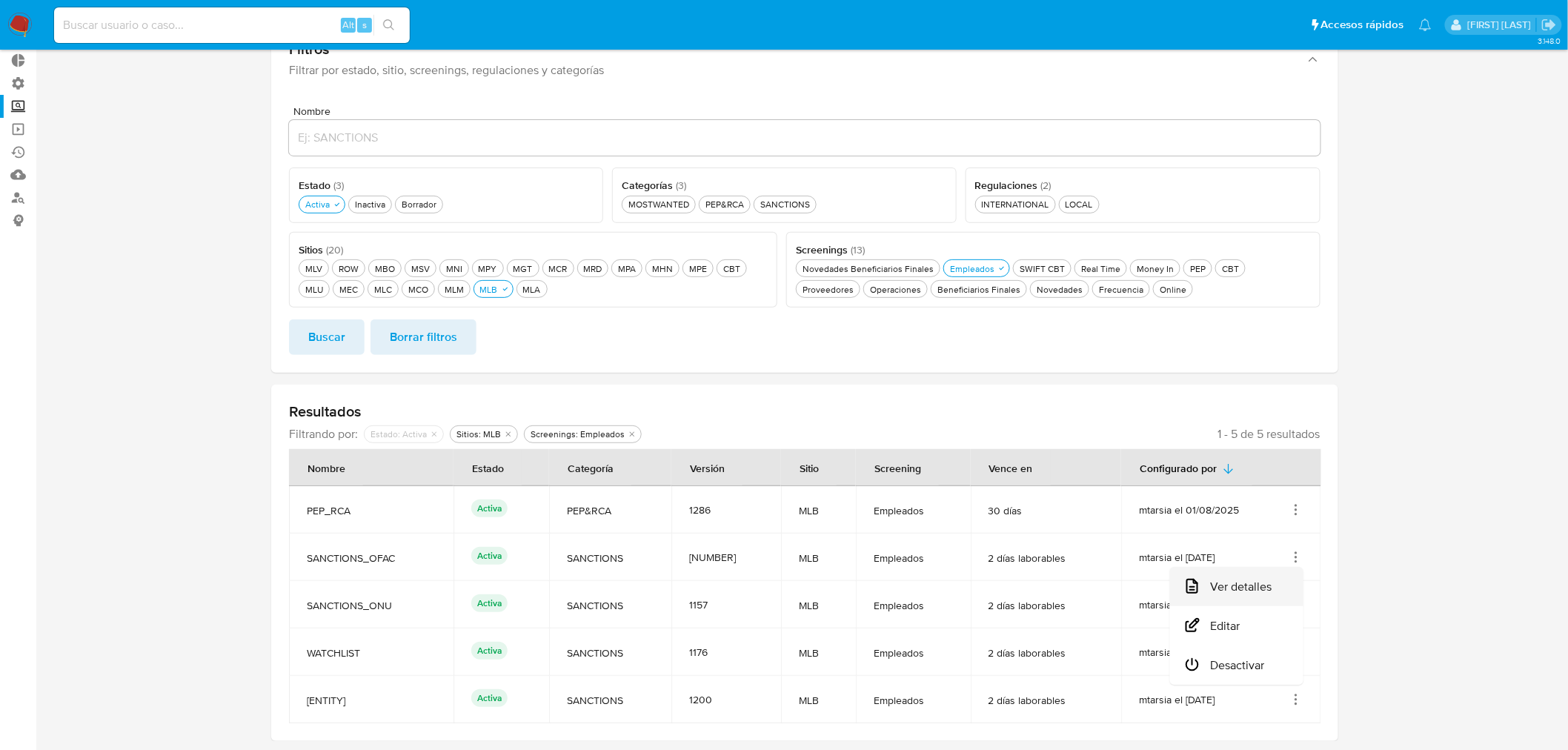click on "Ver detalles" at bounding box center (1237, 586) 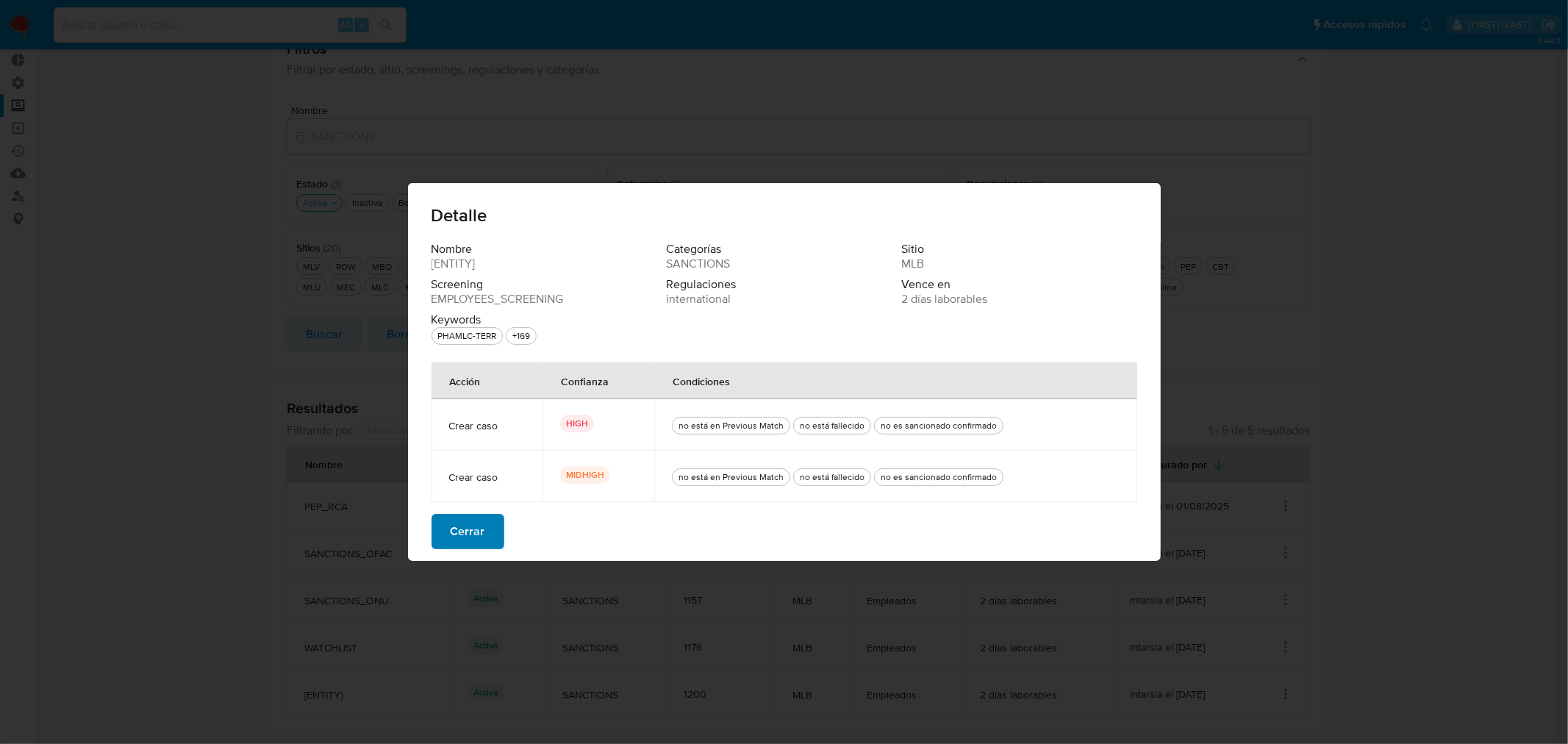 click on "Cerrar" at bounding box center [468, 532] 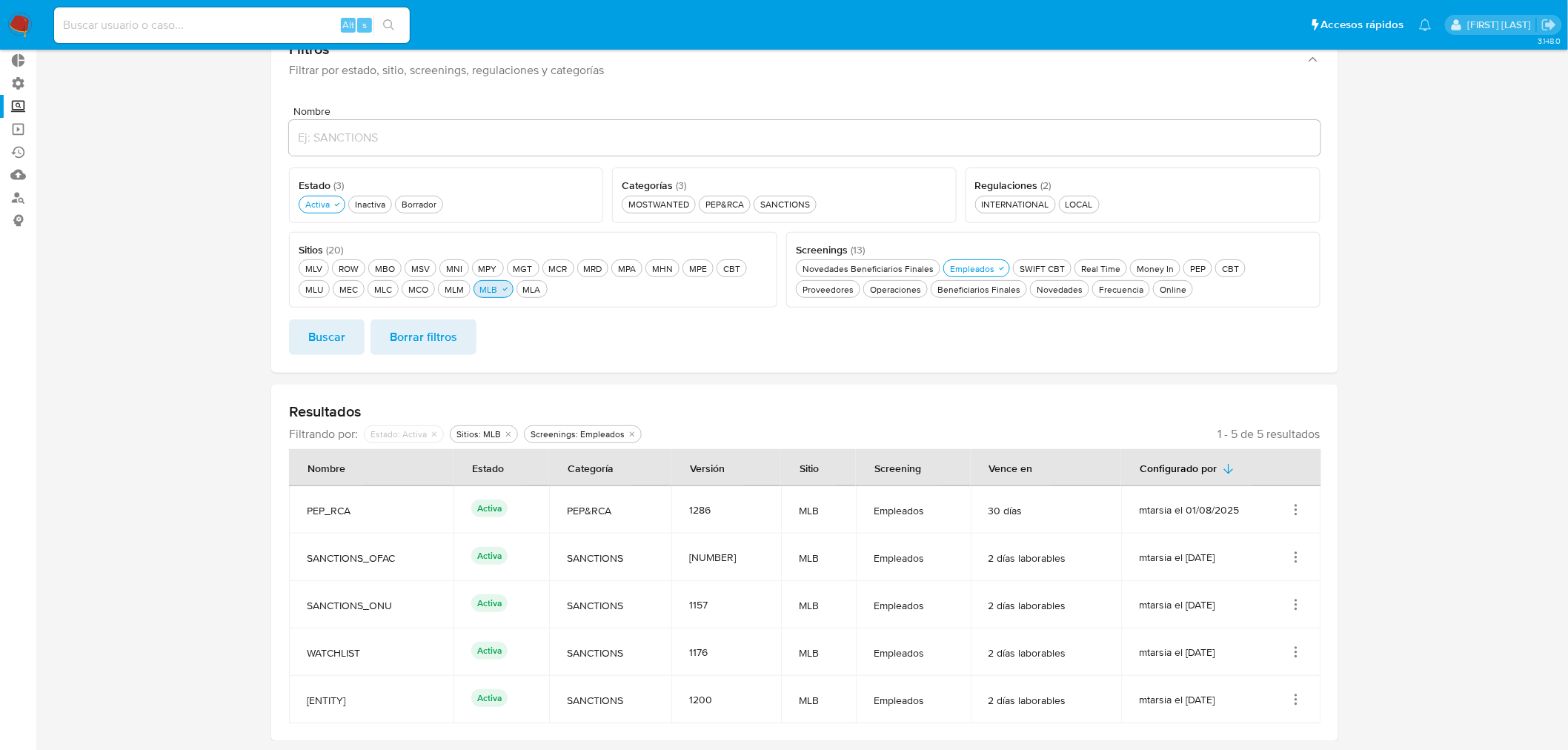 click on "MLB MLB" at bounding box center [489, 289] 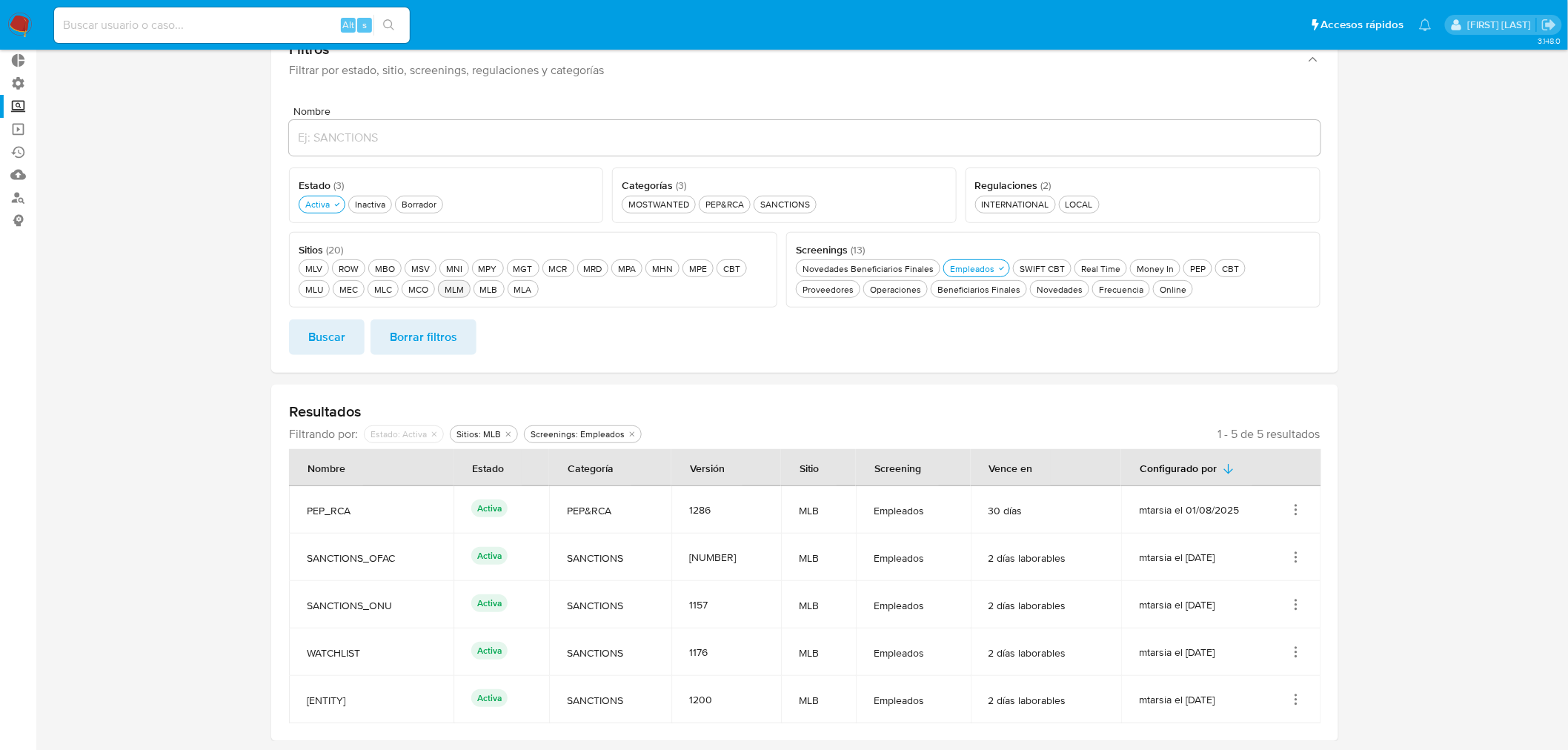 click on "MLM MLM" at bounding box center [454, 289] 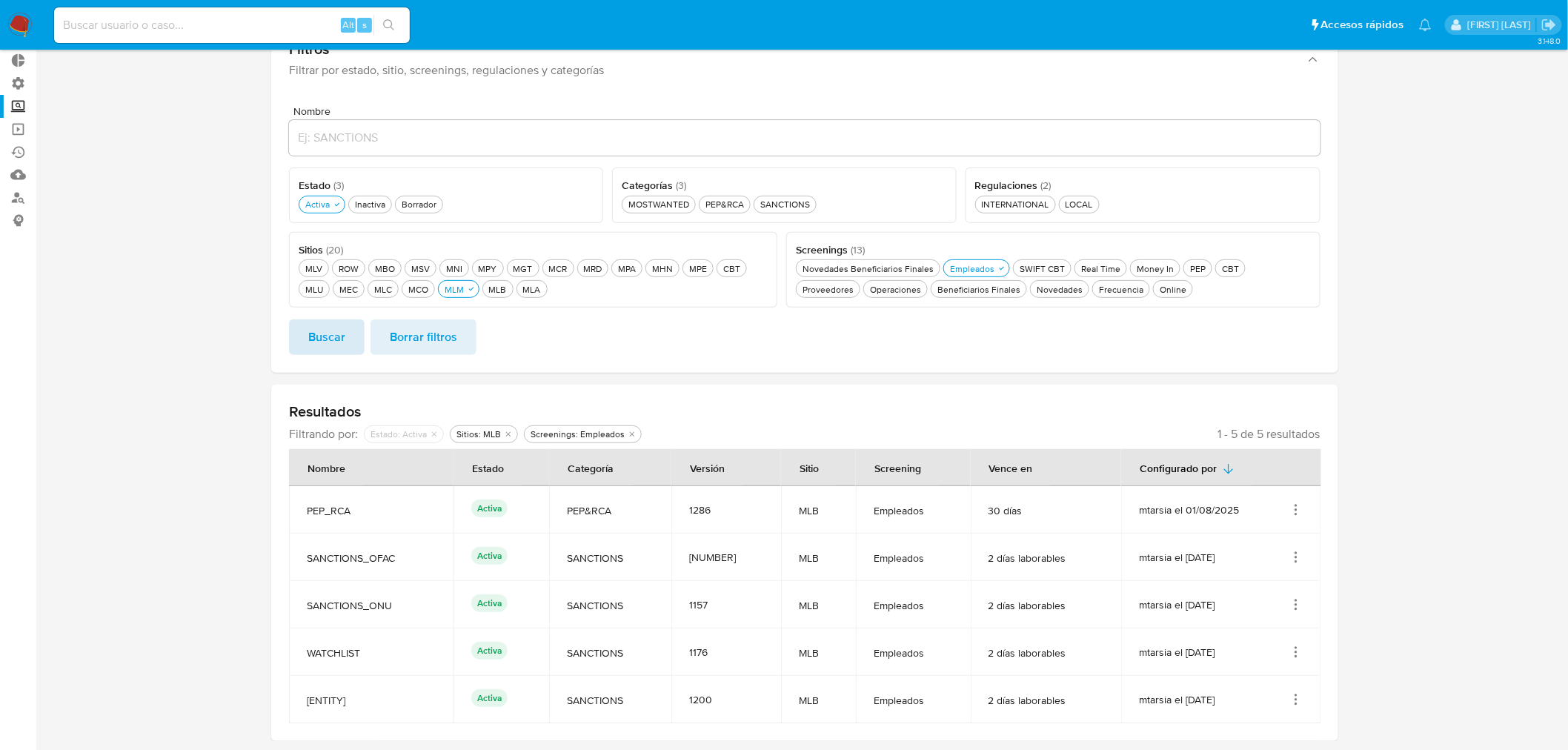 click on "Buscar" at bounding box center [327, 337] 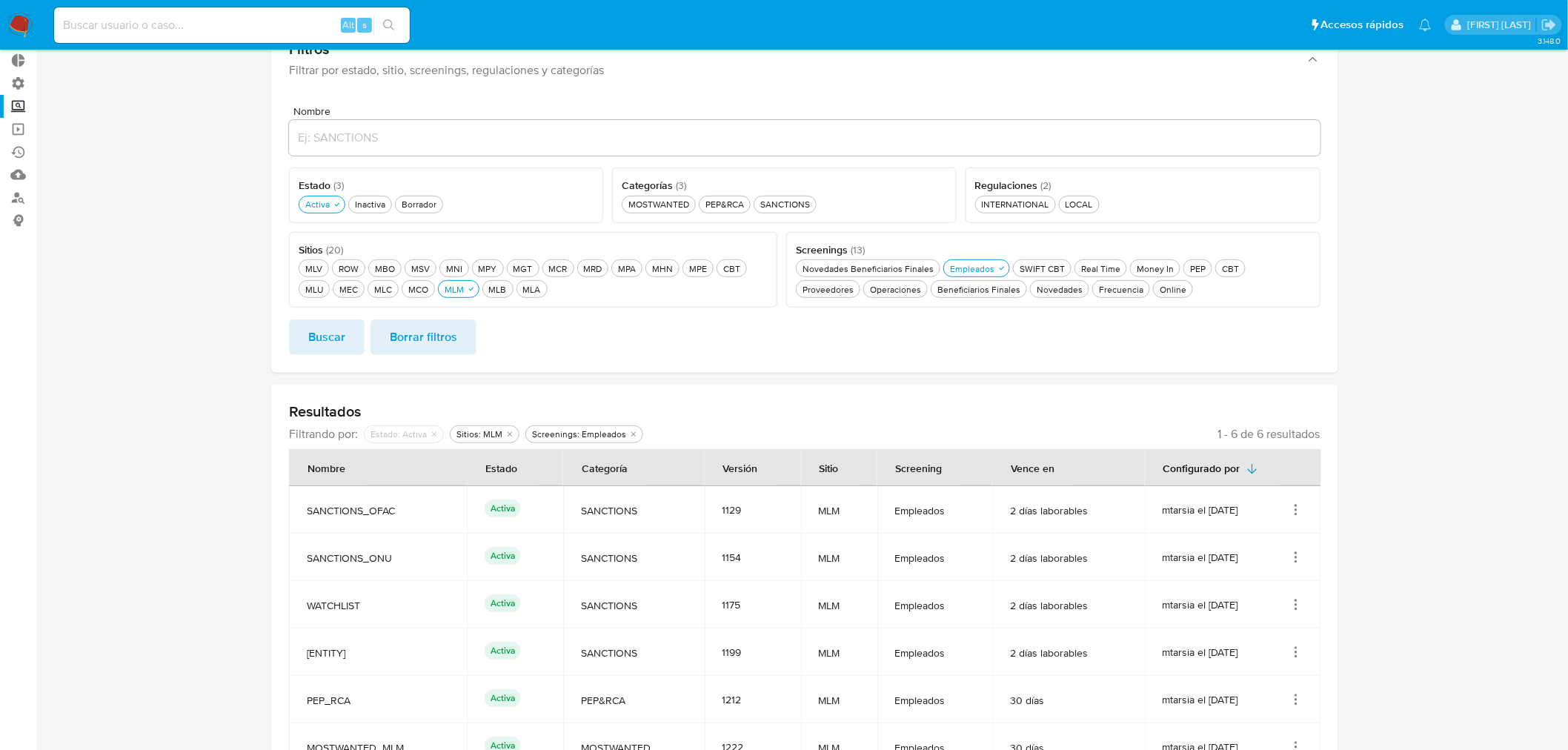 scroll, scrollTop: 132, scrollLeft: 0, axis: vertical 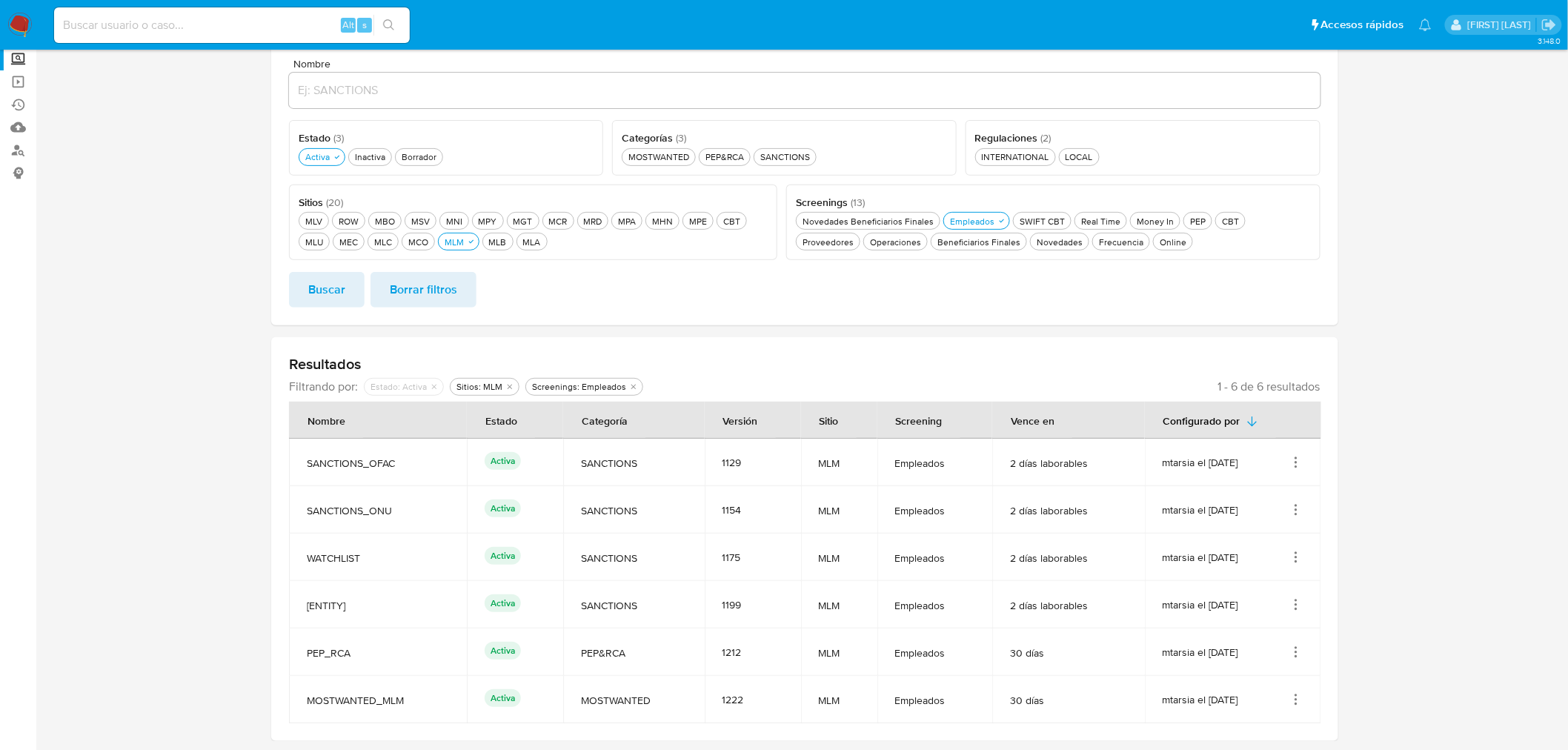 click 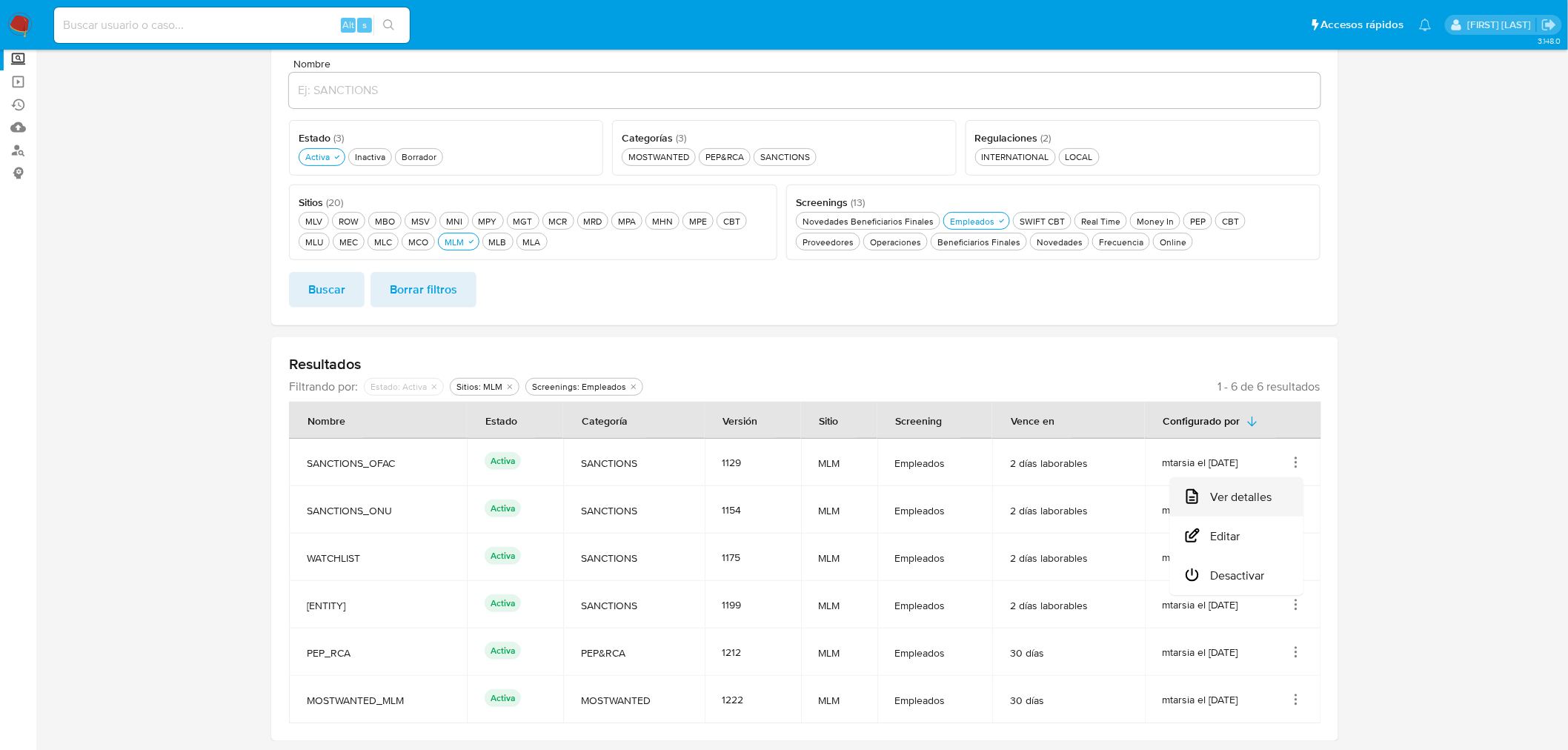 click on "Ver detalles" at bounding box center [1237, 497] 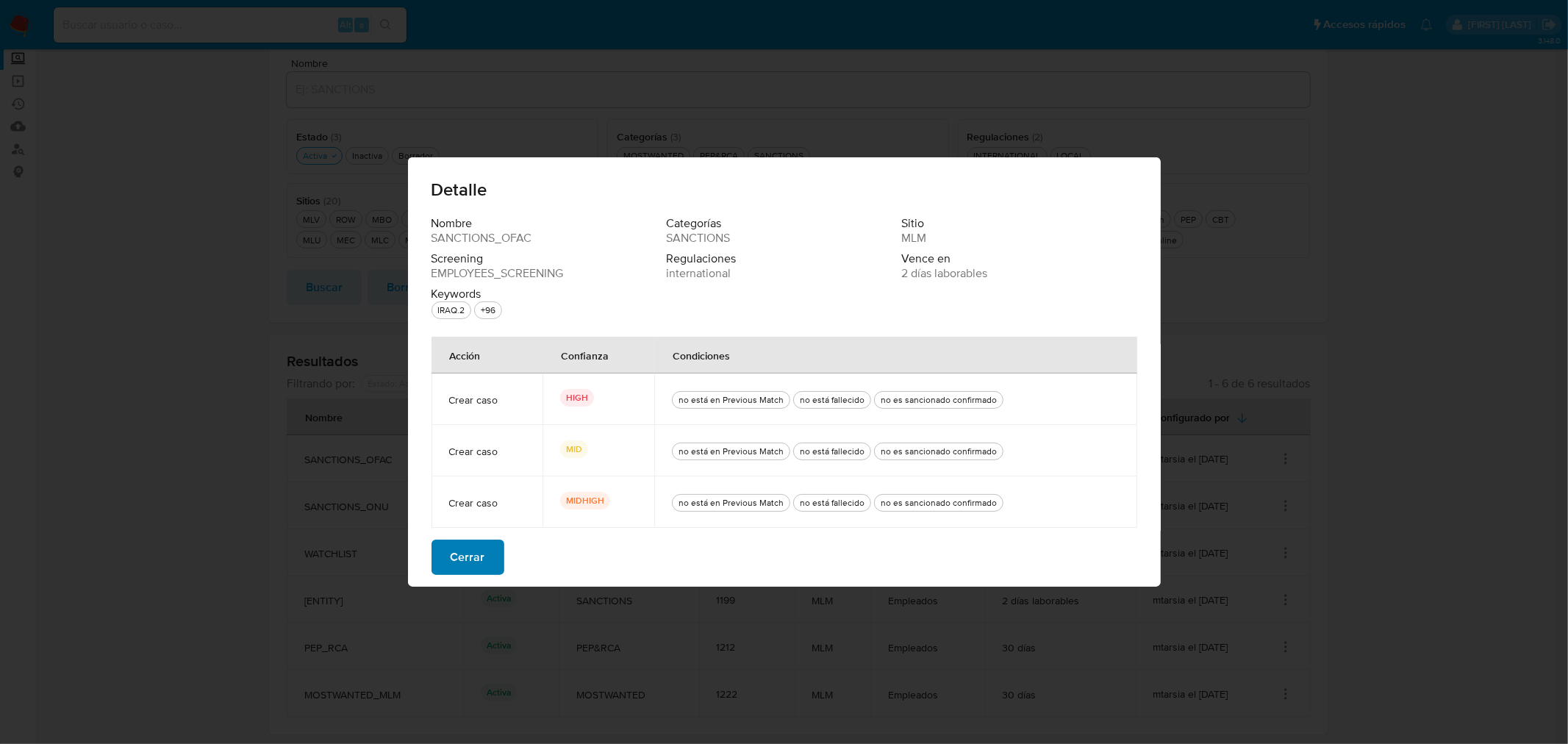 click on "Cerrar" at bounding box center [468, 557] 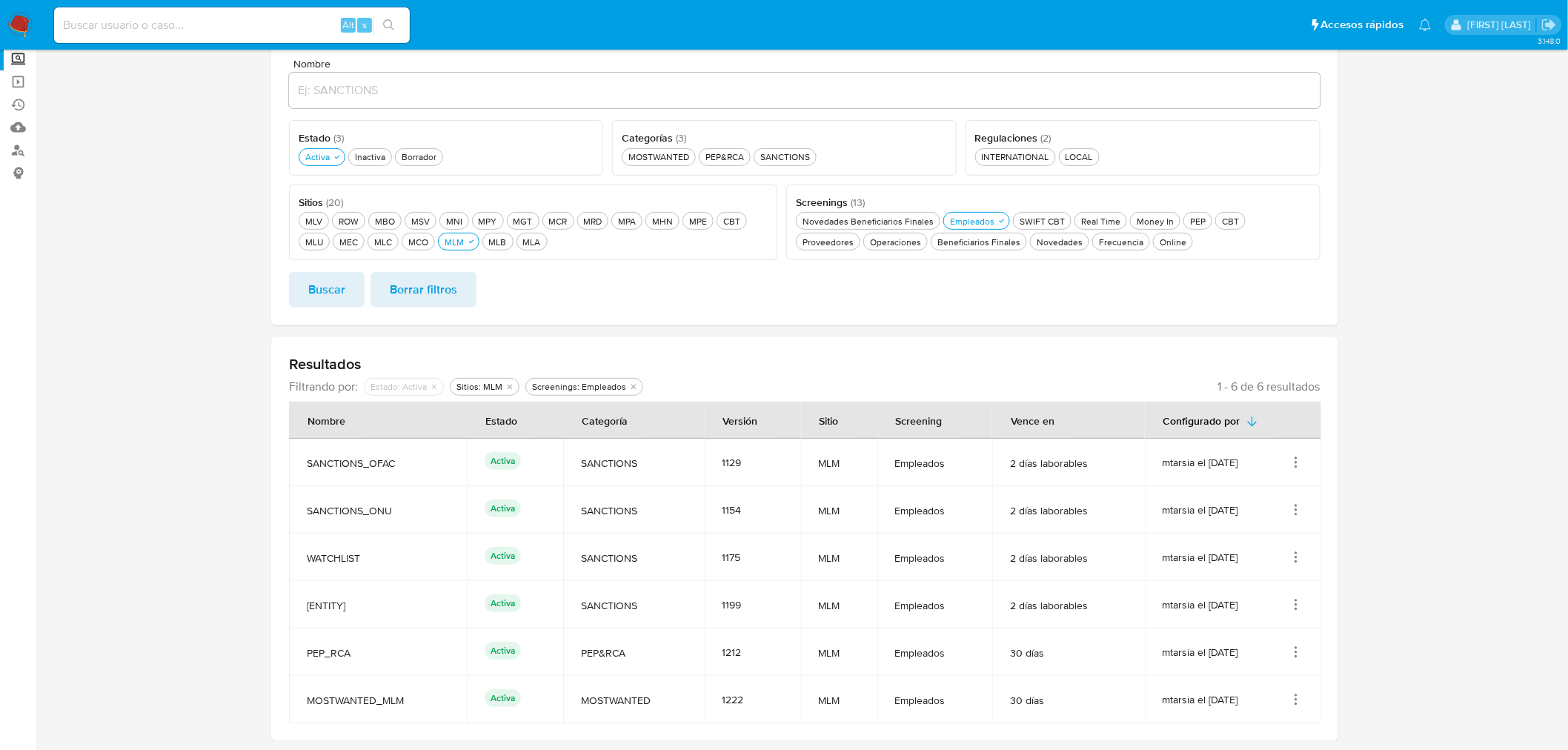 click 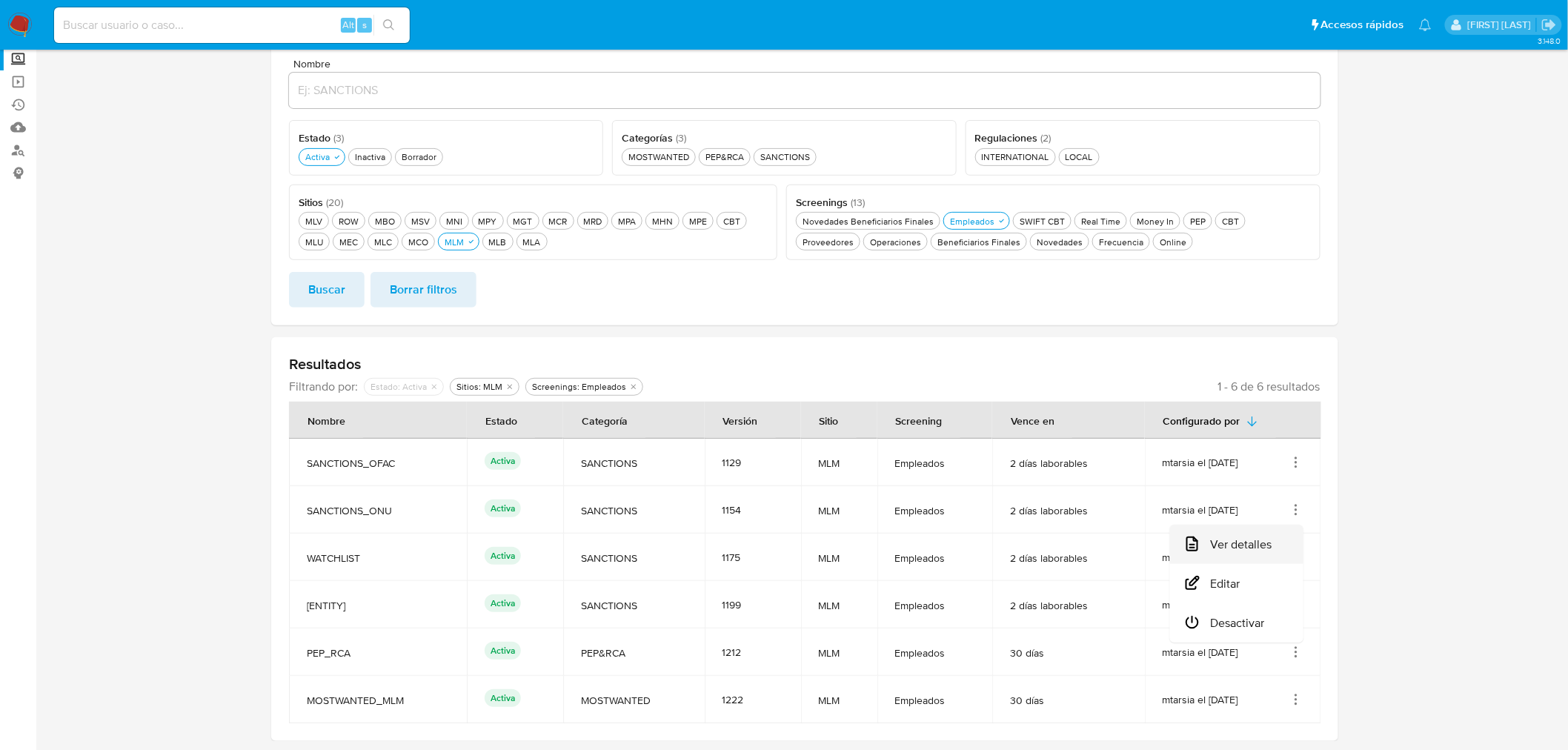 click on "Ver detalles" at bounding box center (1237, 544) 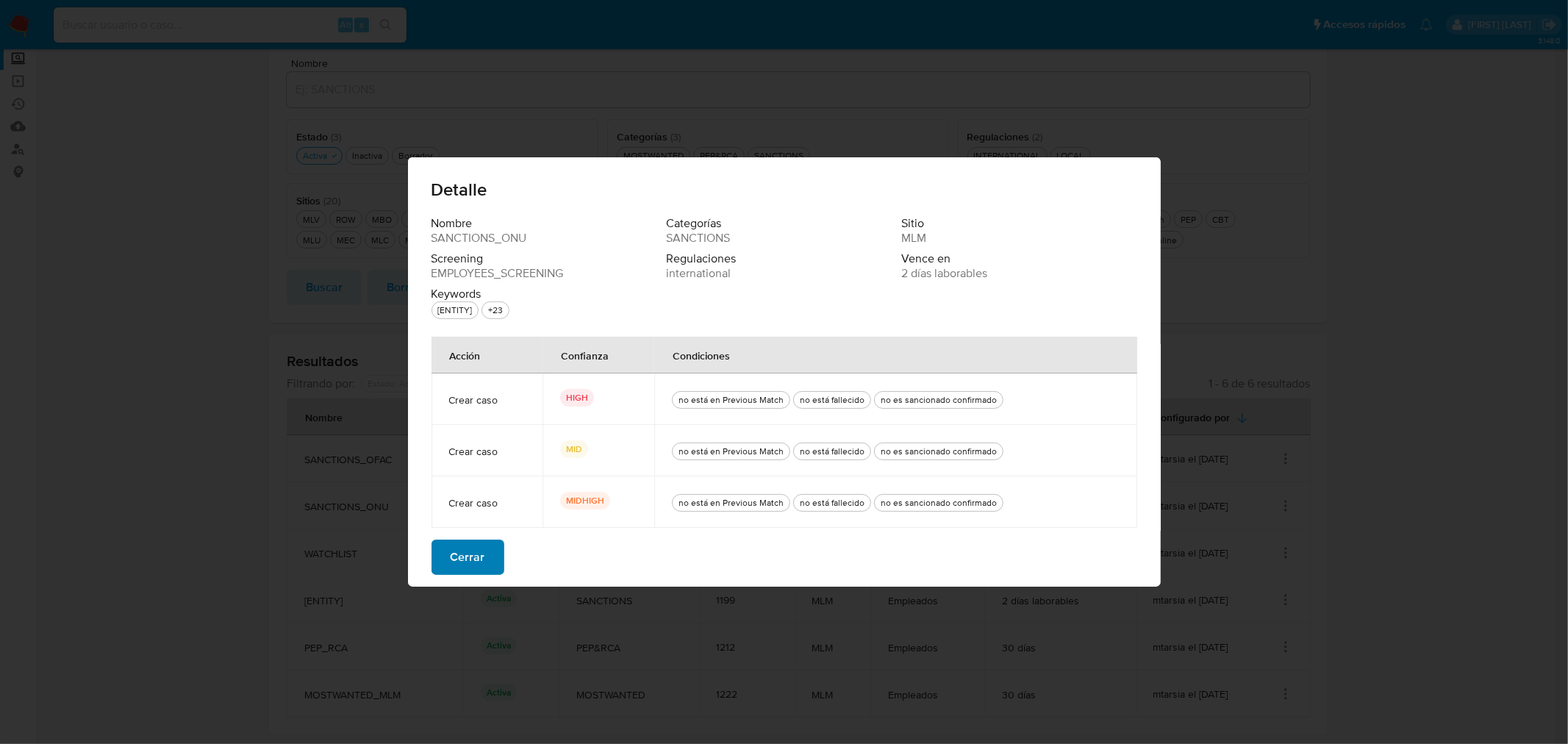 click on "Cerrar" at bounding box center (468, 557) 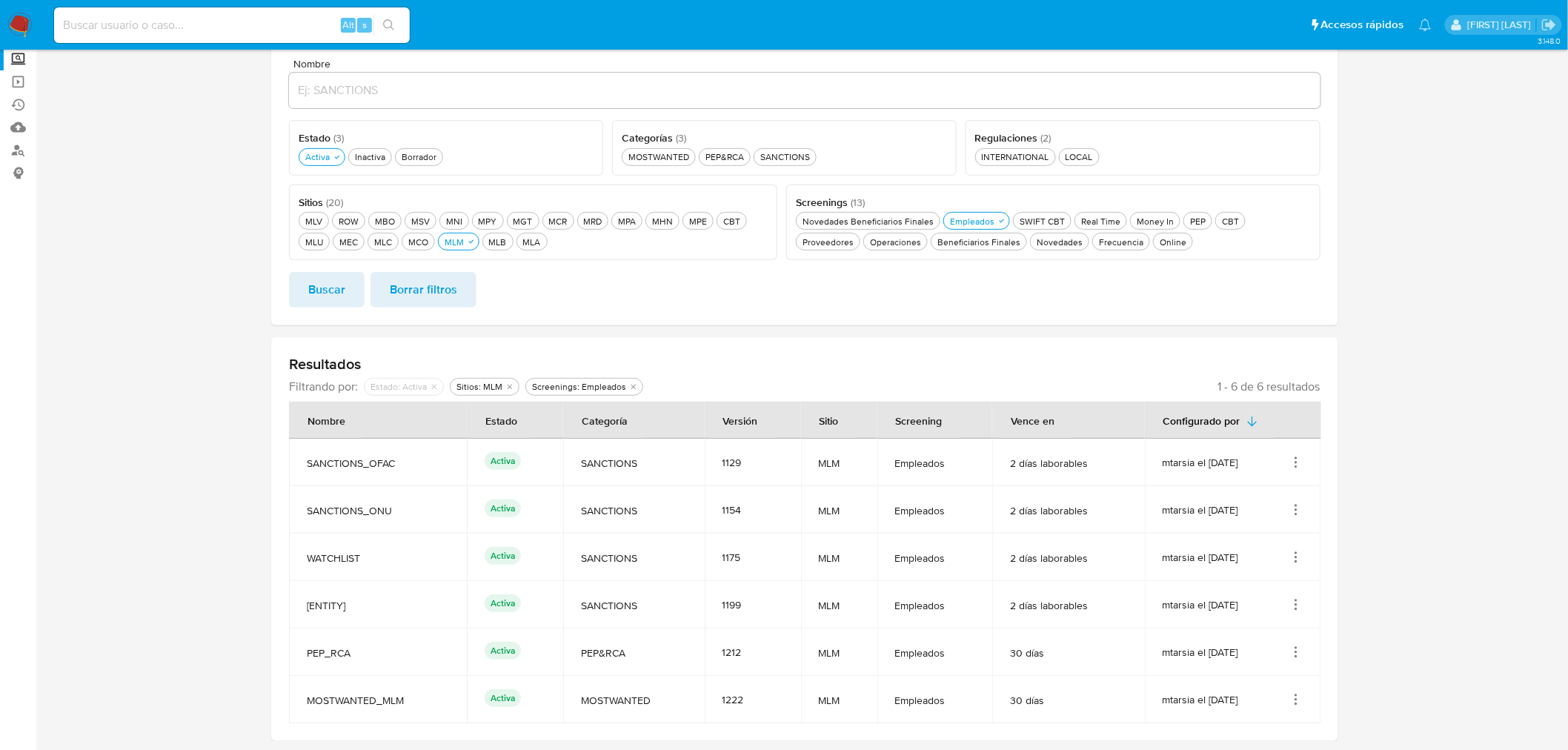 click 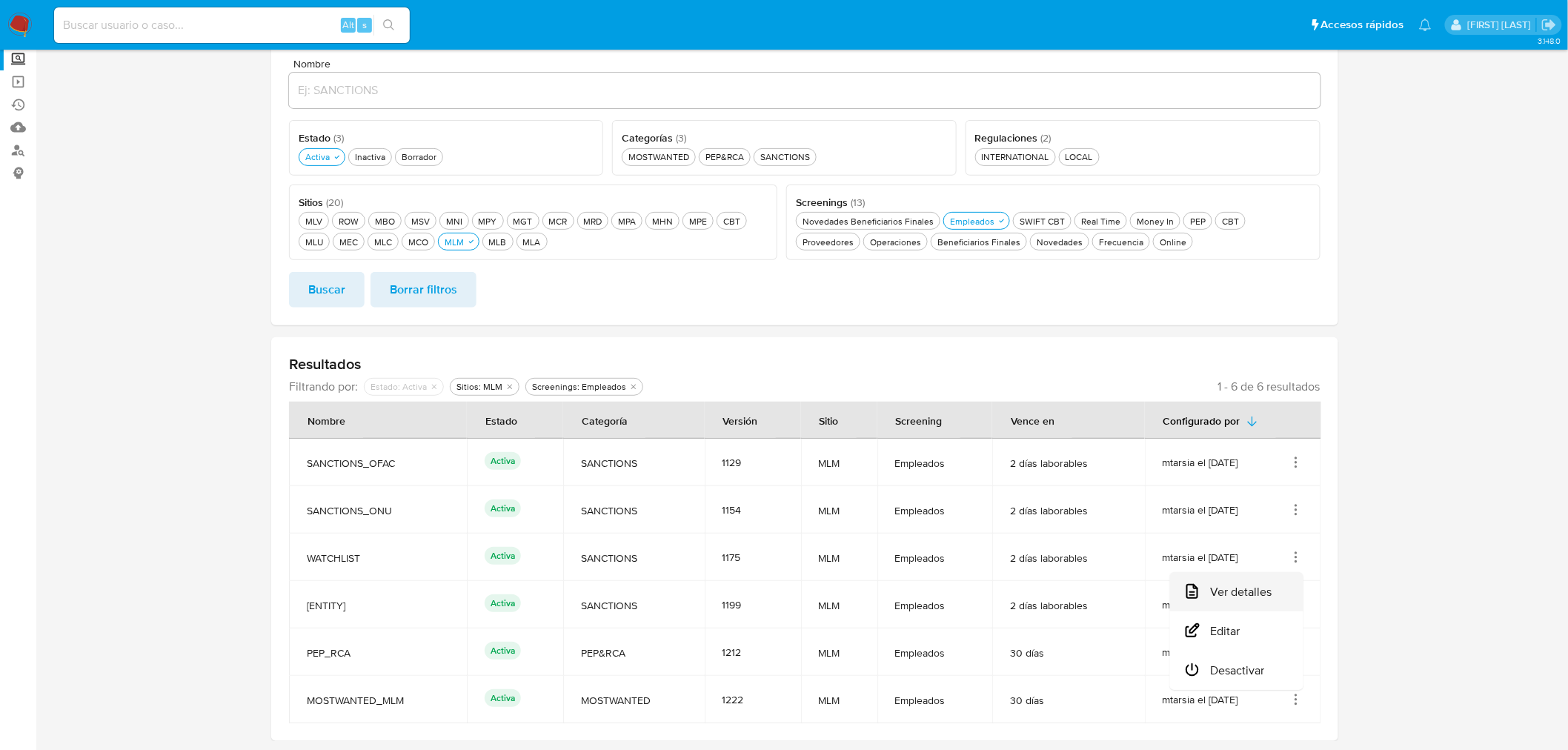 click on "Ver detalles" at bounding box center [1237, 591] 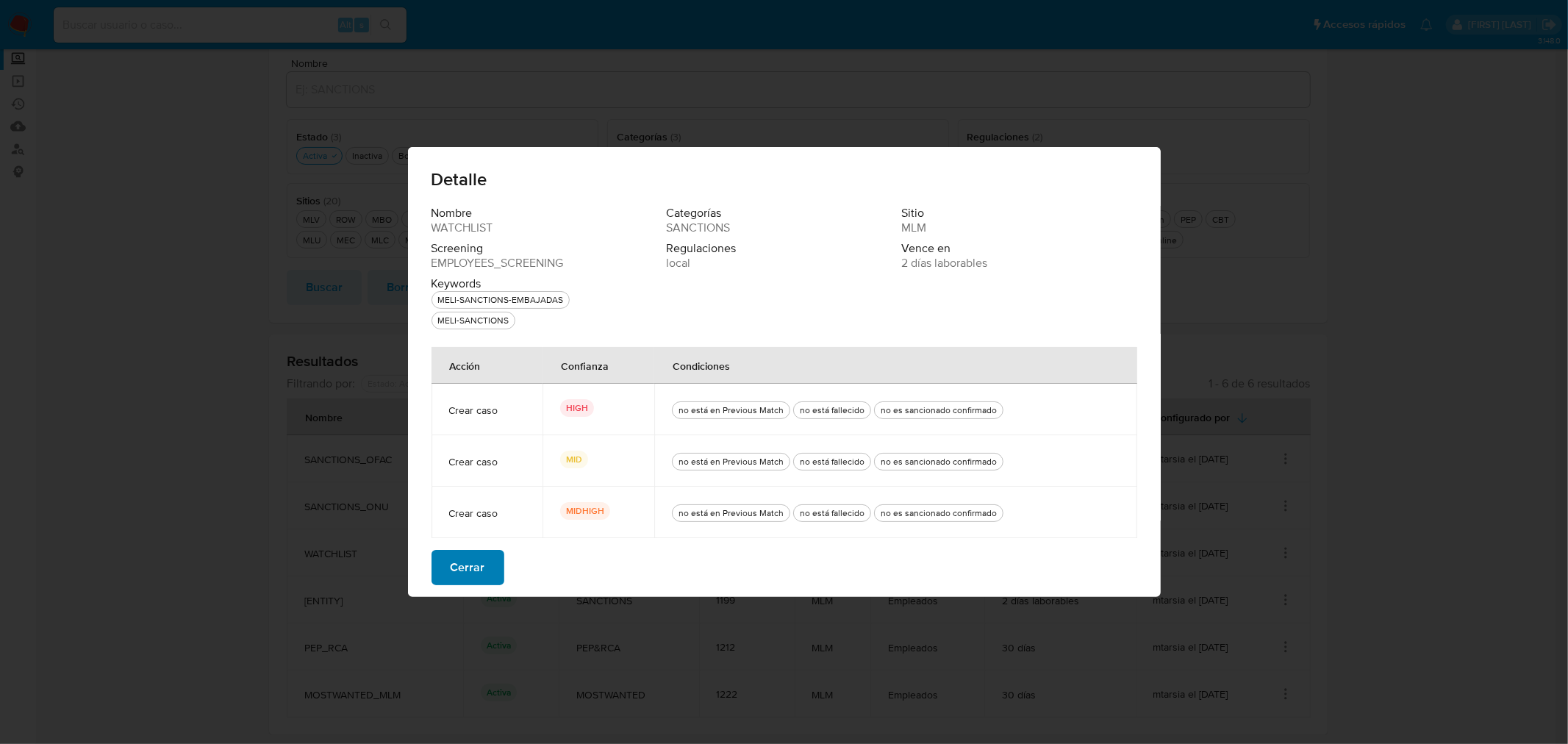 click on "Cerrar" at bounding box center (468, 568) 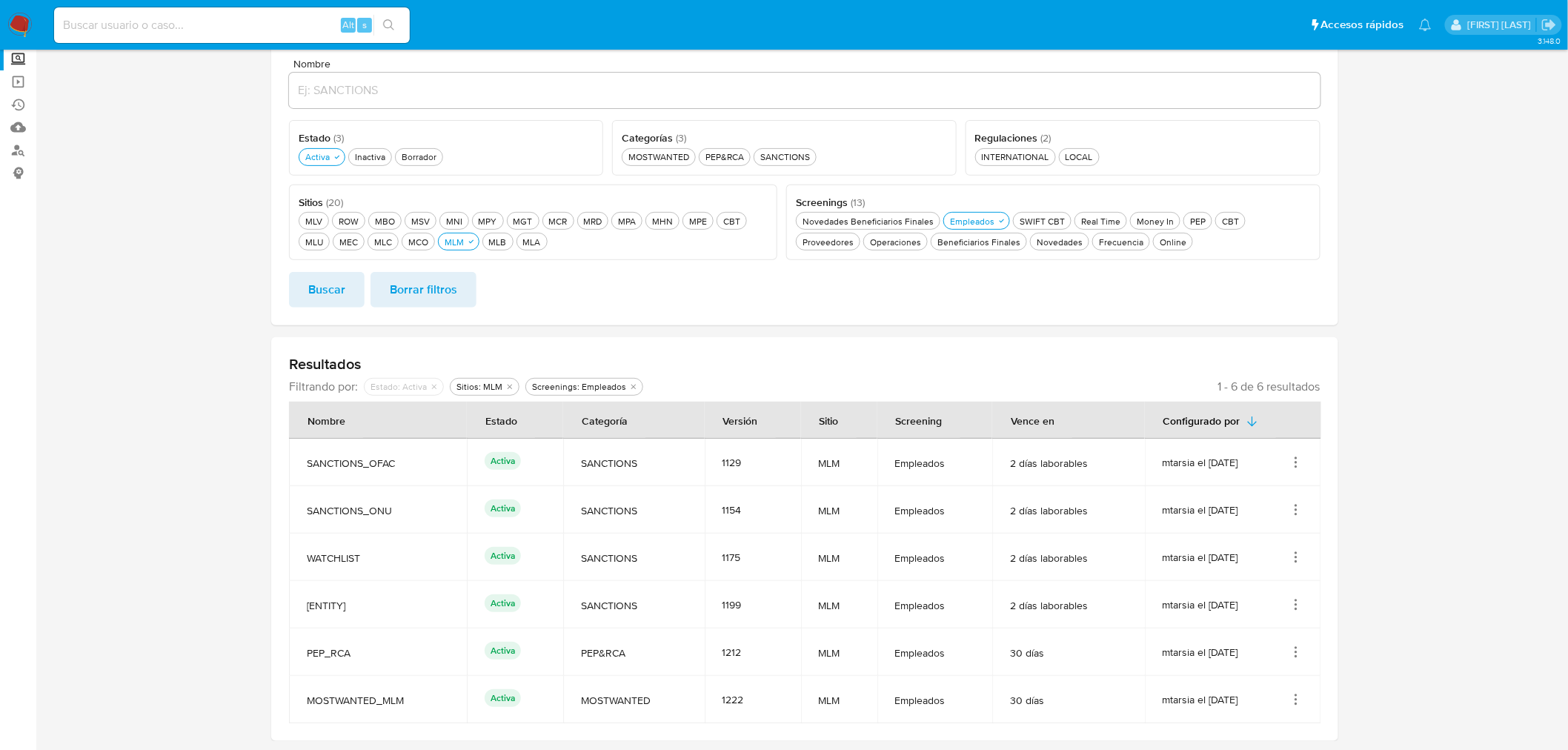 click 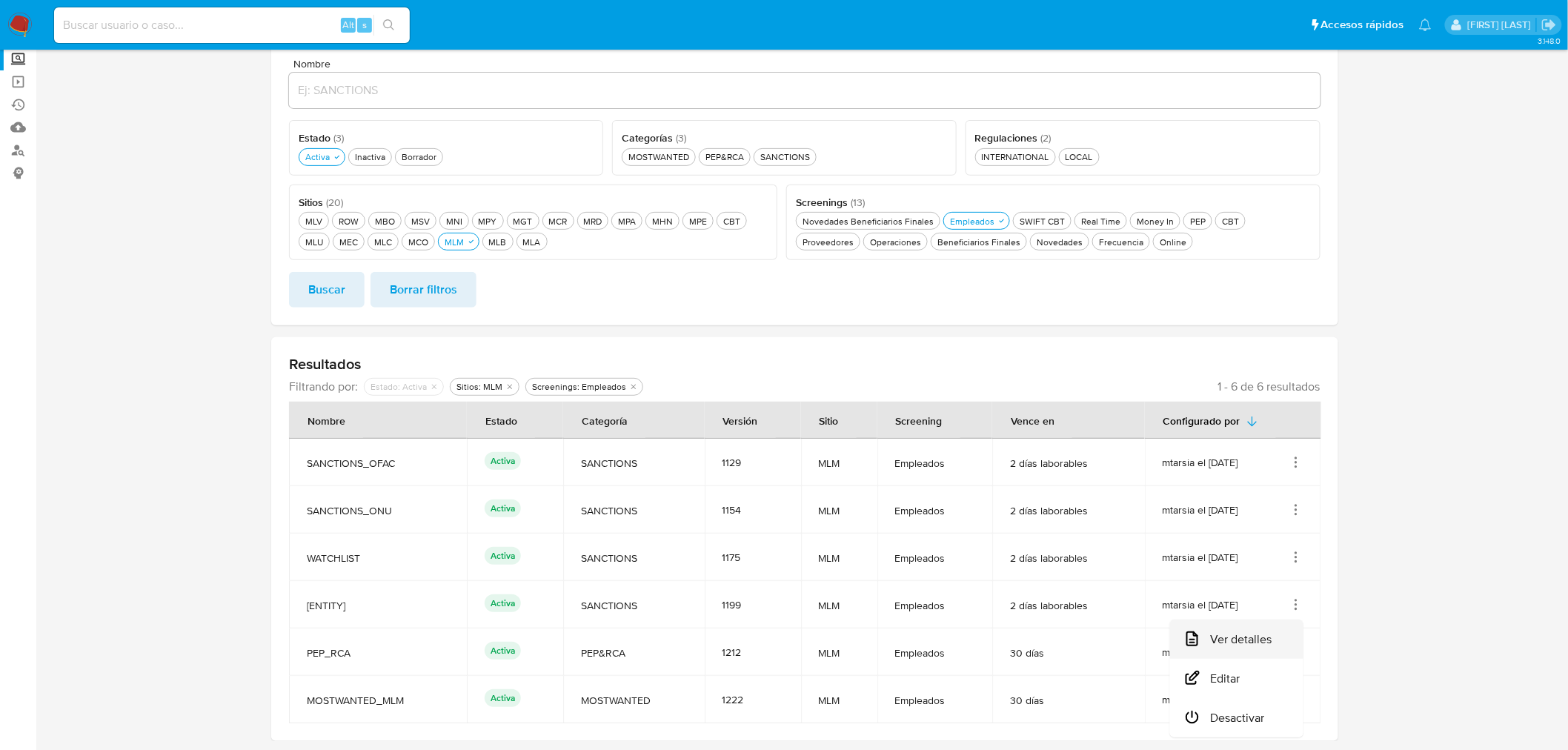 click on "Ver detalles" at bounding box center (1237, 639) 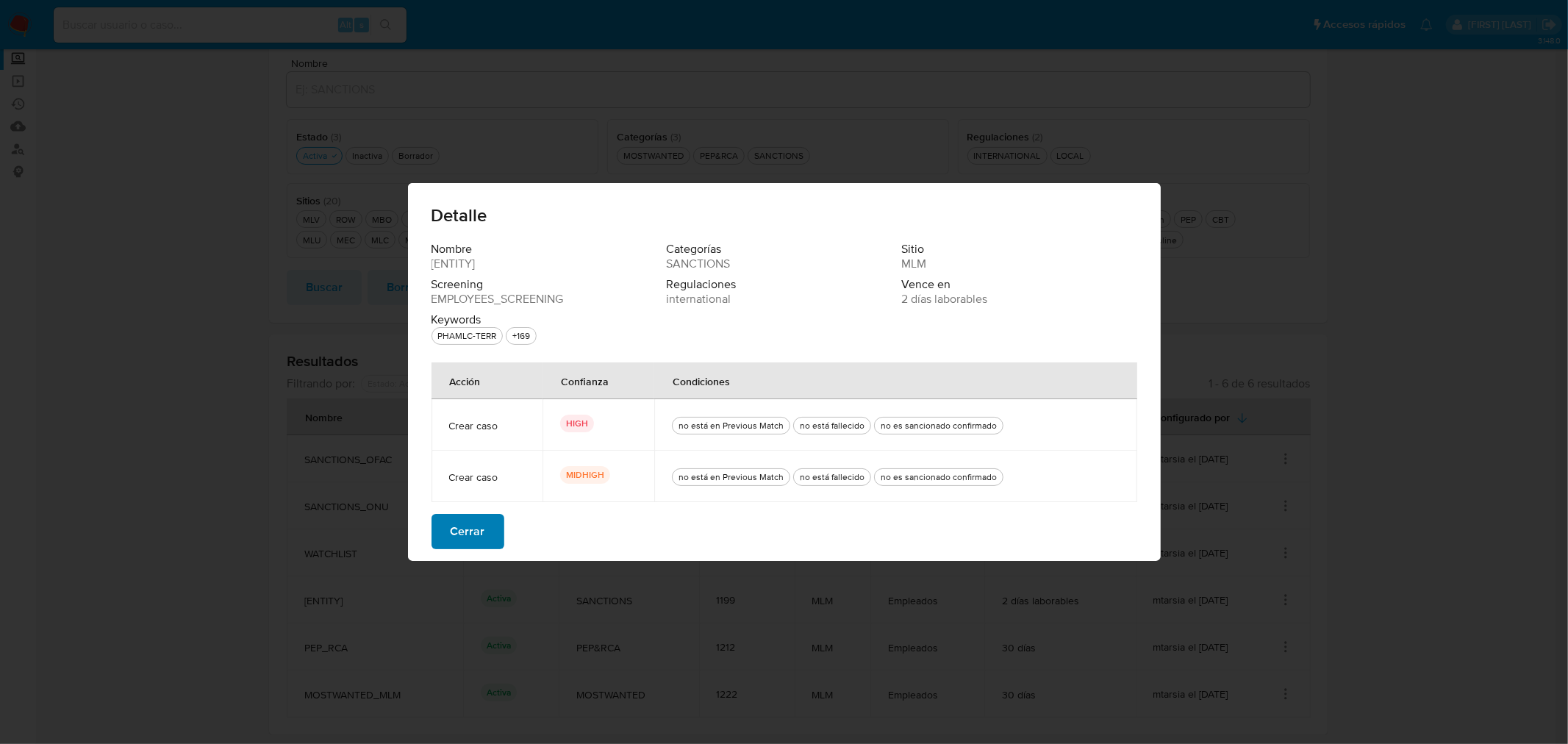 click on "Cerrar" at bounding box center (468, 532) 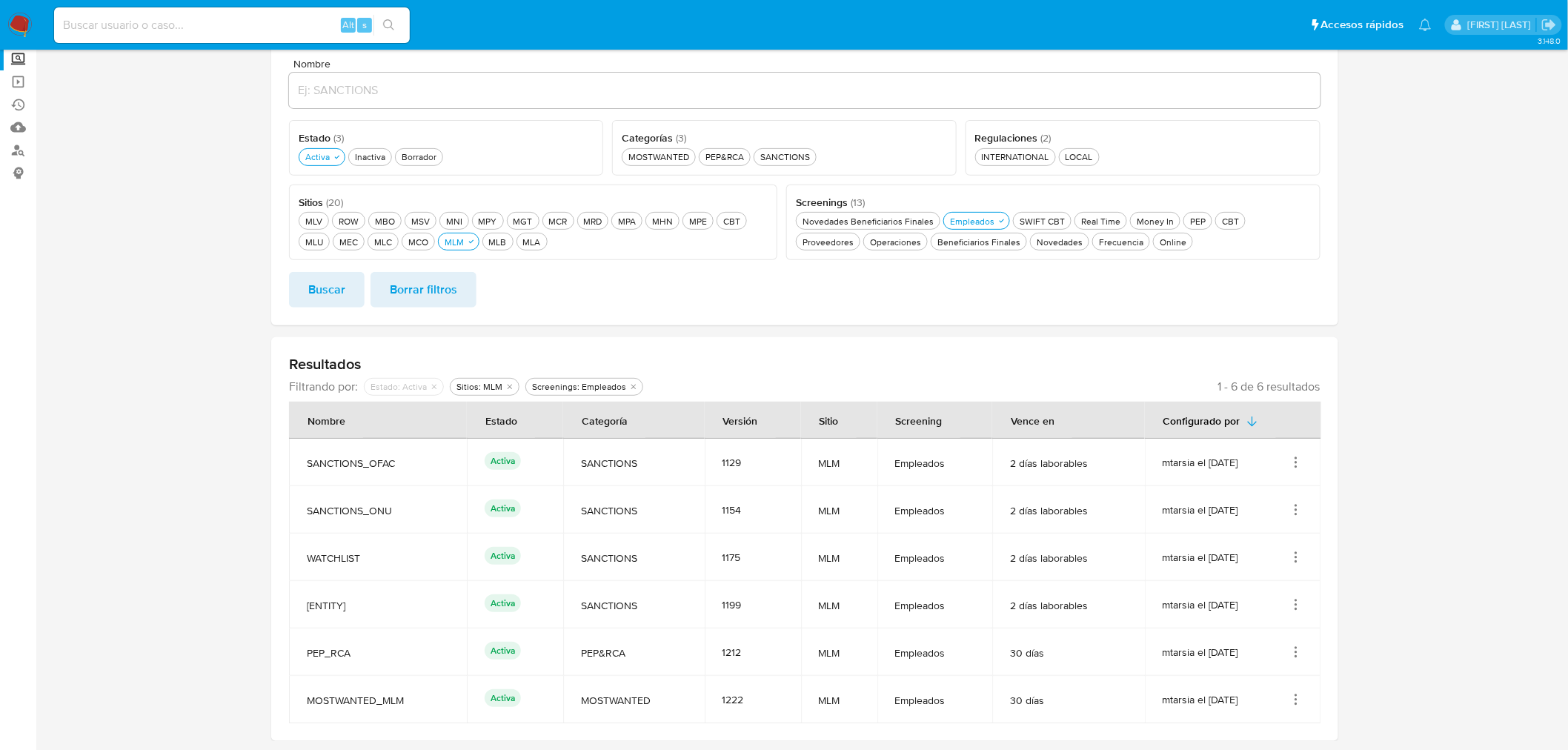 click 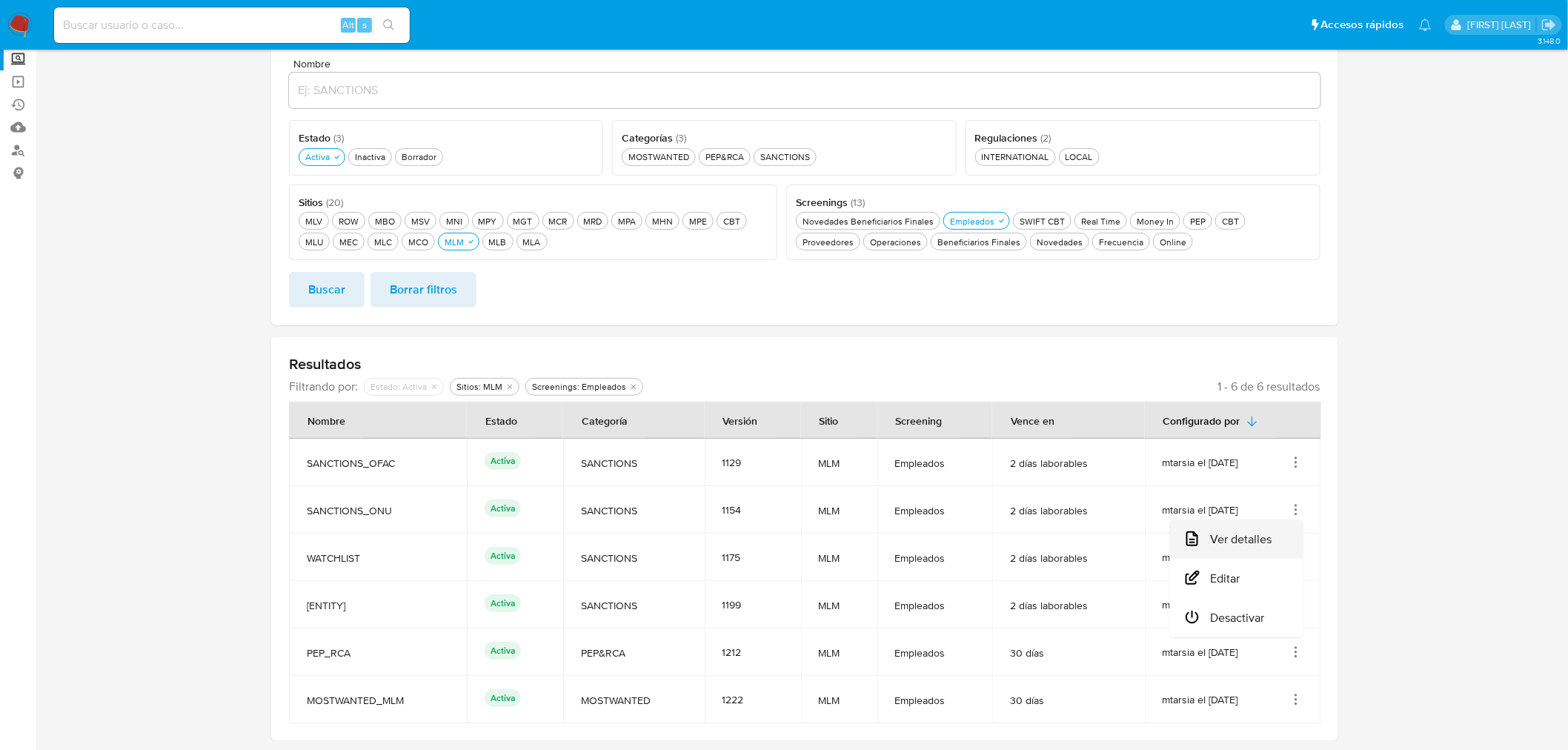 click on "Ver detalles" at bounding box center [1237, 539] 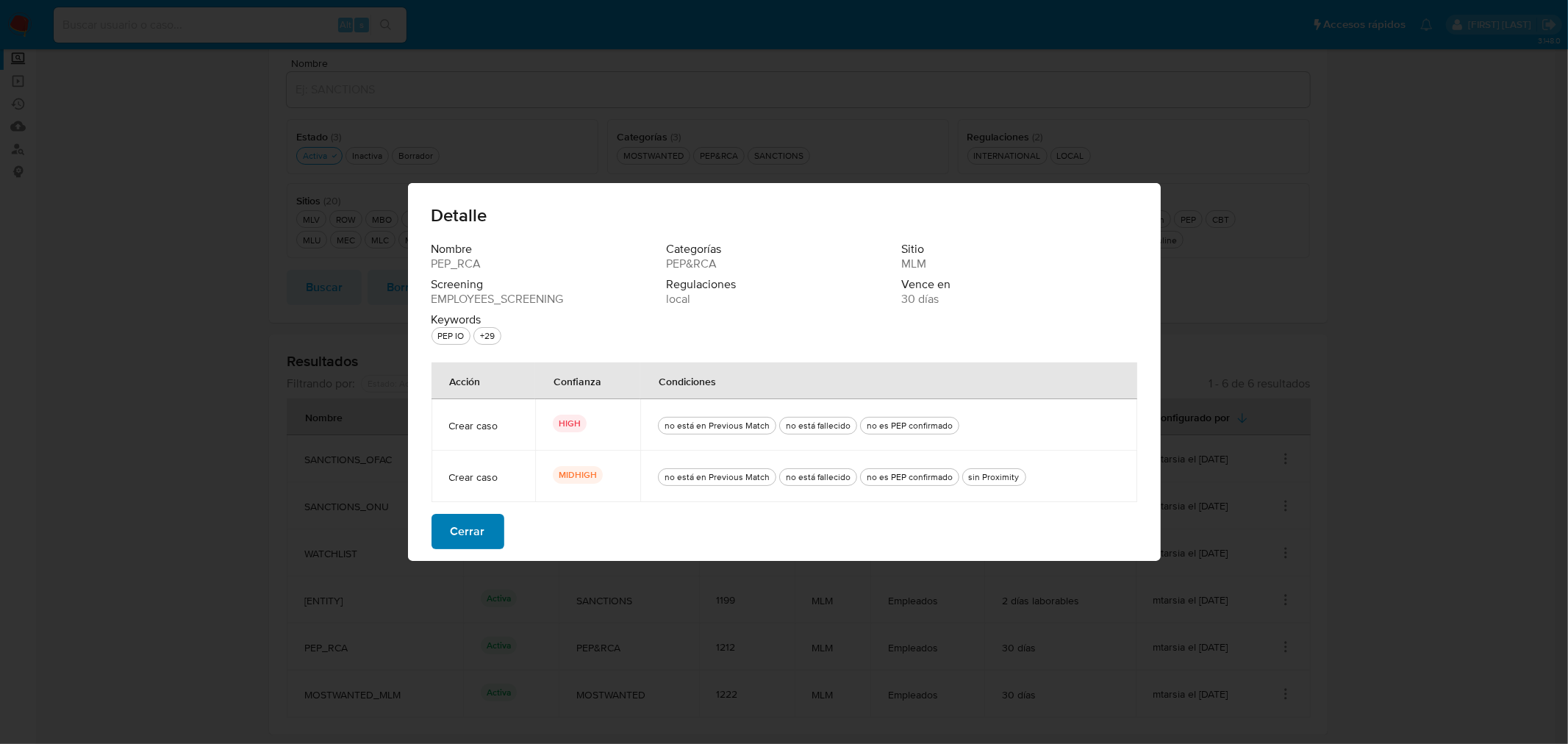 click on "Cerrar" at bounding box center (468, 532) 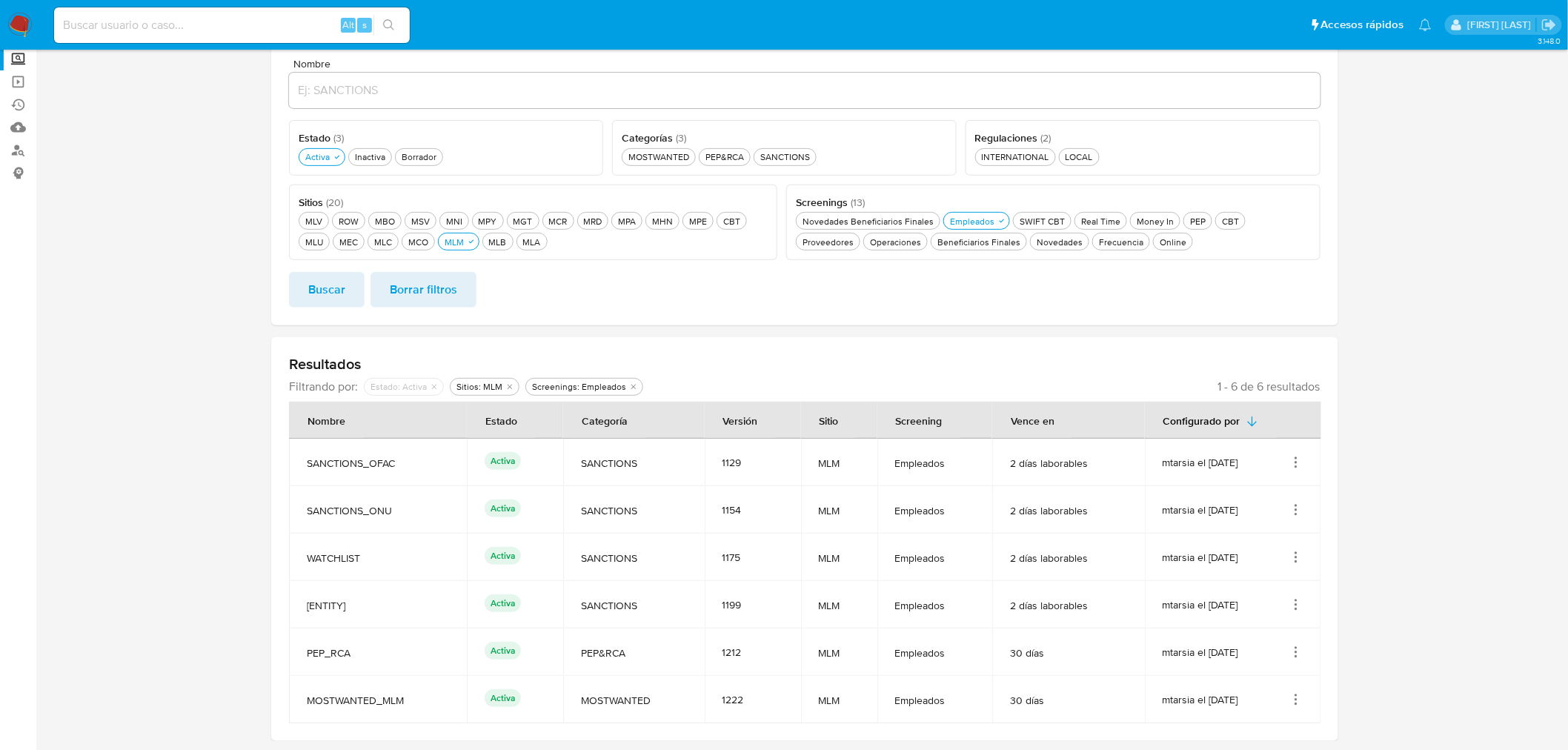 click 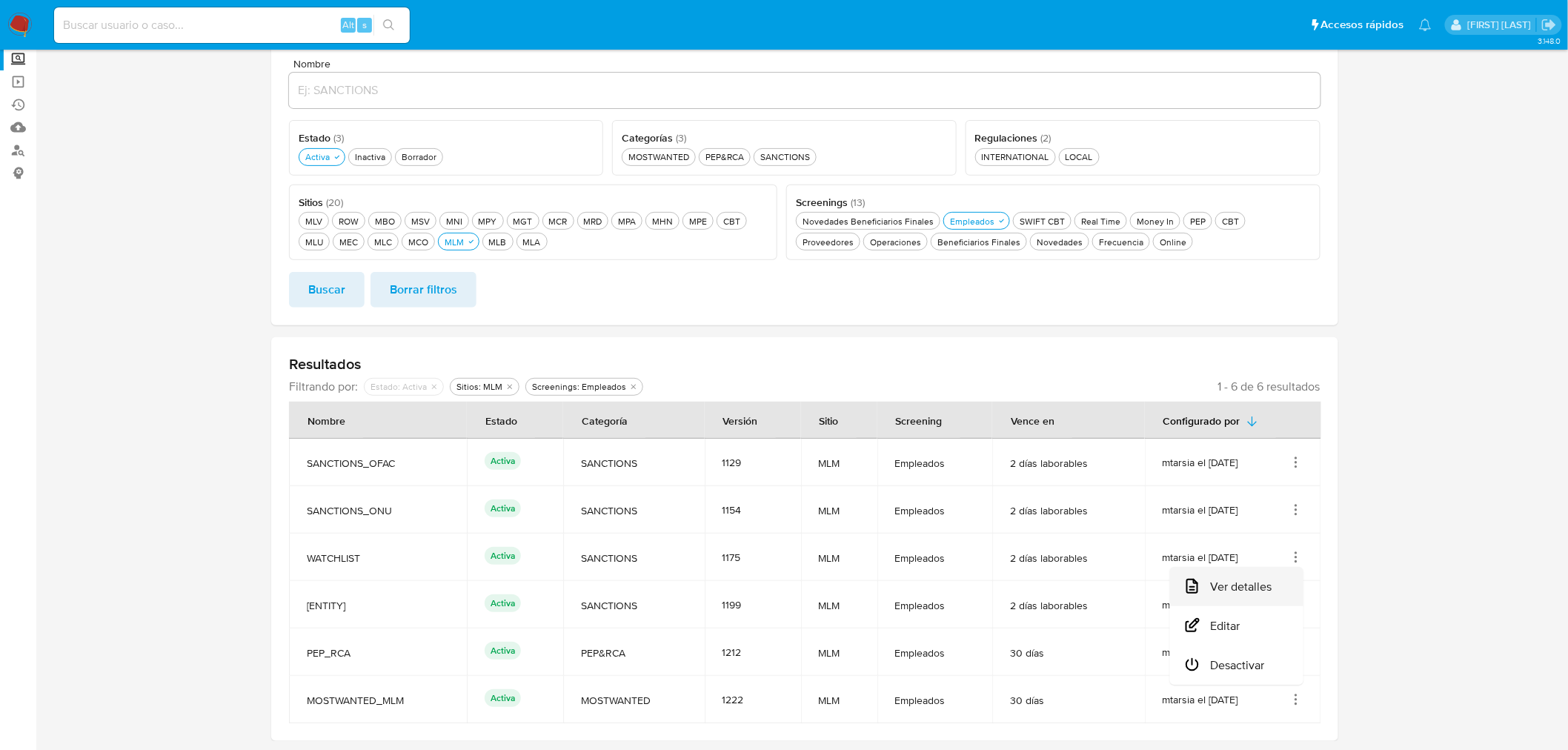 click on "Ver detalles" at bounding box center (1237, 586) 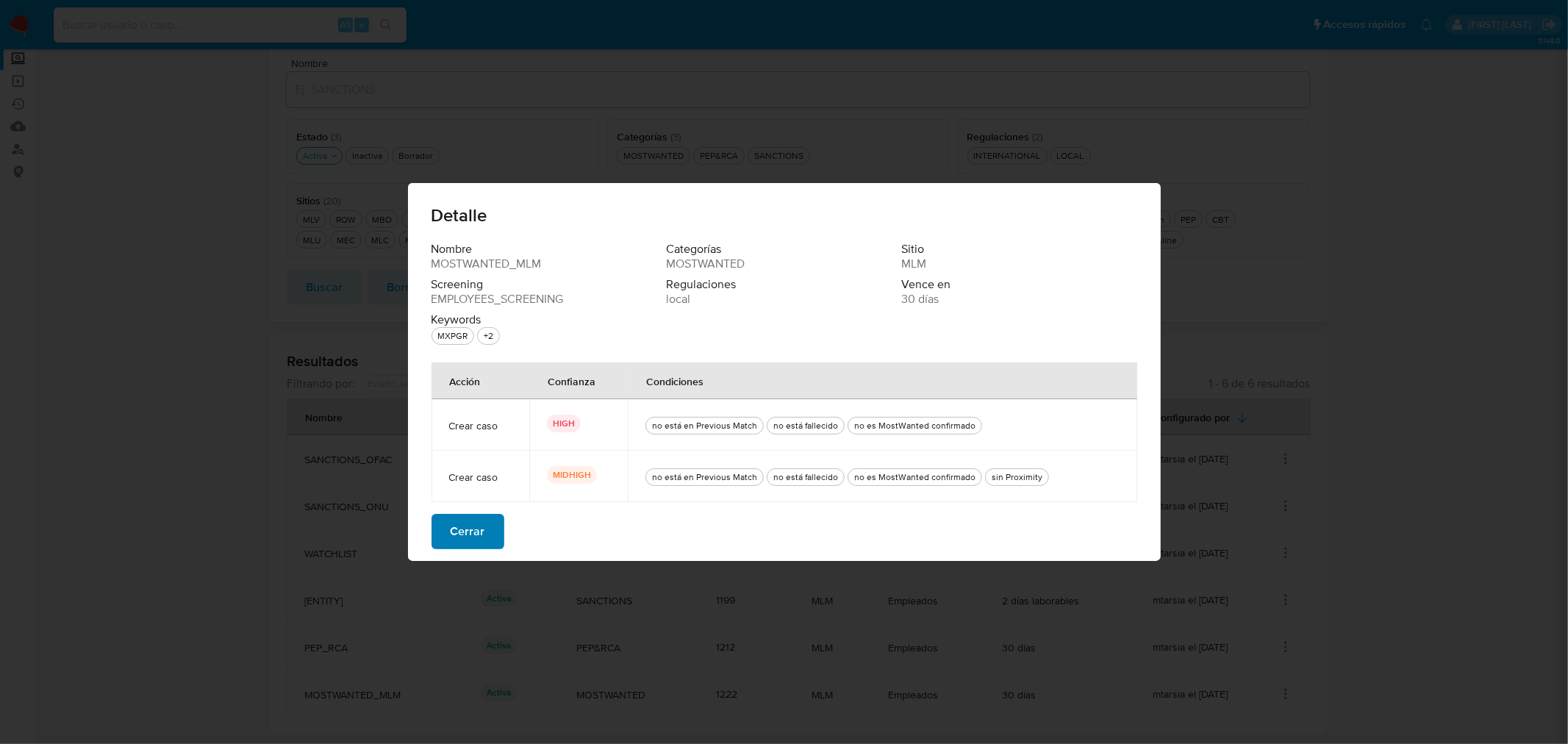 click on "Cerrar" at bounding box center (468, 532) 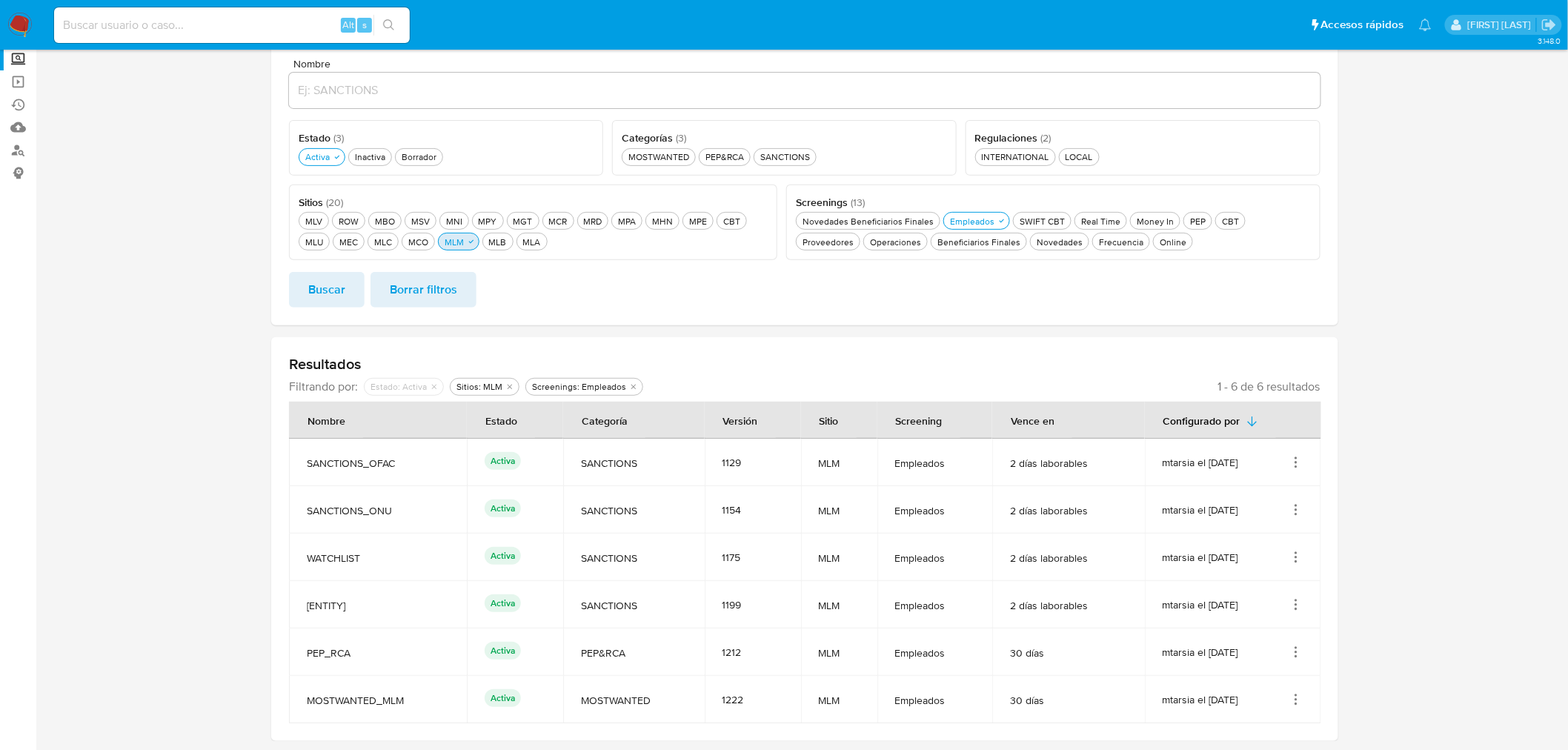 click on "MLM MLM" at bounding box center (454, 242) 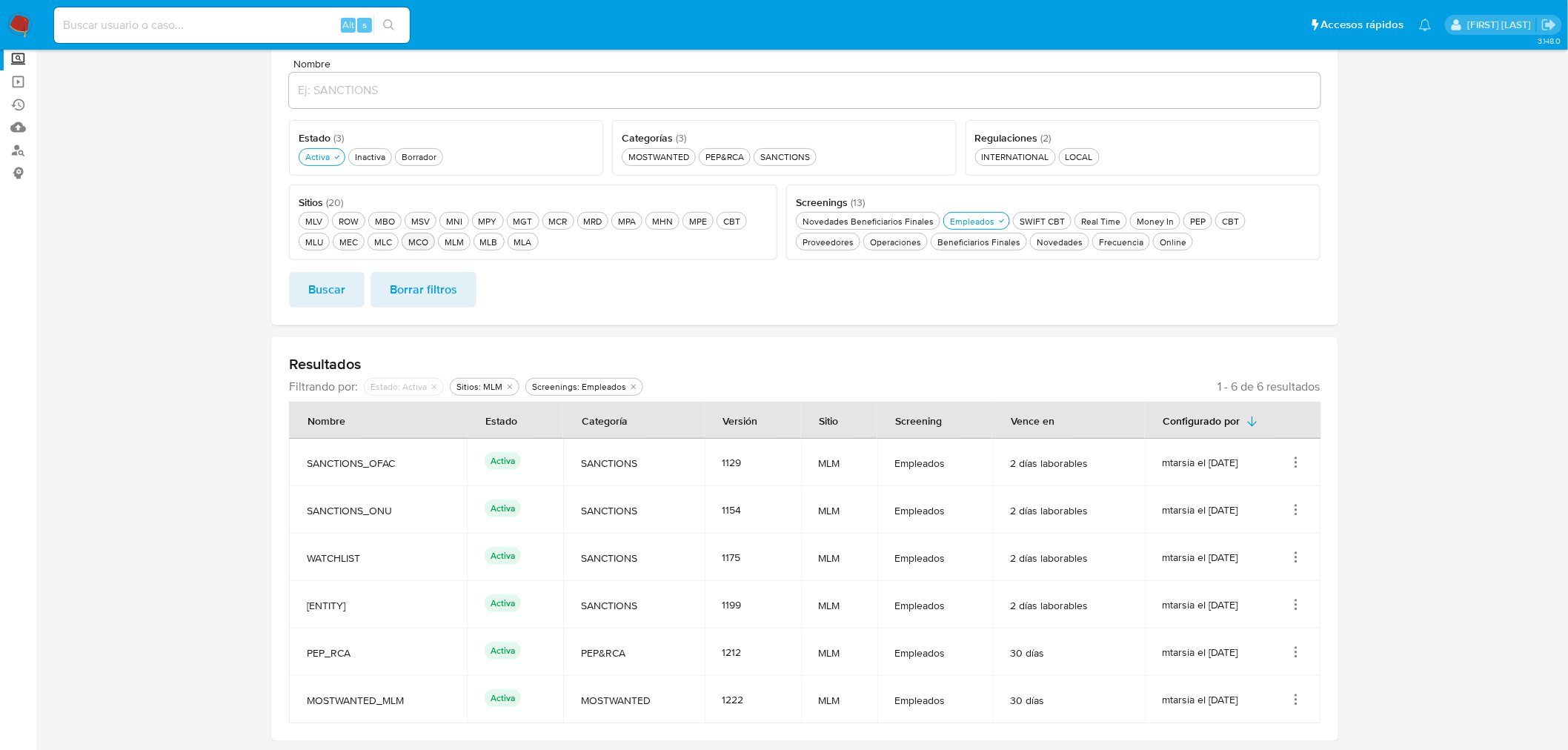 click on "[ENTITY] [ENTITY]" at bounding box center (418, 242) 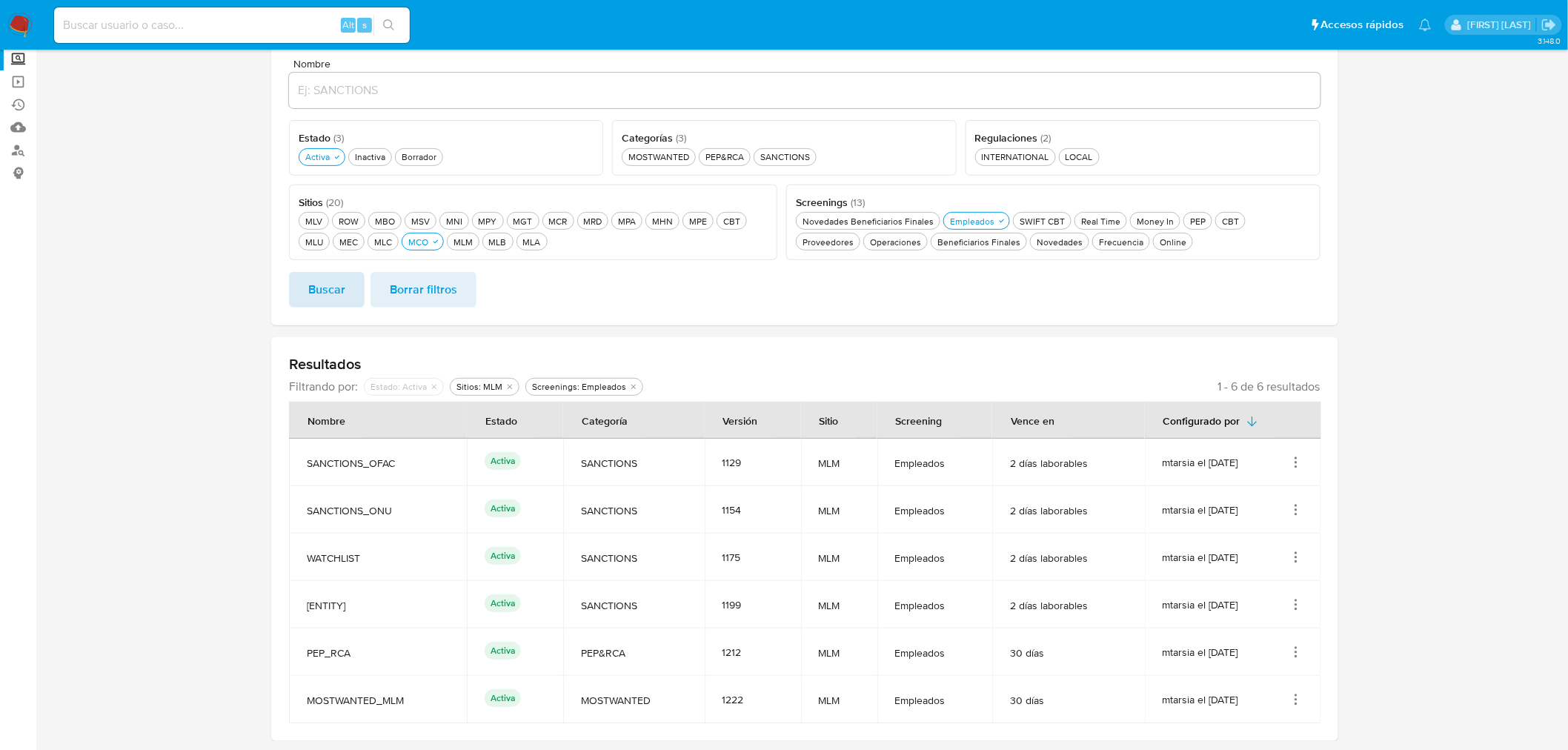 click on "Buscar" at bounding box center [327, 290] 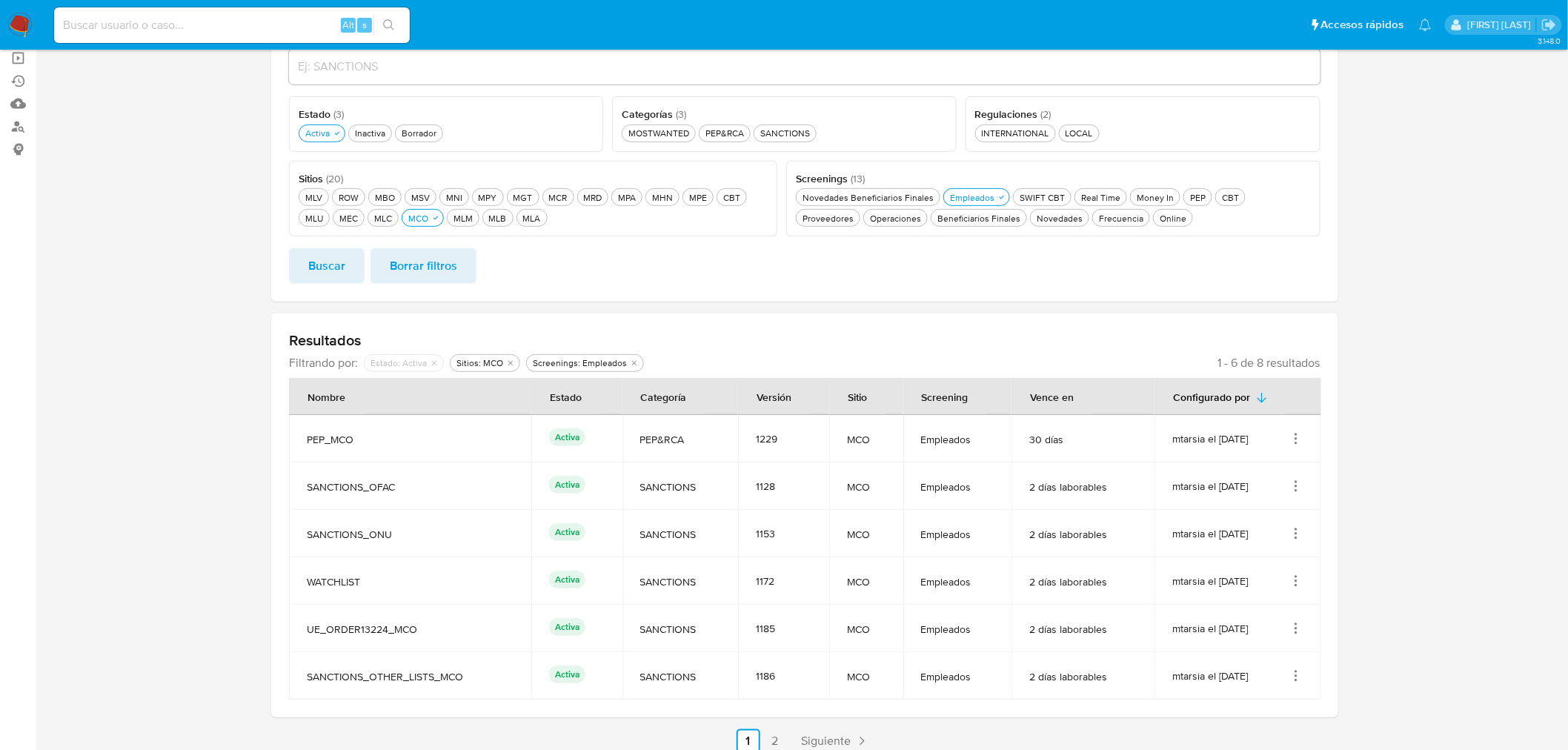 scroll, scrollTop: 167, scrollLeft: 0, axis: vertical 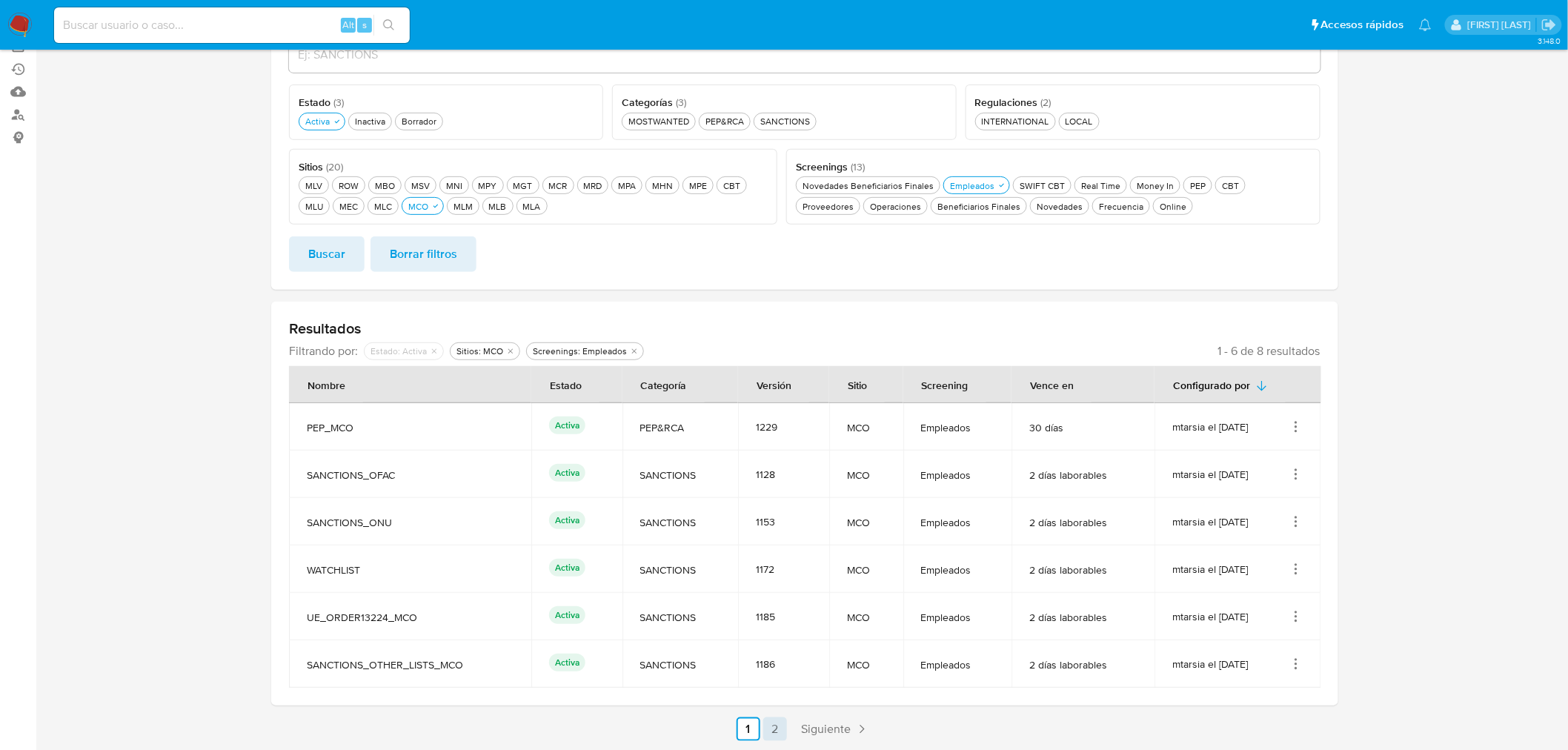 click on "2" at bounding box center [775, 729] 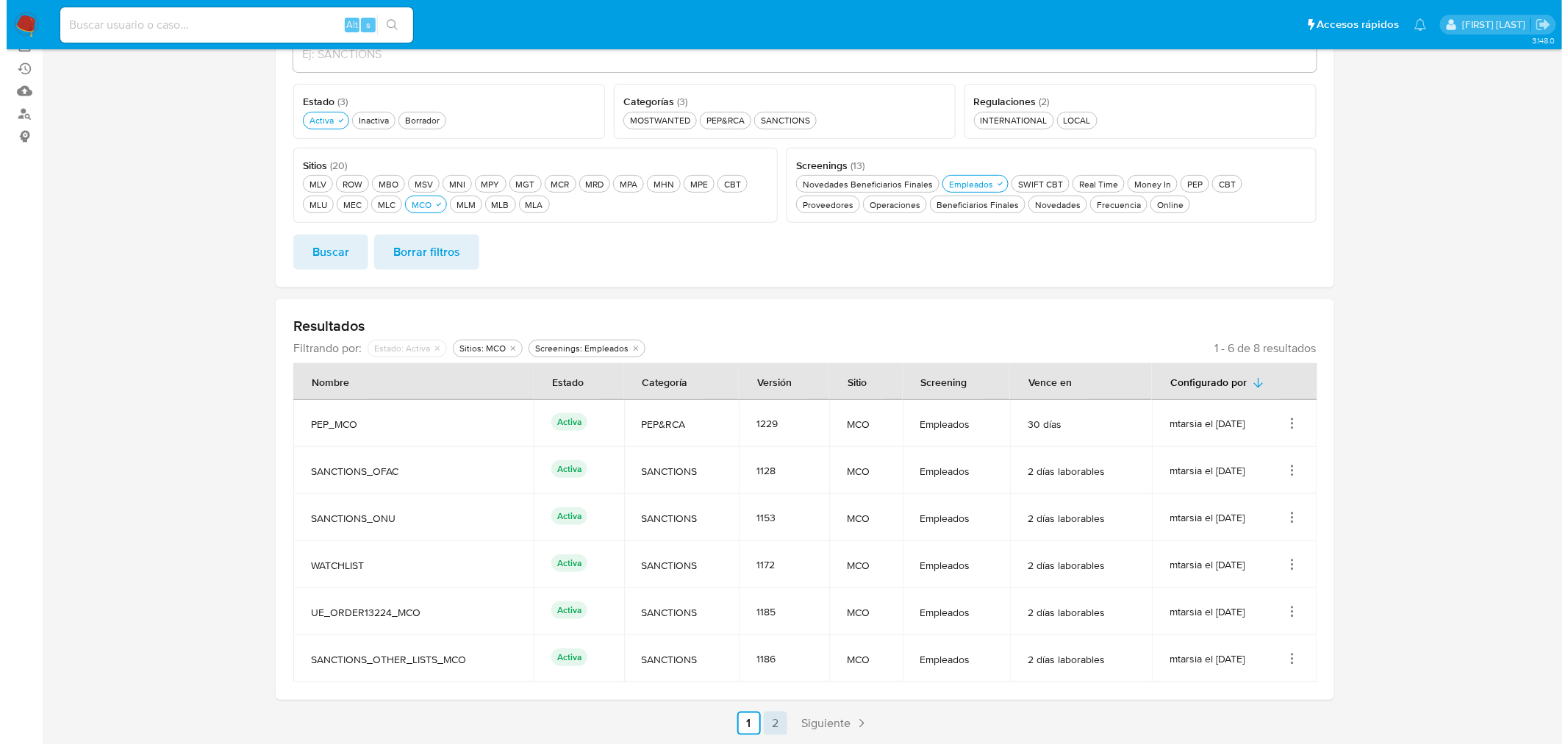 scroll, scrollTop: 0, scrollLeft: 0, axis: both 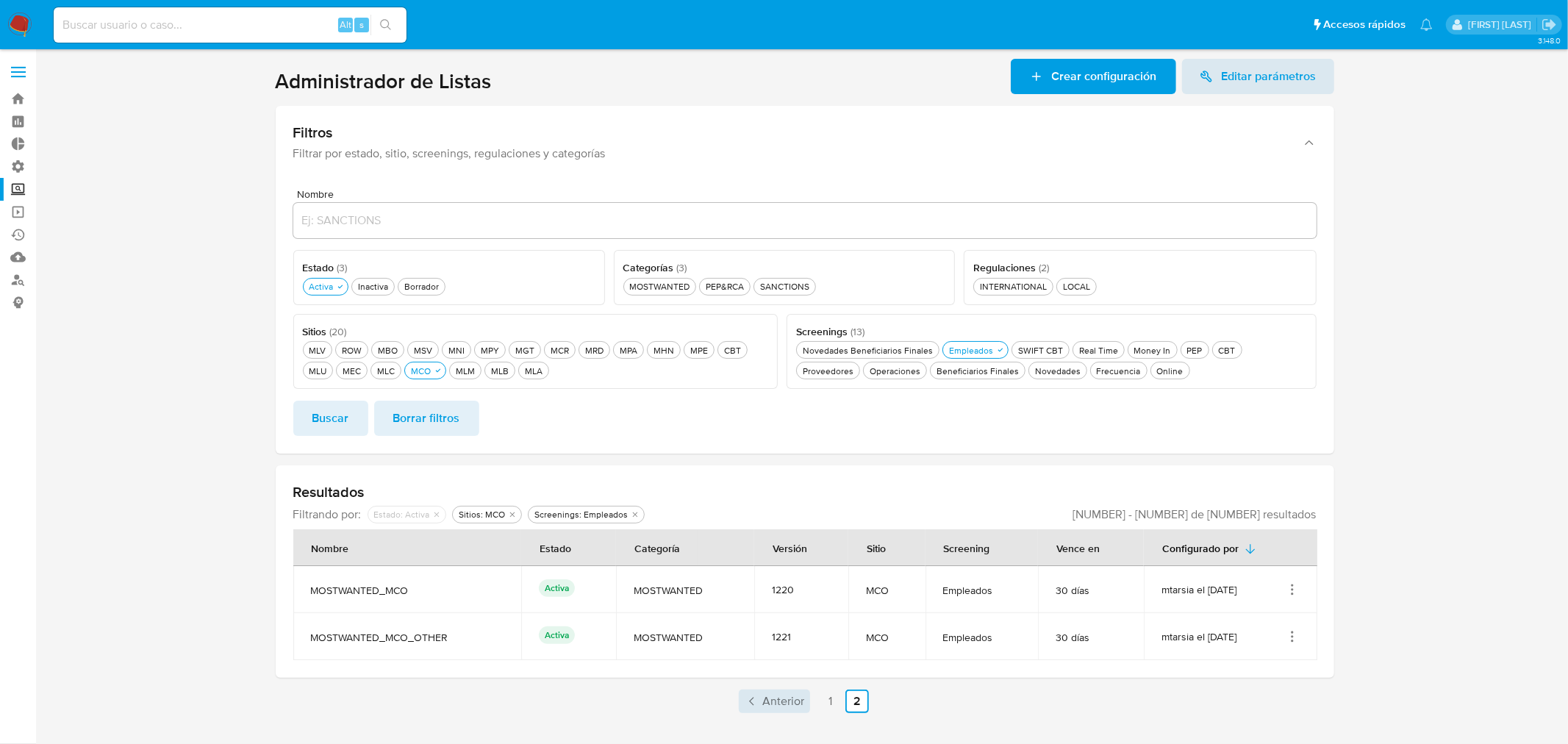 click on "Anterior" at bounding box center [783, 701] 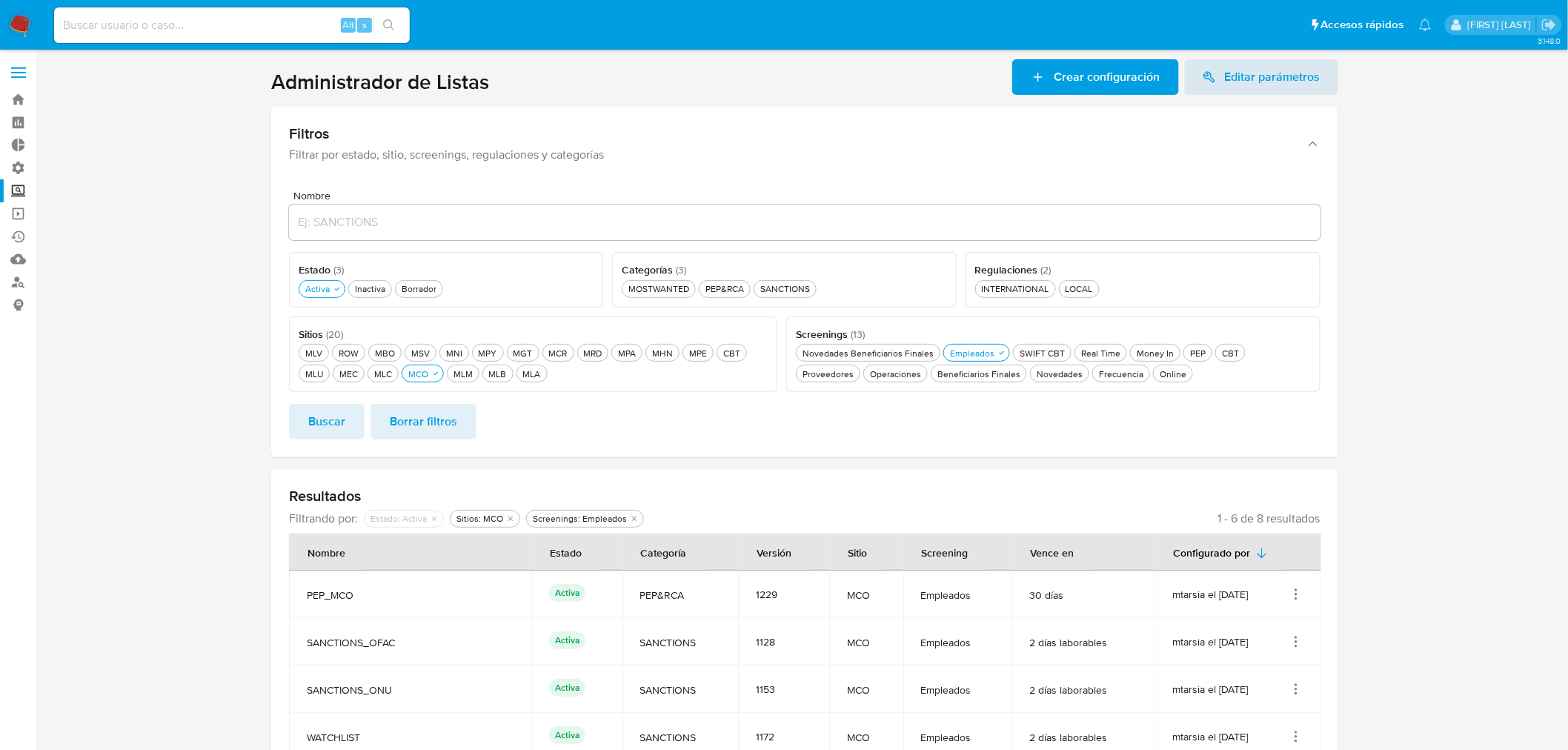 click on "mtarsia el [DATE]" at bounding box center (1238, 594) 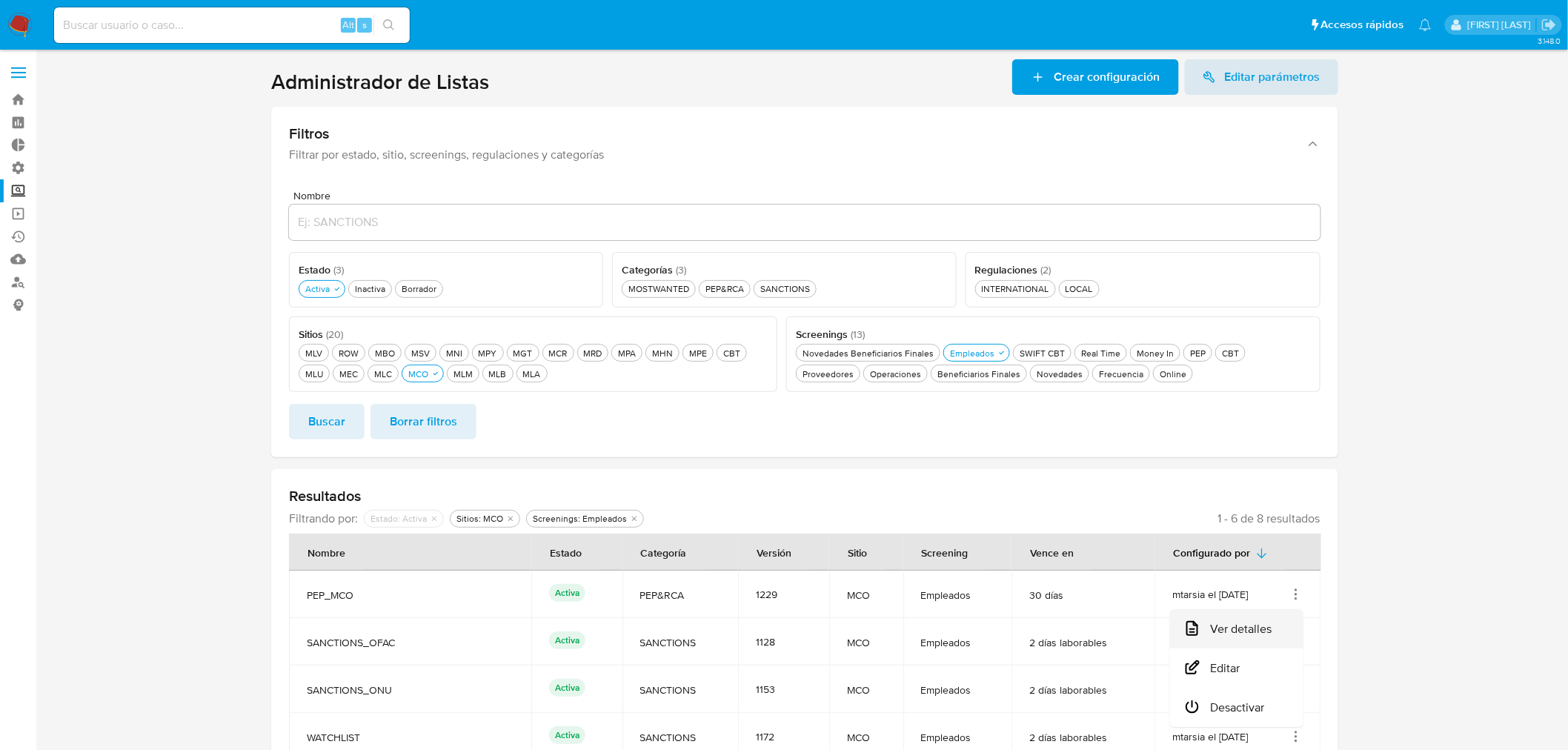 click on "Ver detalles" at bounding box center [1237, 628] 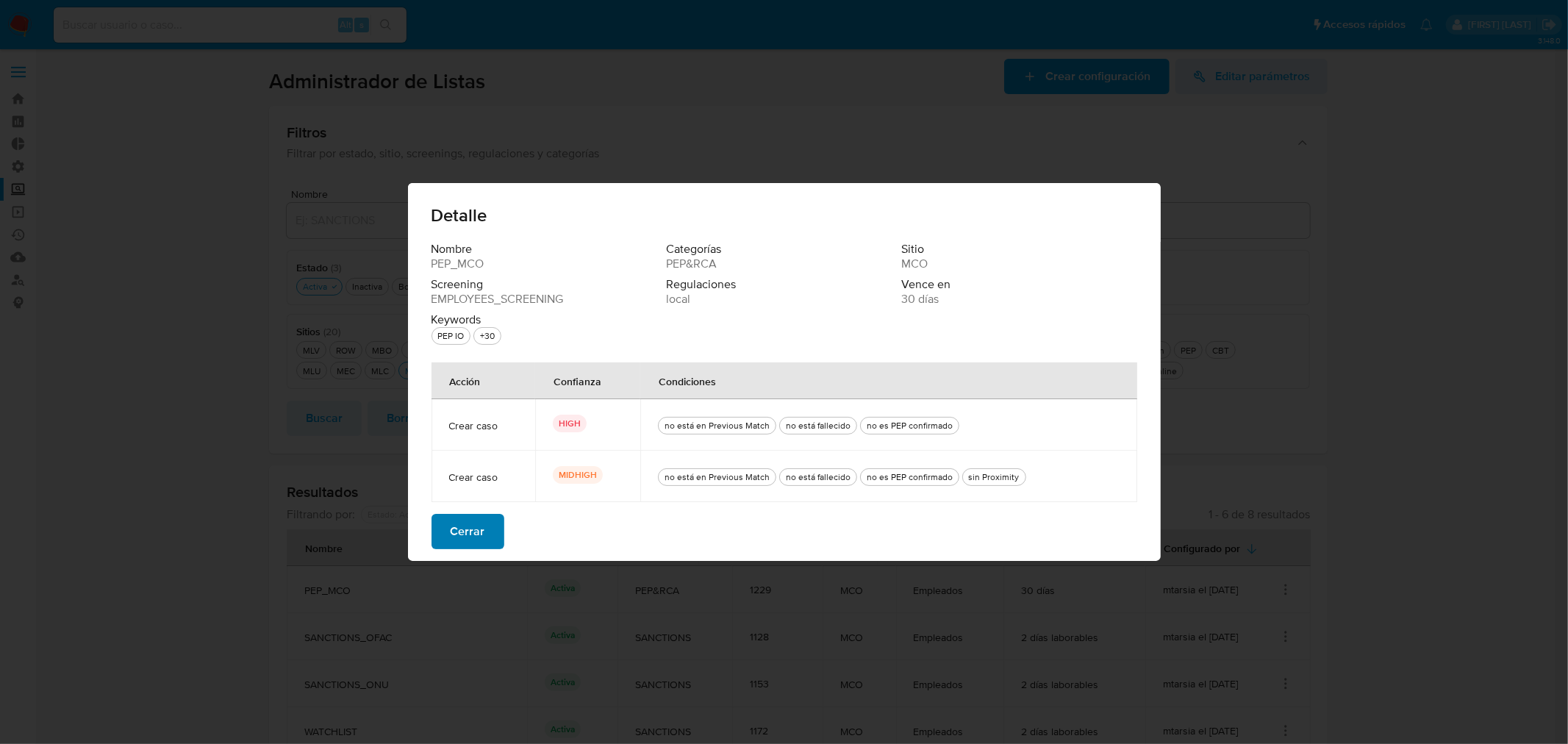 click on "Cerrar" at bounding box center (468, 532) 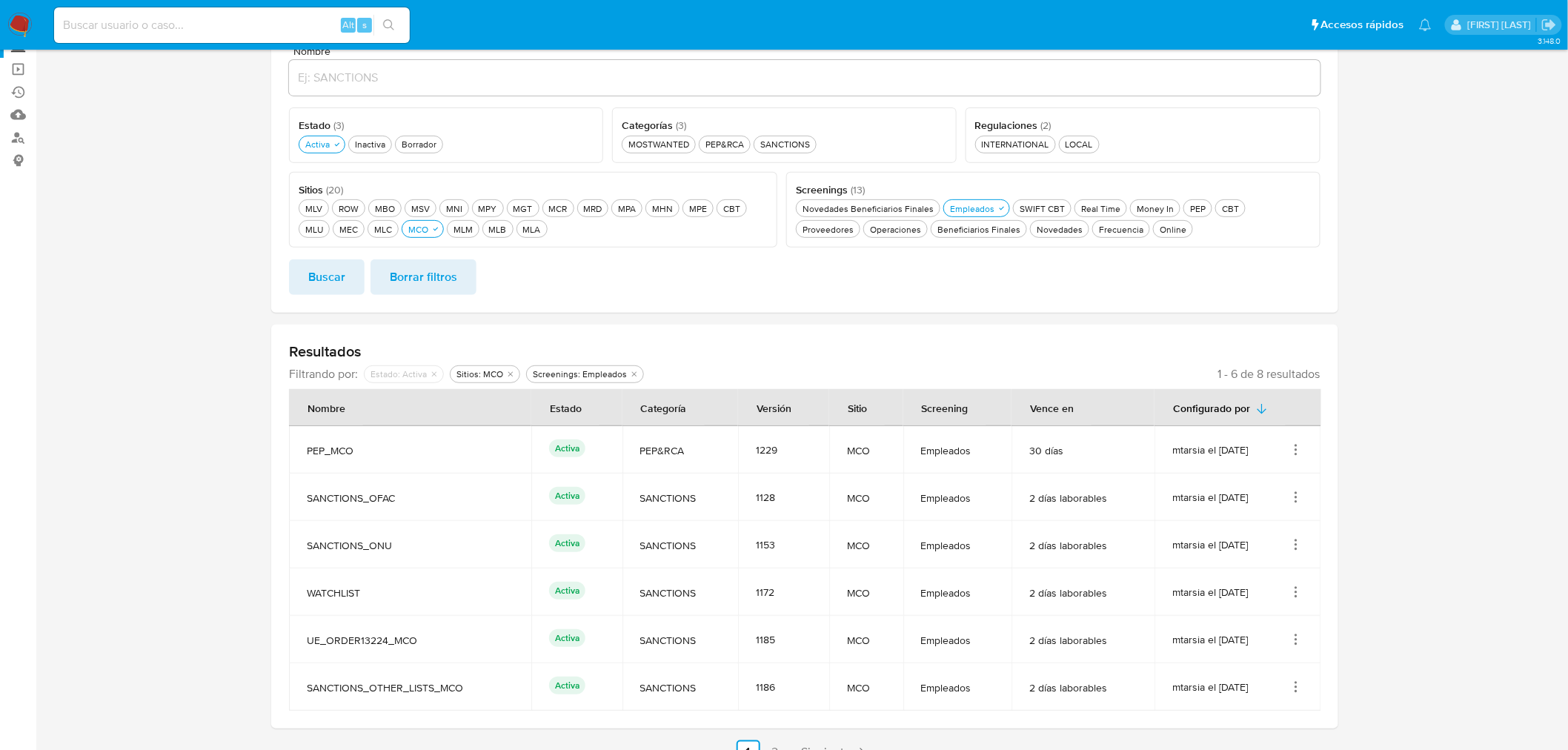 scroll, scrollTop: 167, scrollLeft: 0, axis: vertical 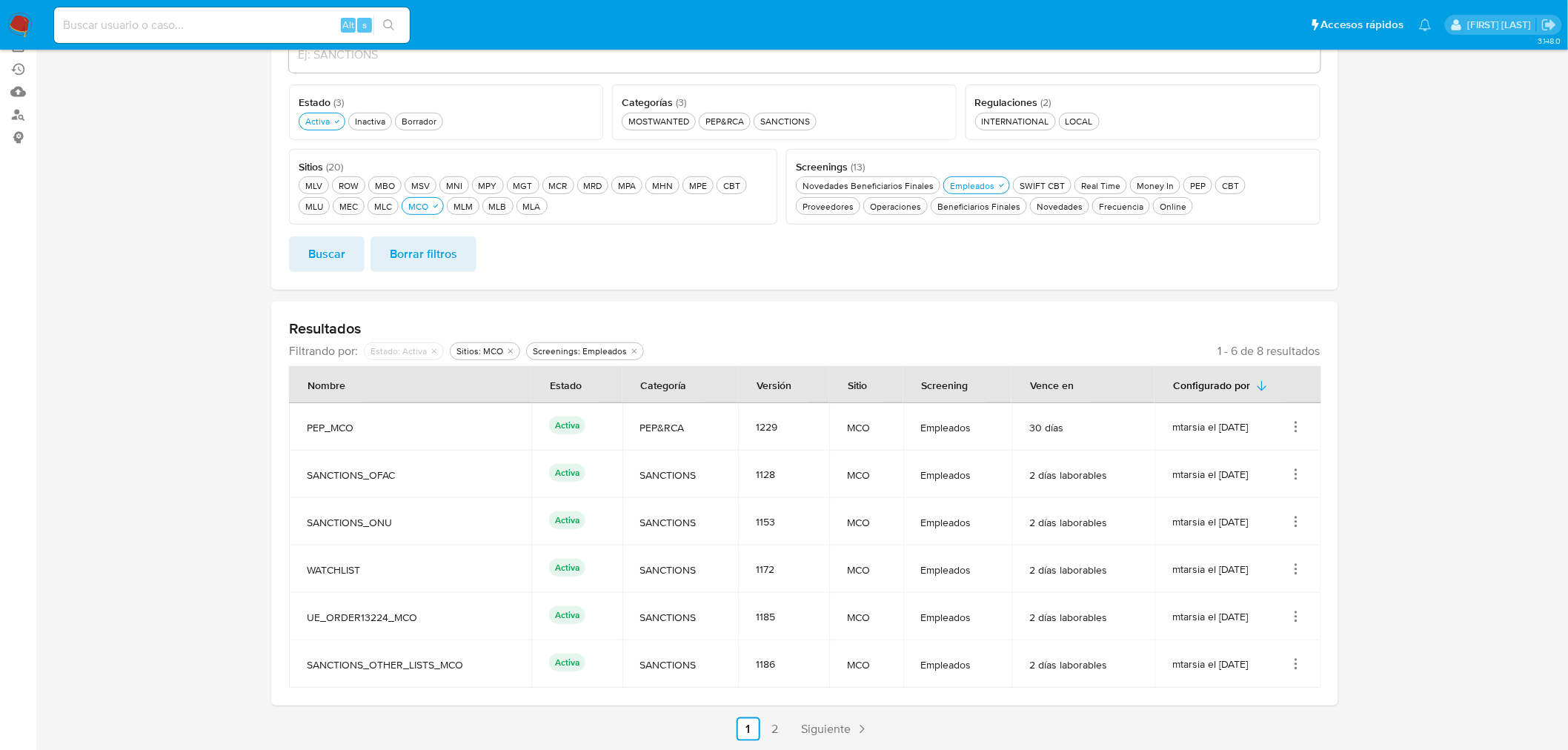 click 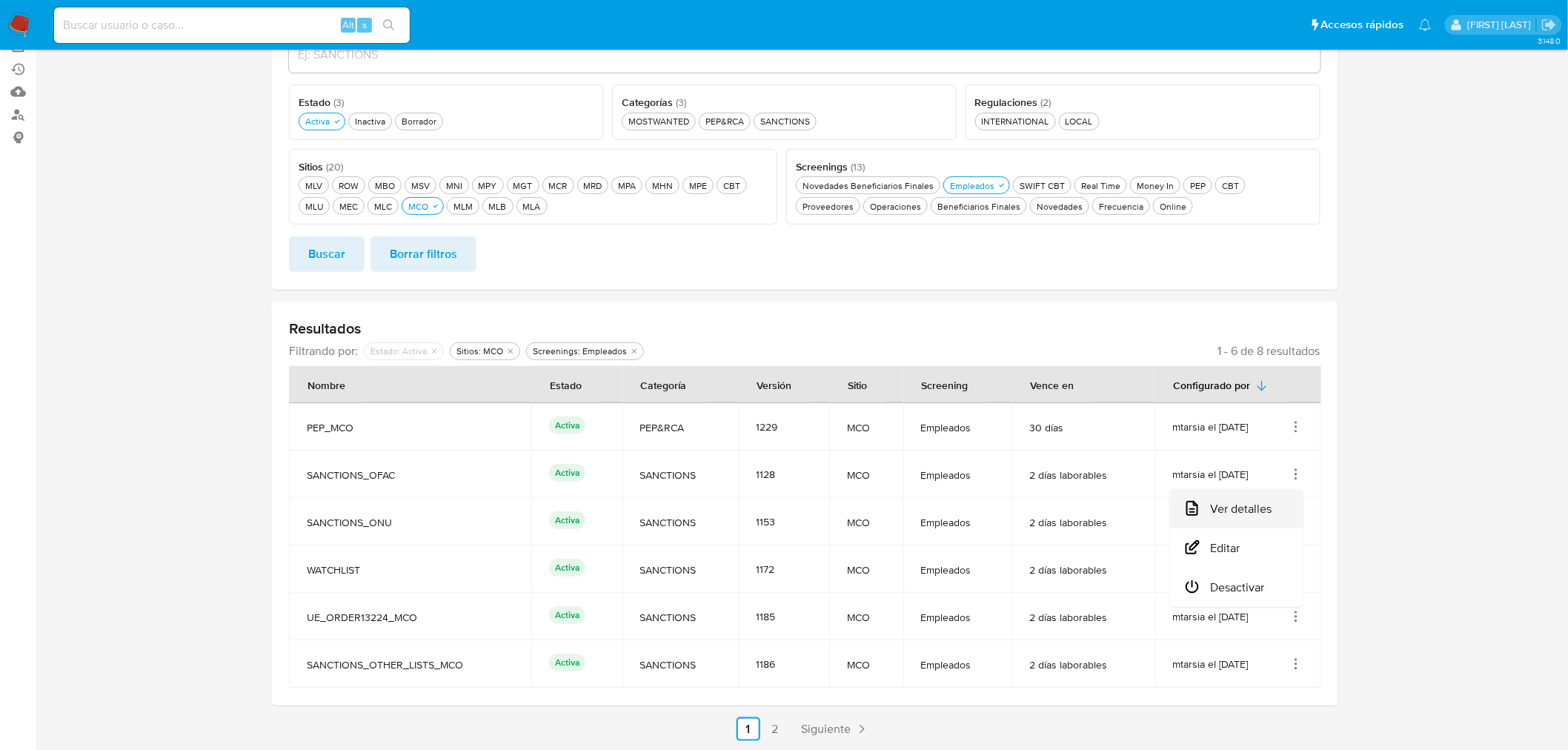 click on "Ver detalles" at bounding box center [1237, 508] 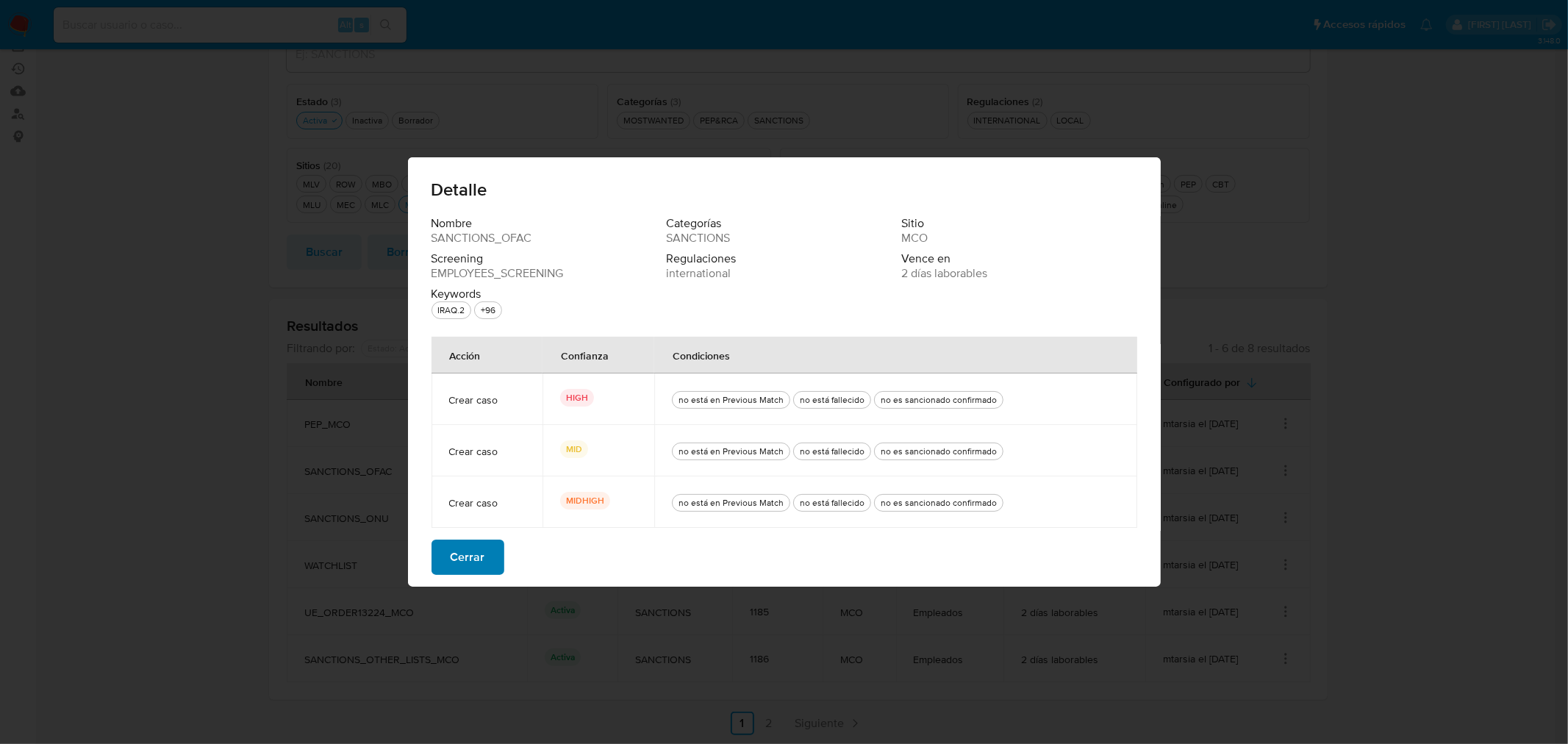 click on "Cerrar" at bounding box center (468, 557) 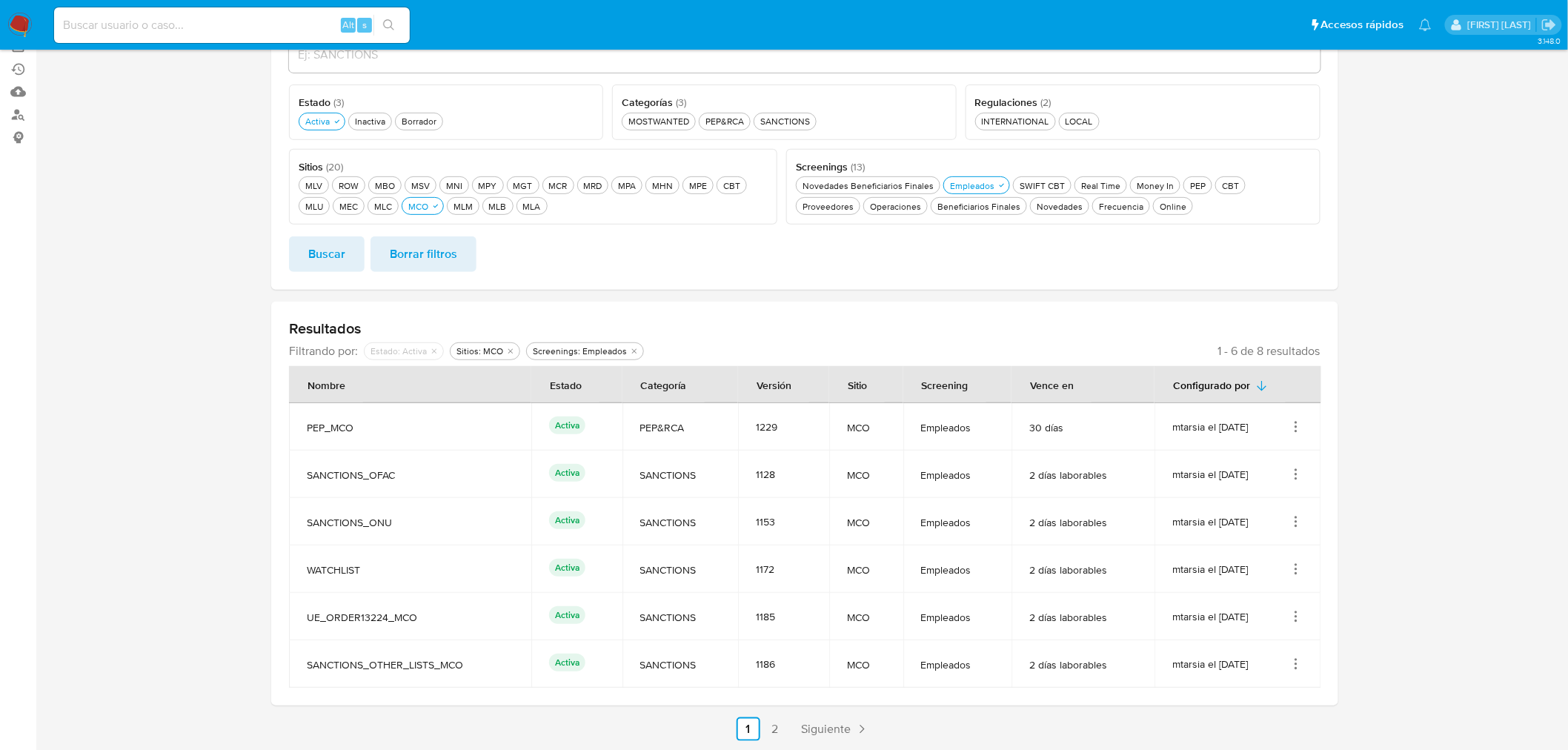 click 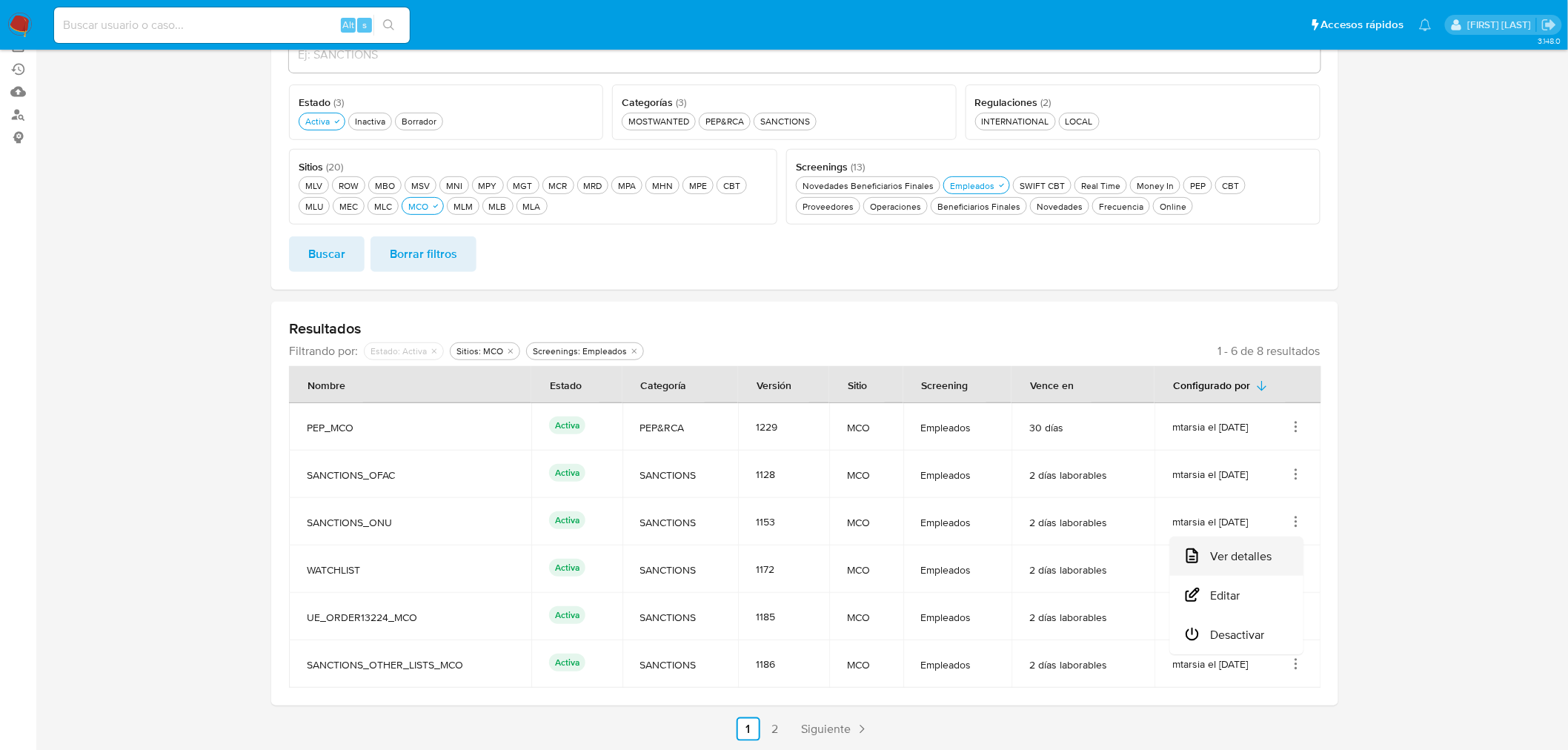 click on "Ver detalles" at bounding box center [1237, 556] 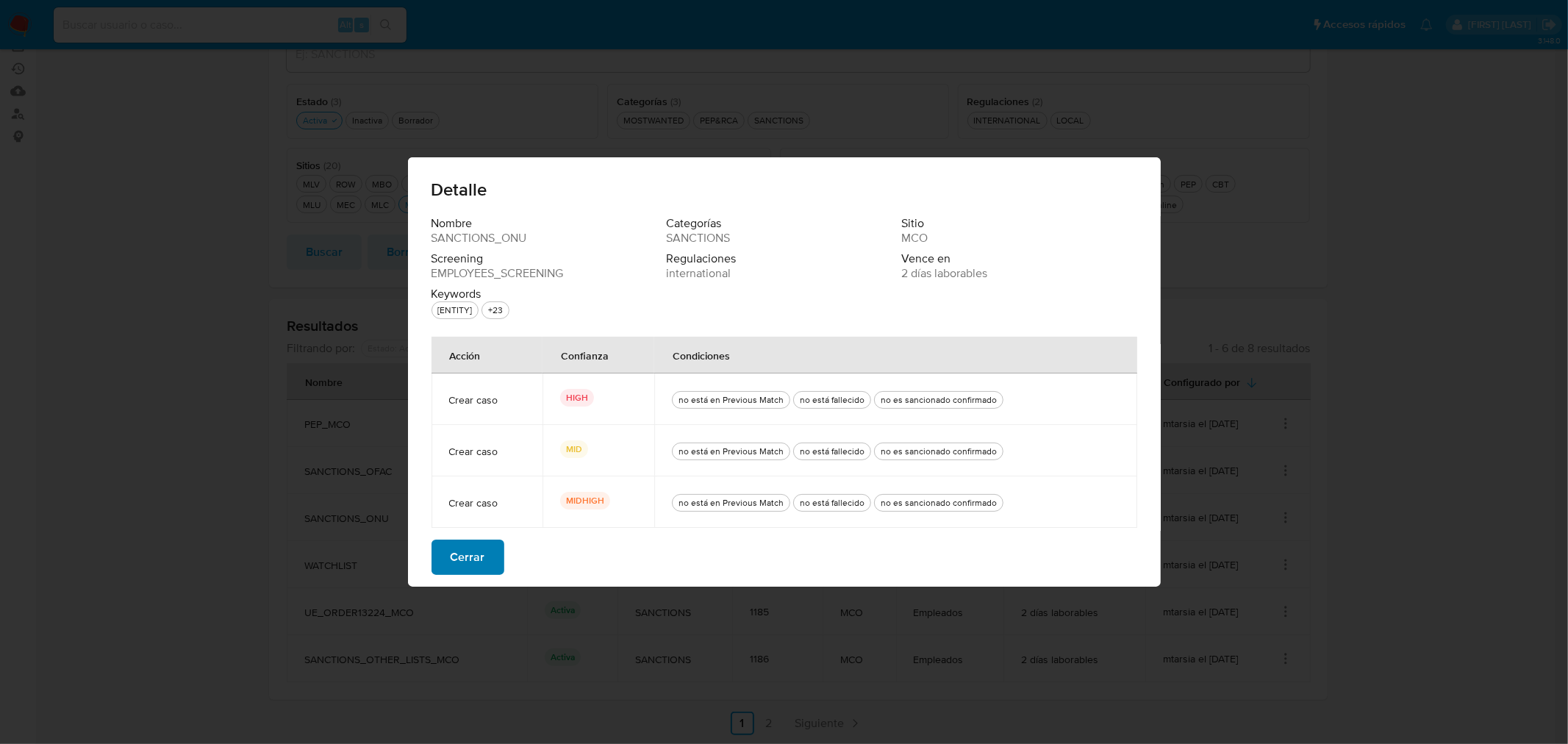 click on "Cerrar" at bounding box center [468, 557] 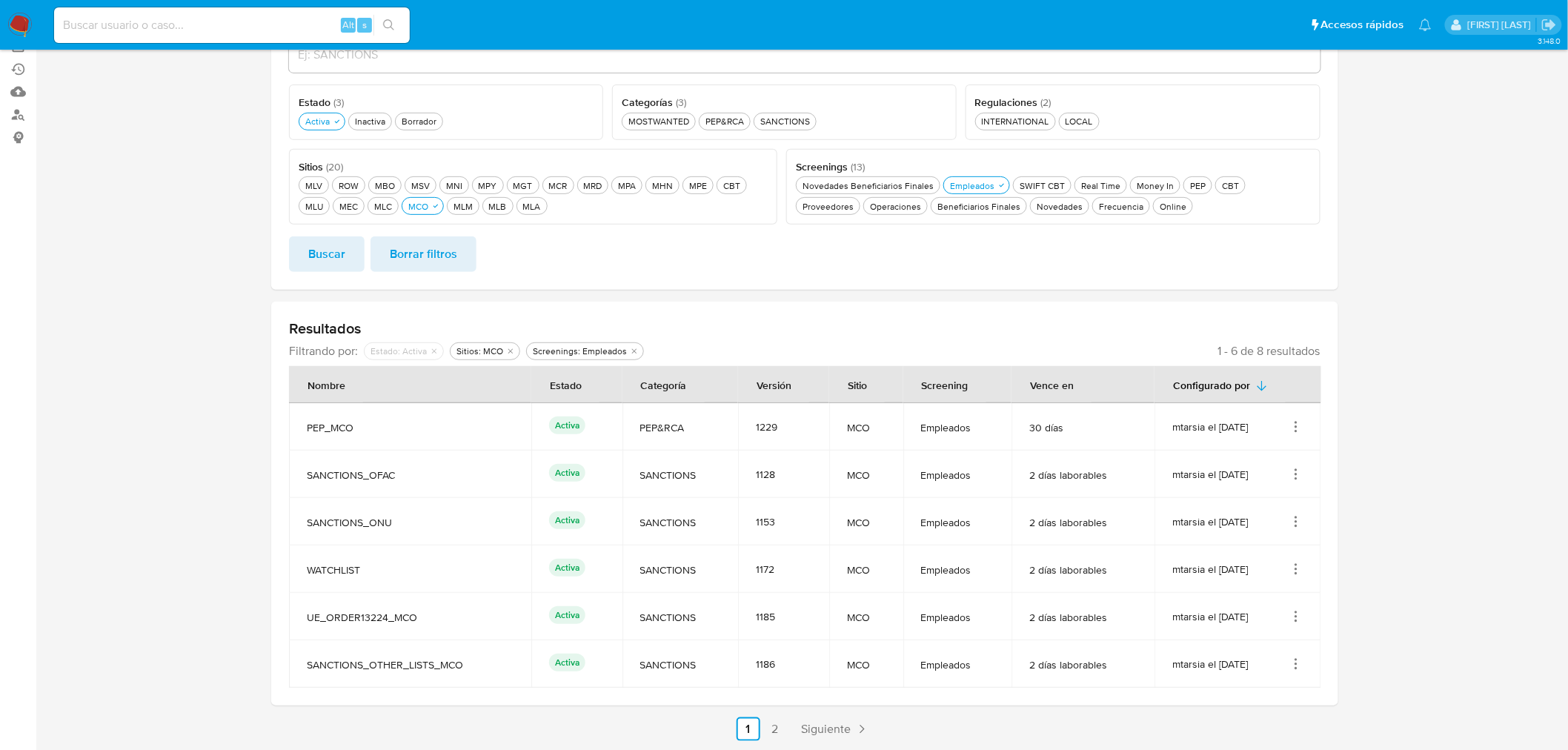 click 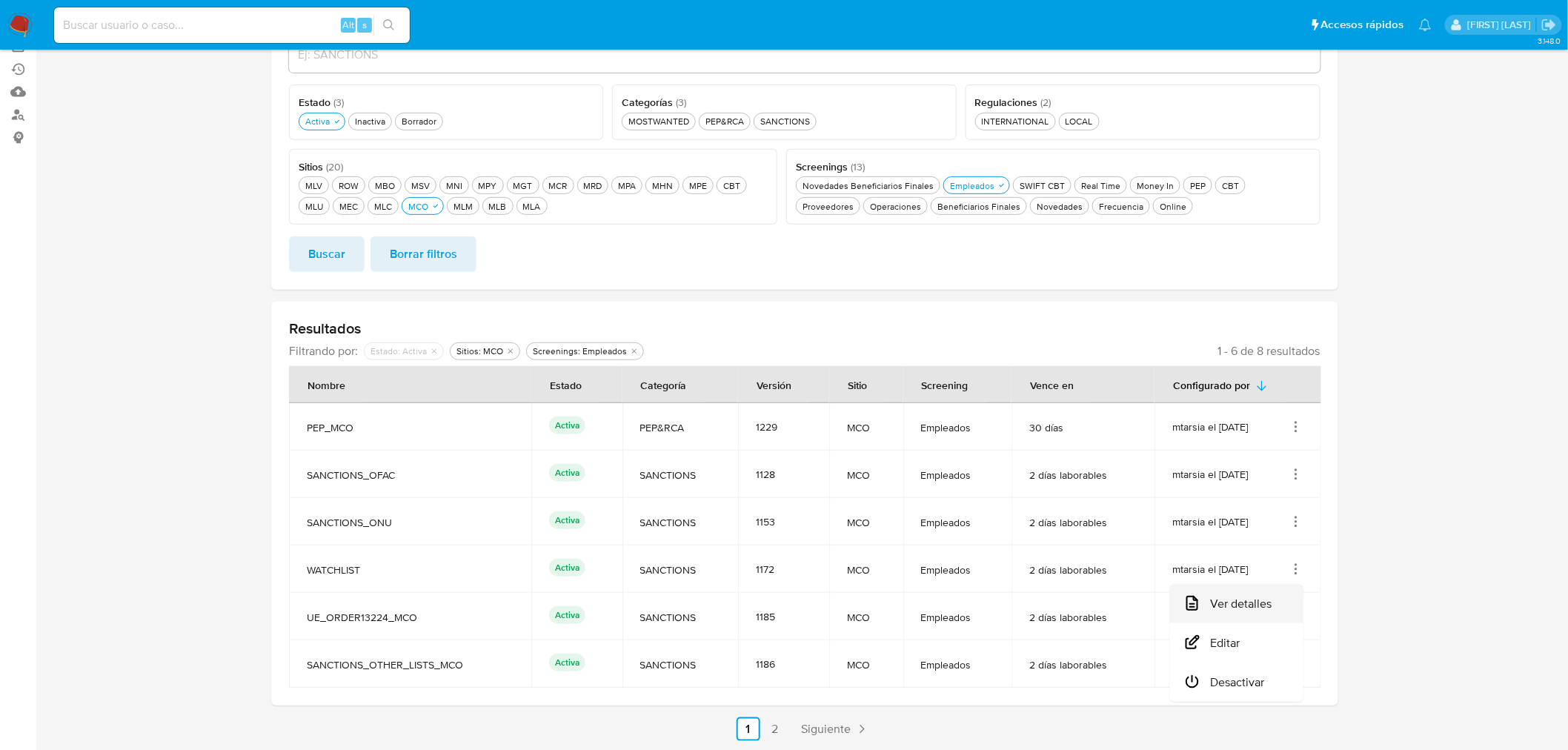 click on "Ver detalles" at bounding box center (1237, 603) 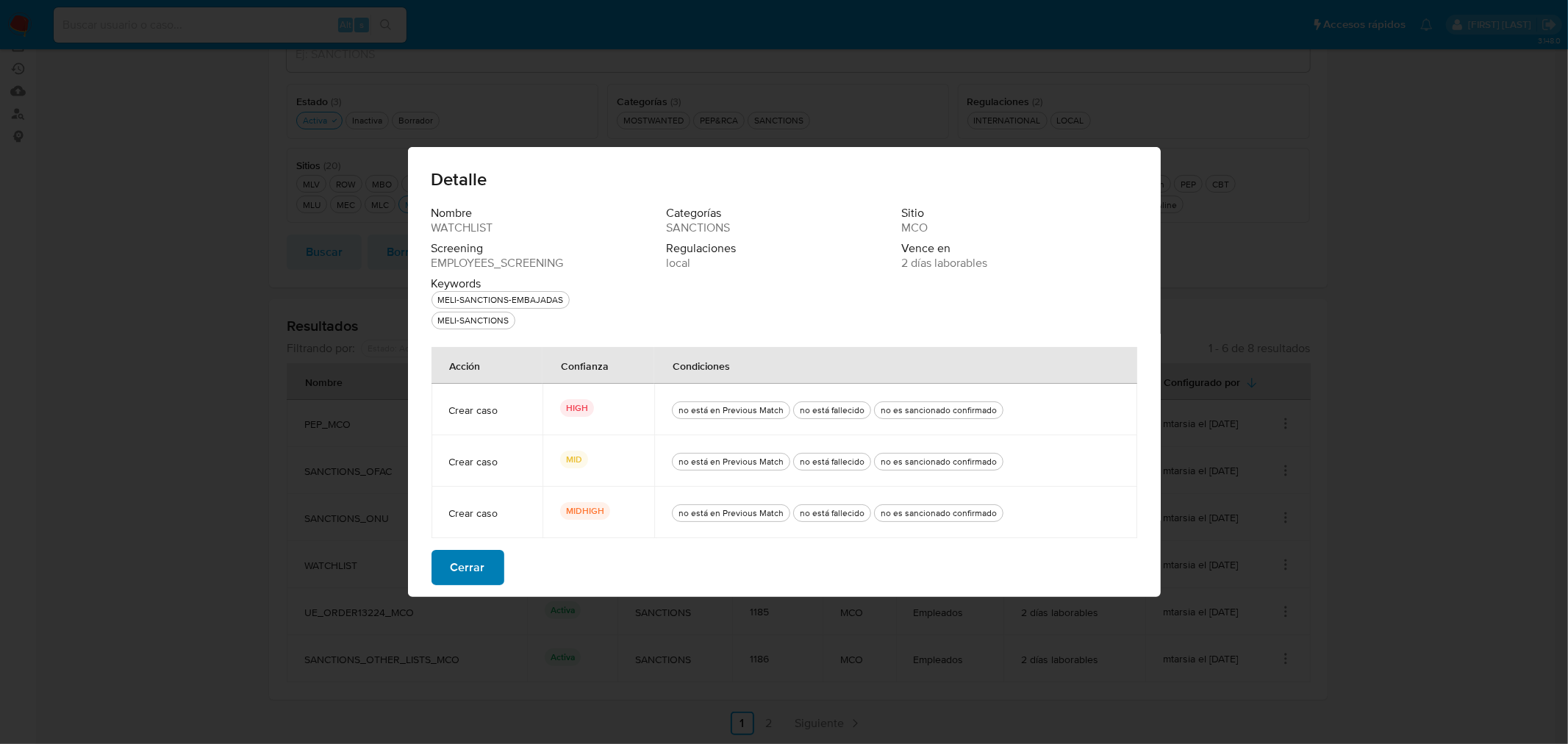 click on "Cerrar" at bounding box center (468, 568) 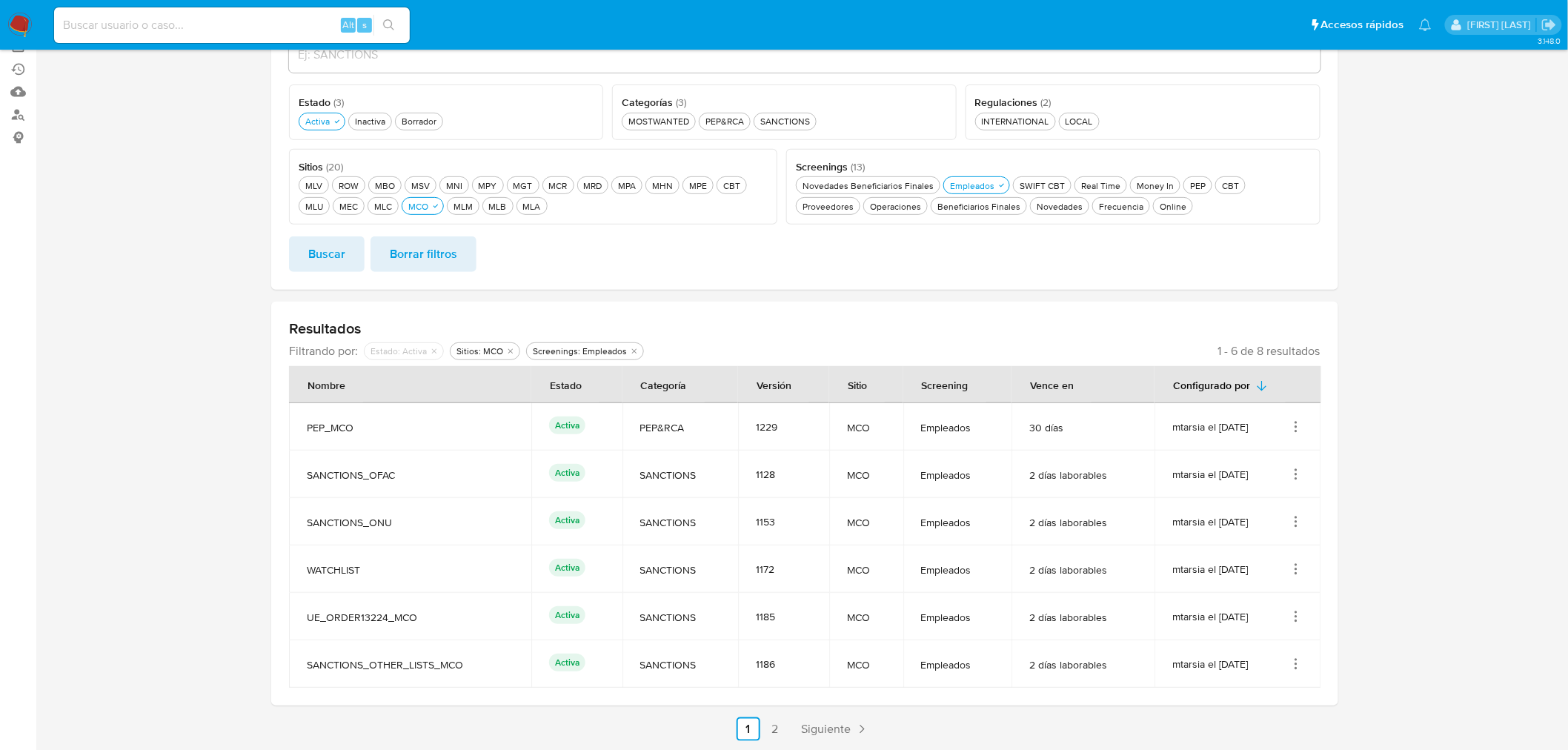 click 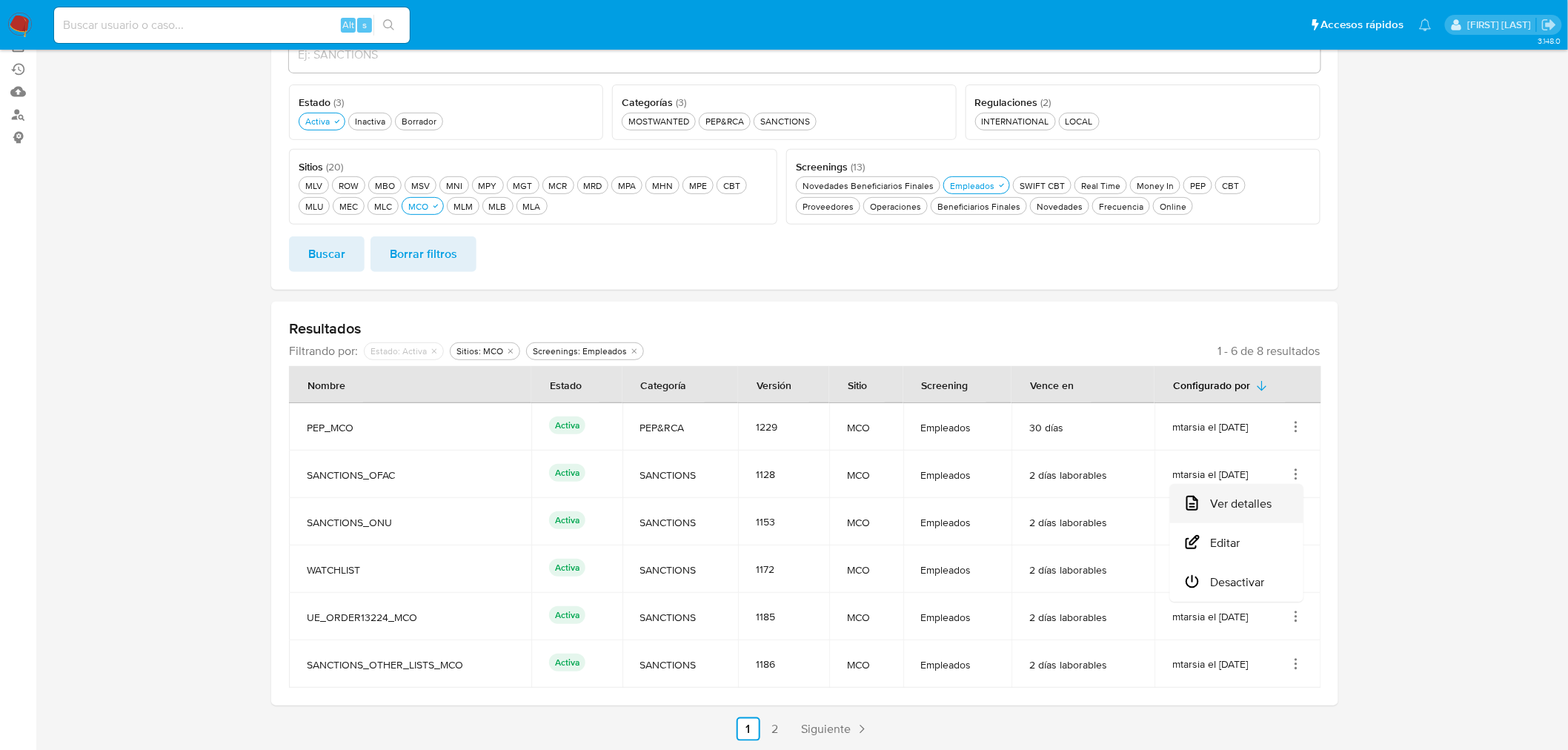 click on "Ver detalles" at bounding box center (1237, 503) 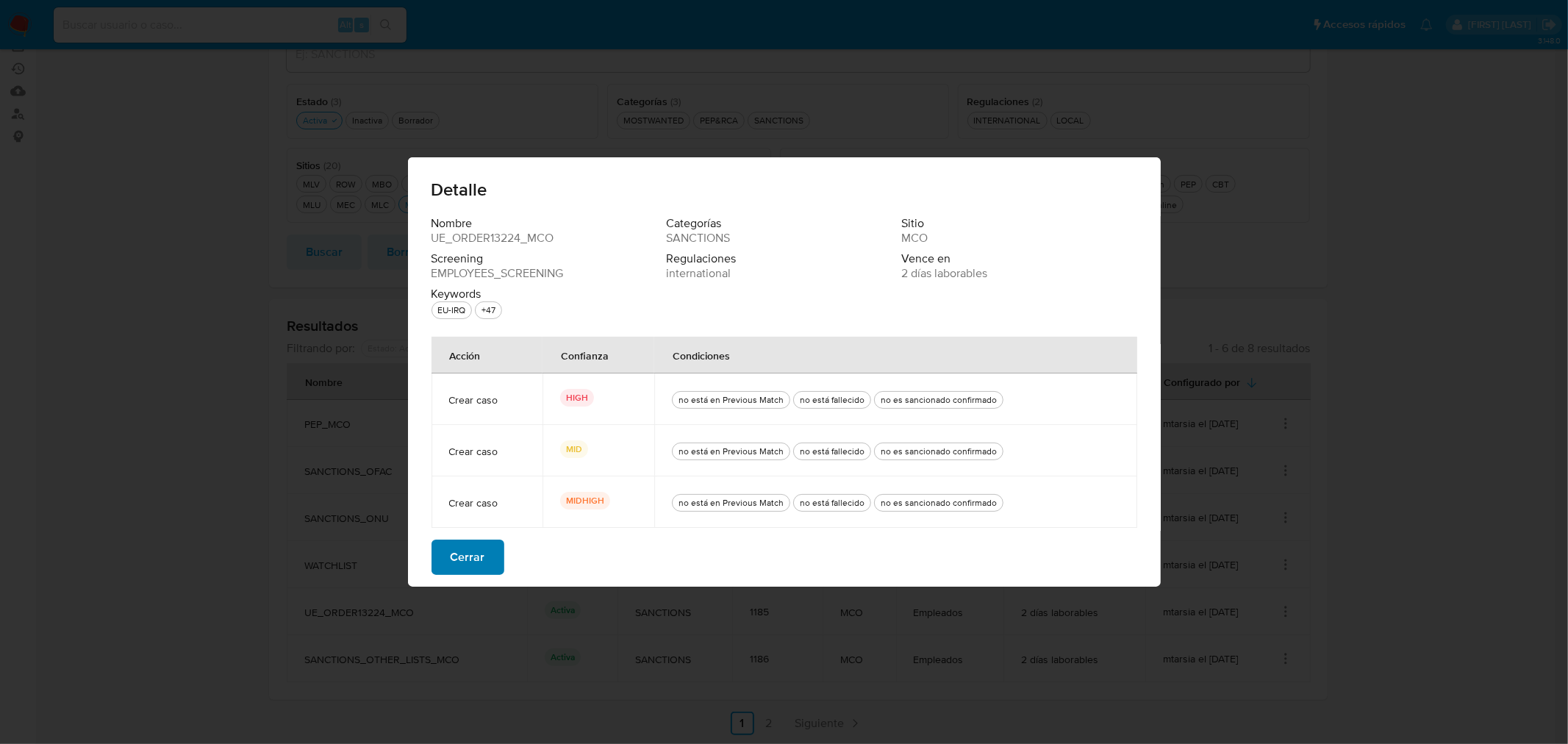 click on "Cerrar" at bounding box center [468, 557] 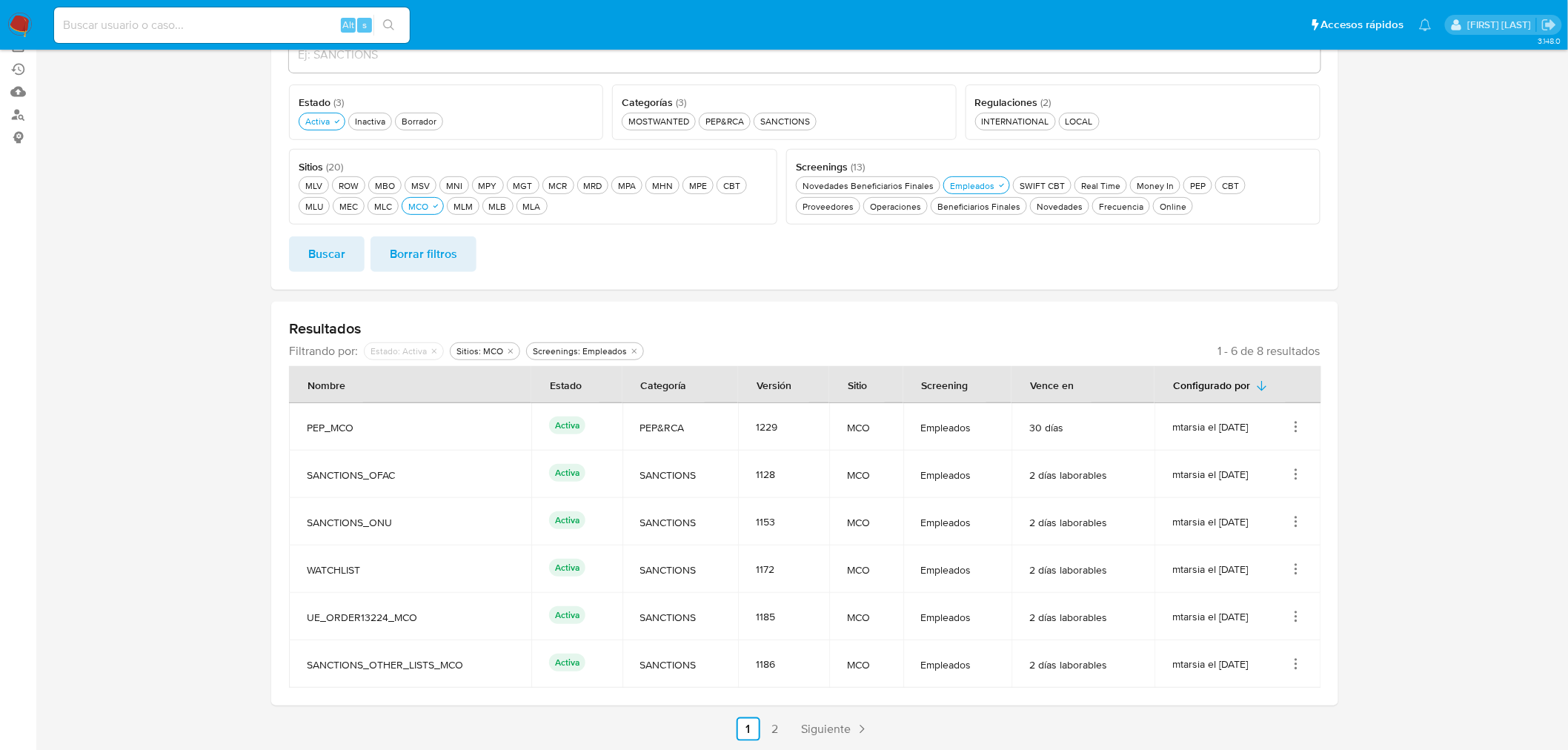 click 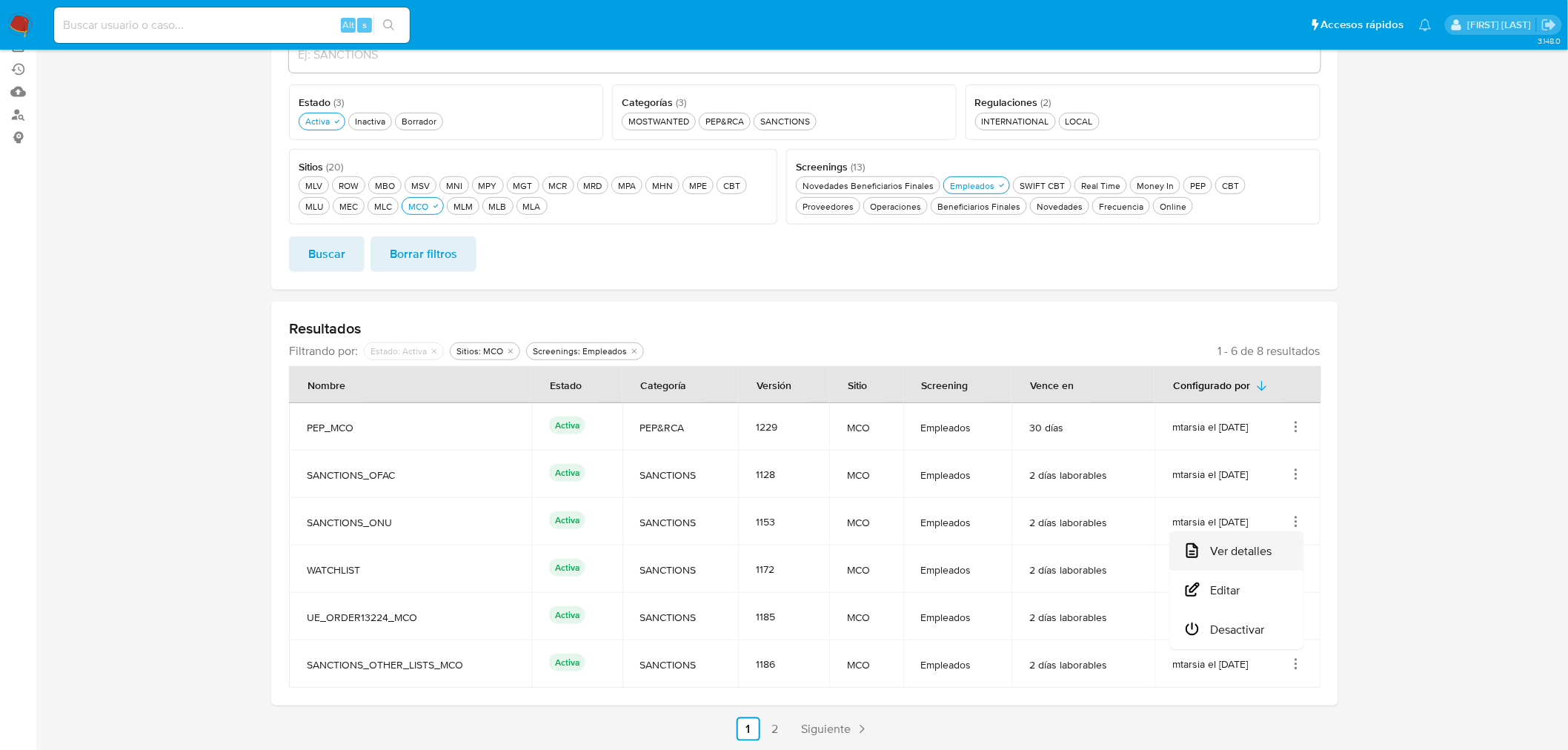 click on "Ver detalles" at bounding box center [1237, 551] 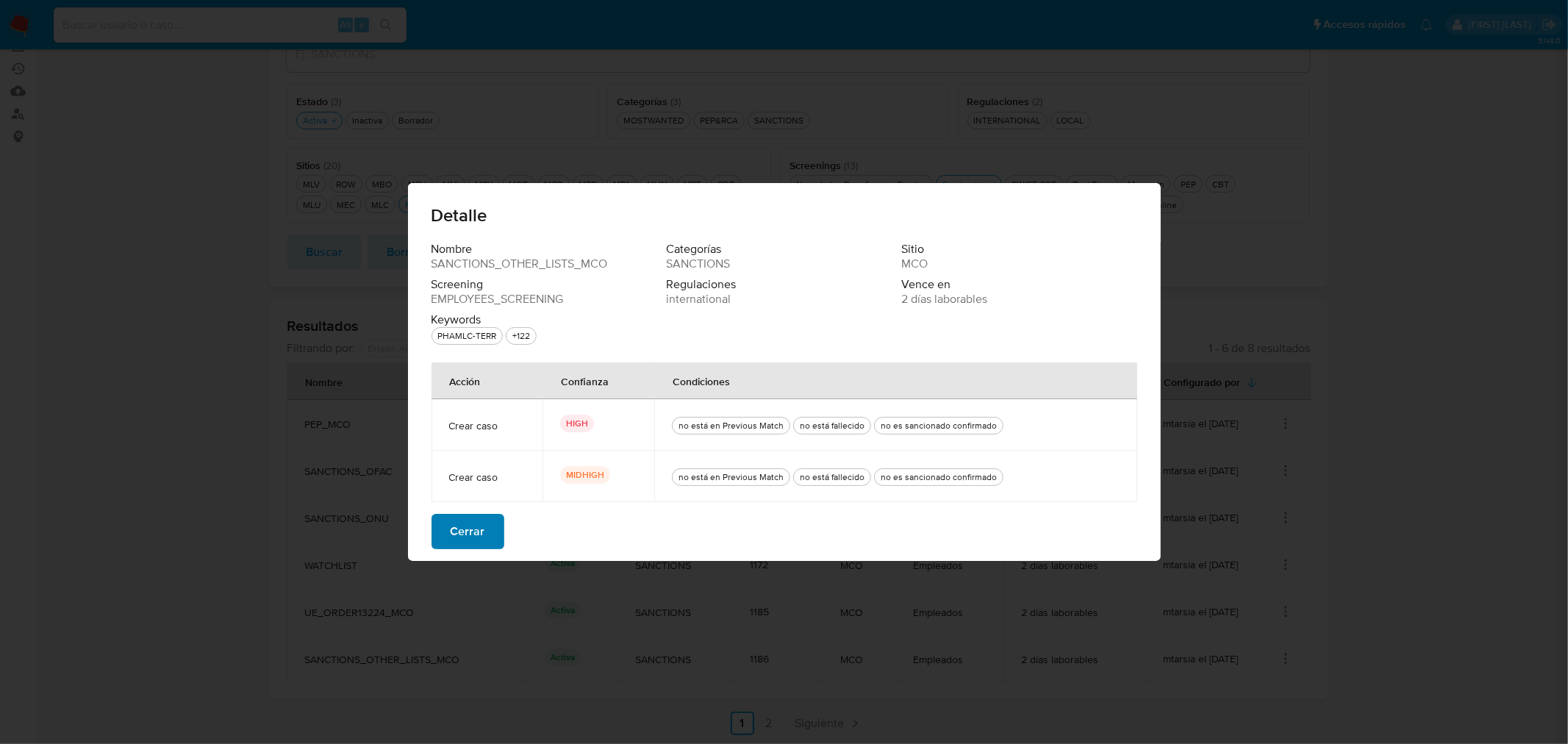 click on "Cerrar" at bounding box center (468, 532) 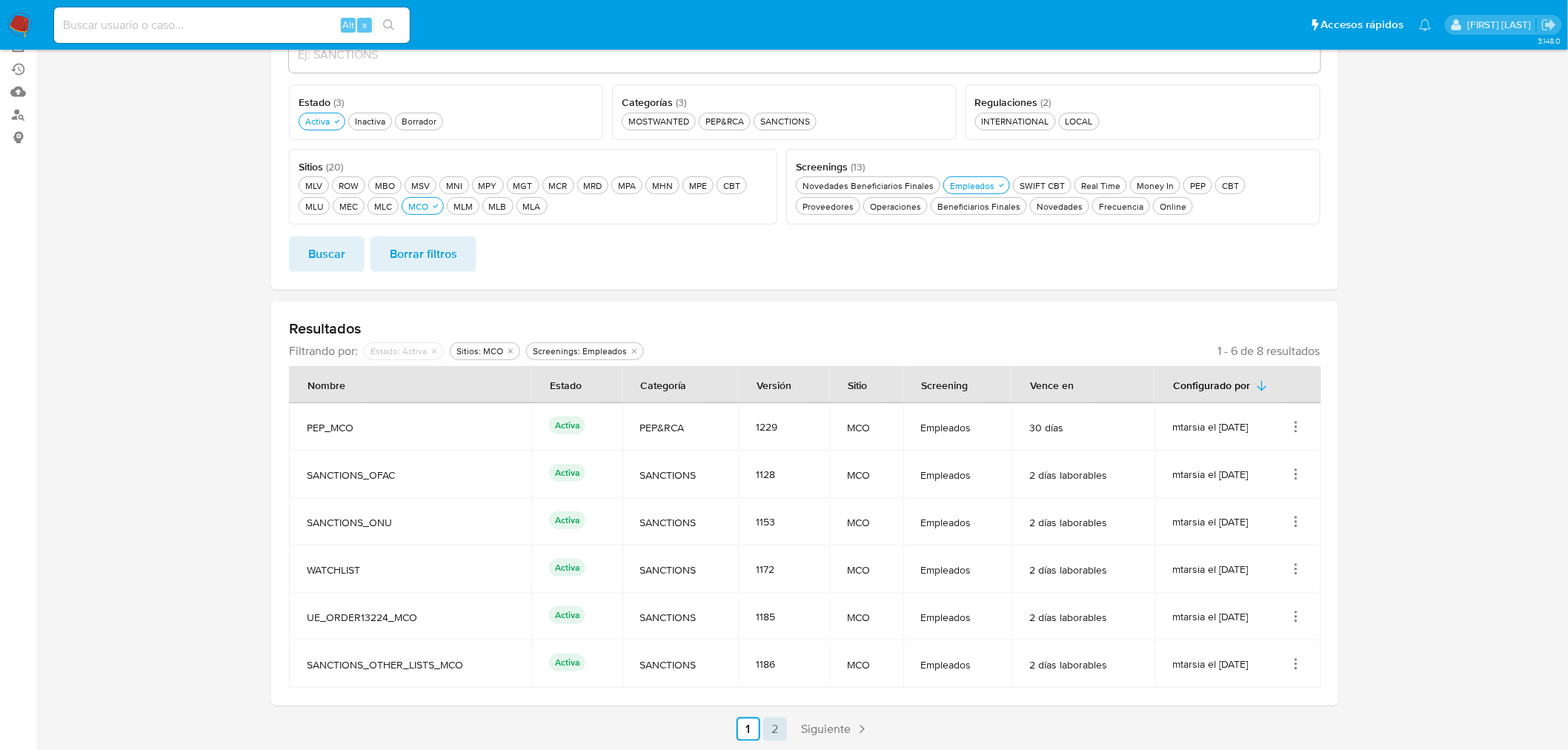 click on "2" at bounding box center [775, 729] 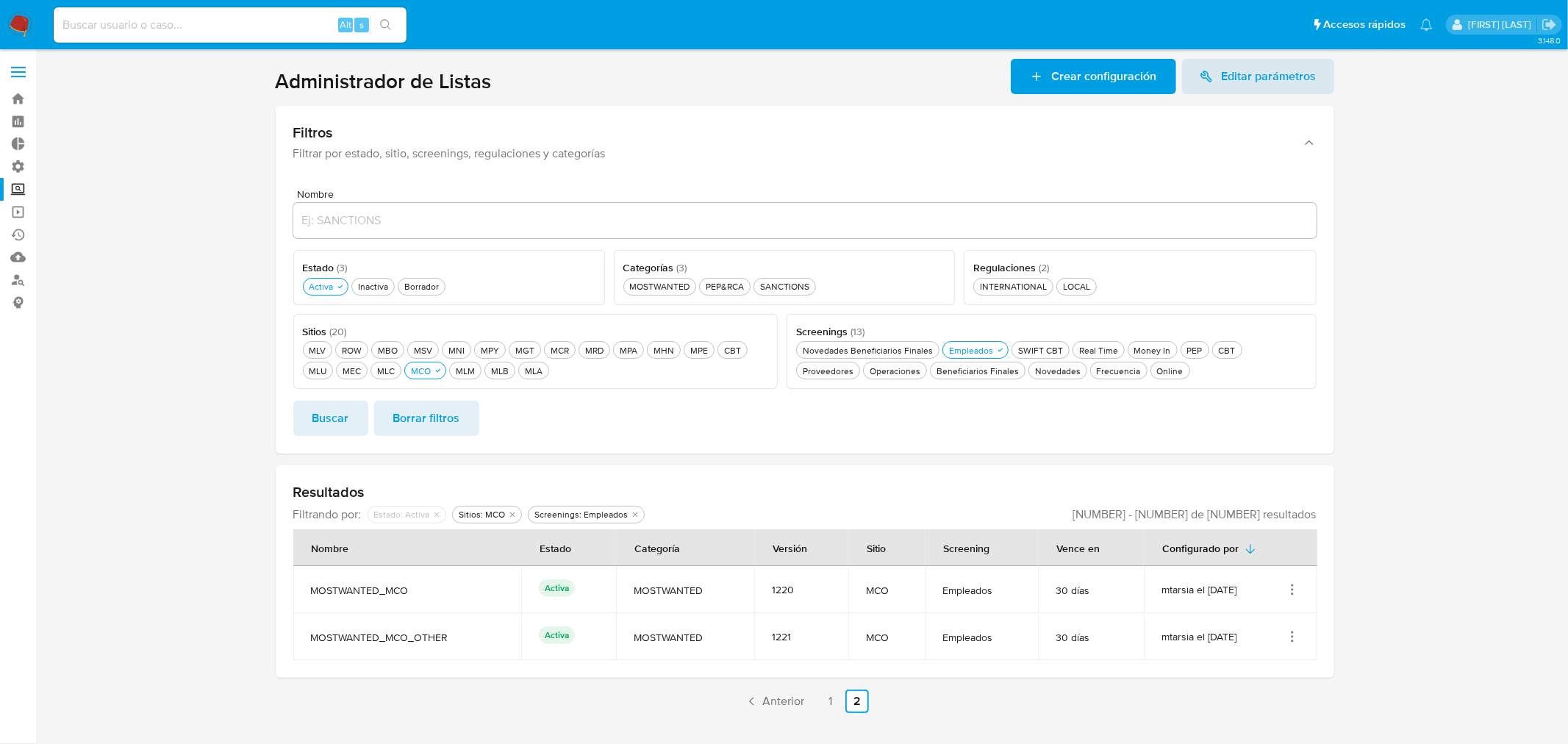 click 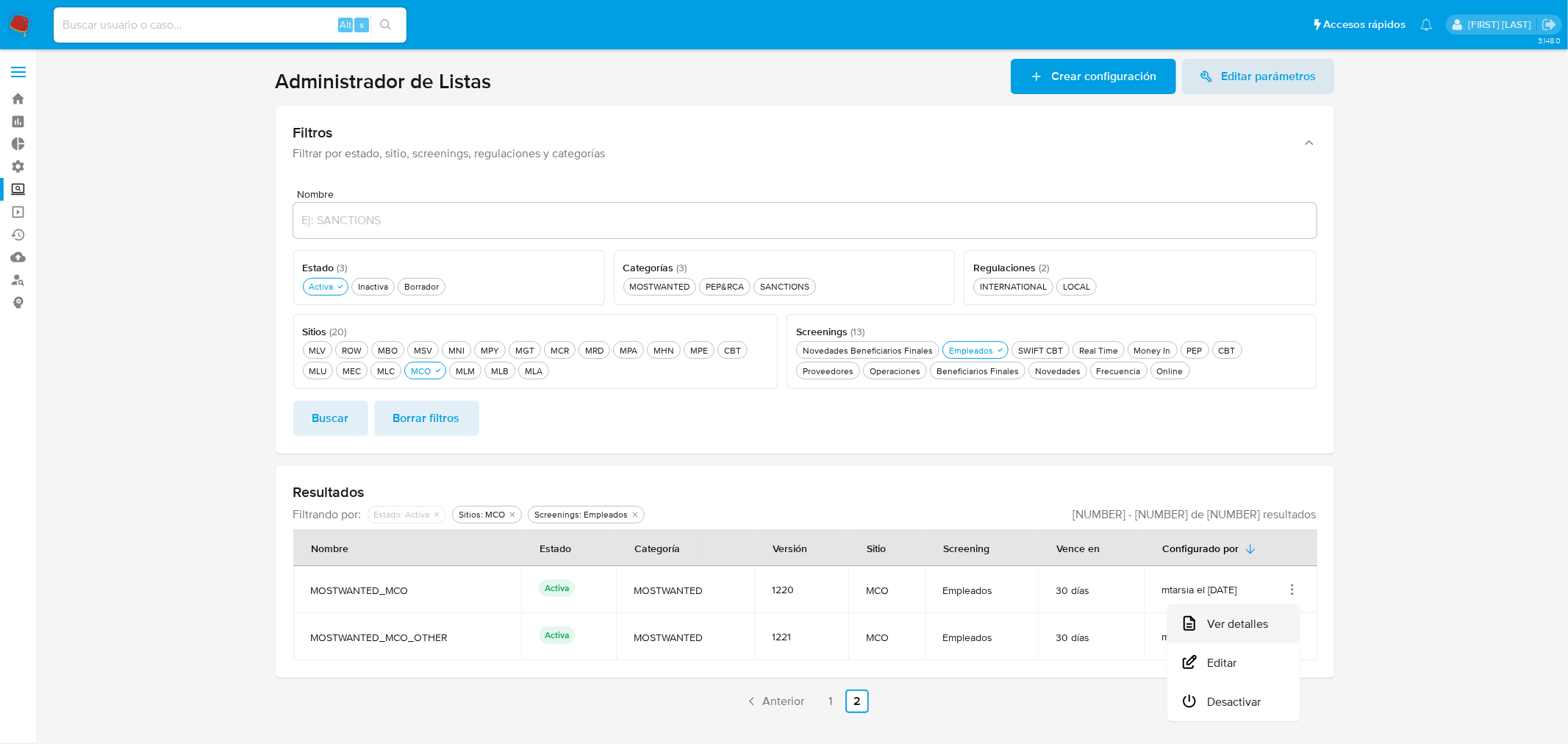 click on "Ver detalles" at bounding box center [1234, 623] 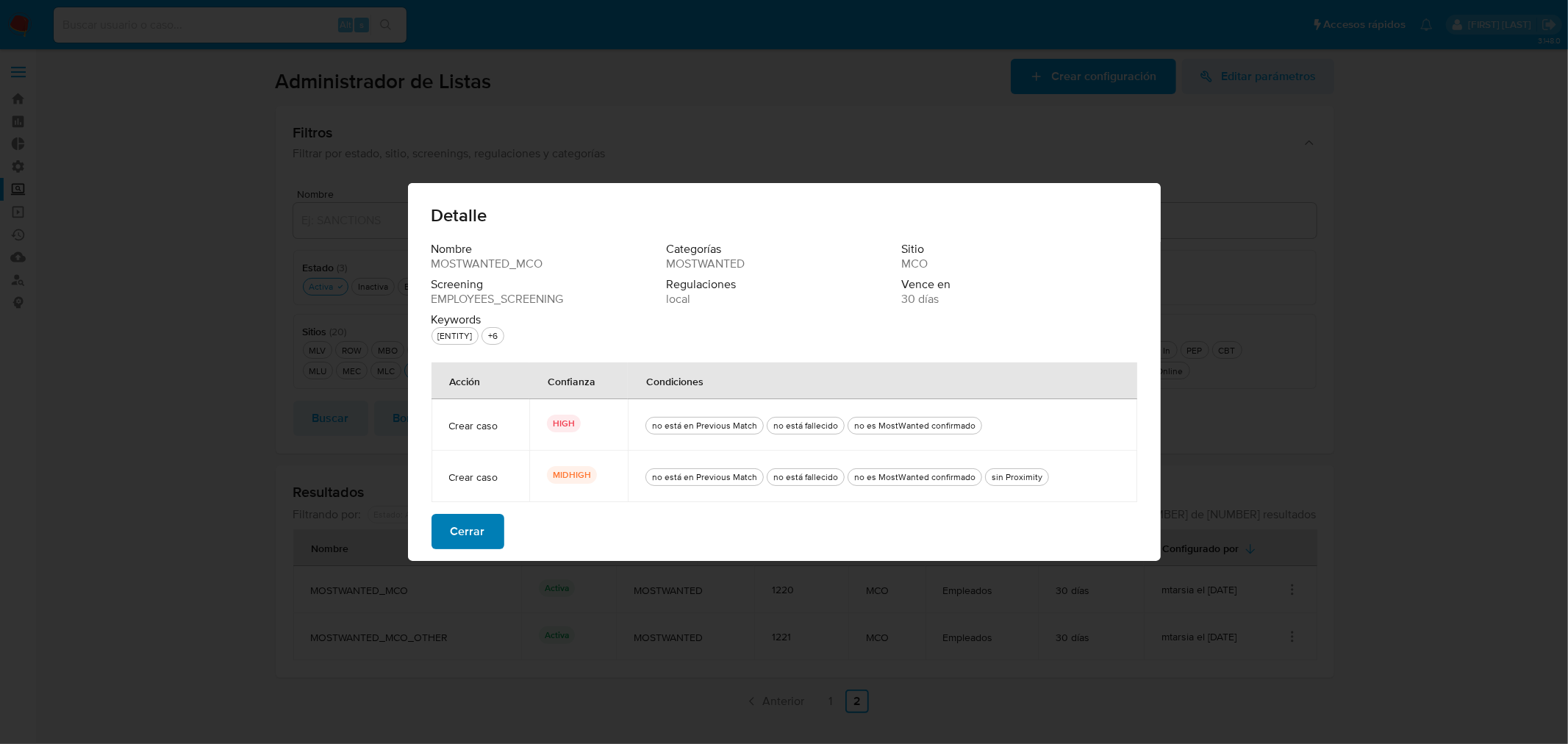 click on "Cerrar" at bounding box center (468, 532) 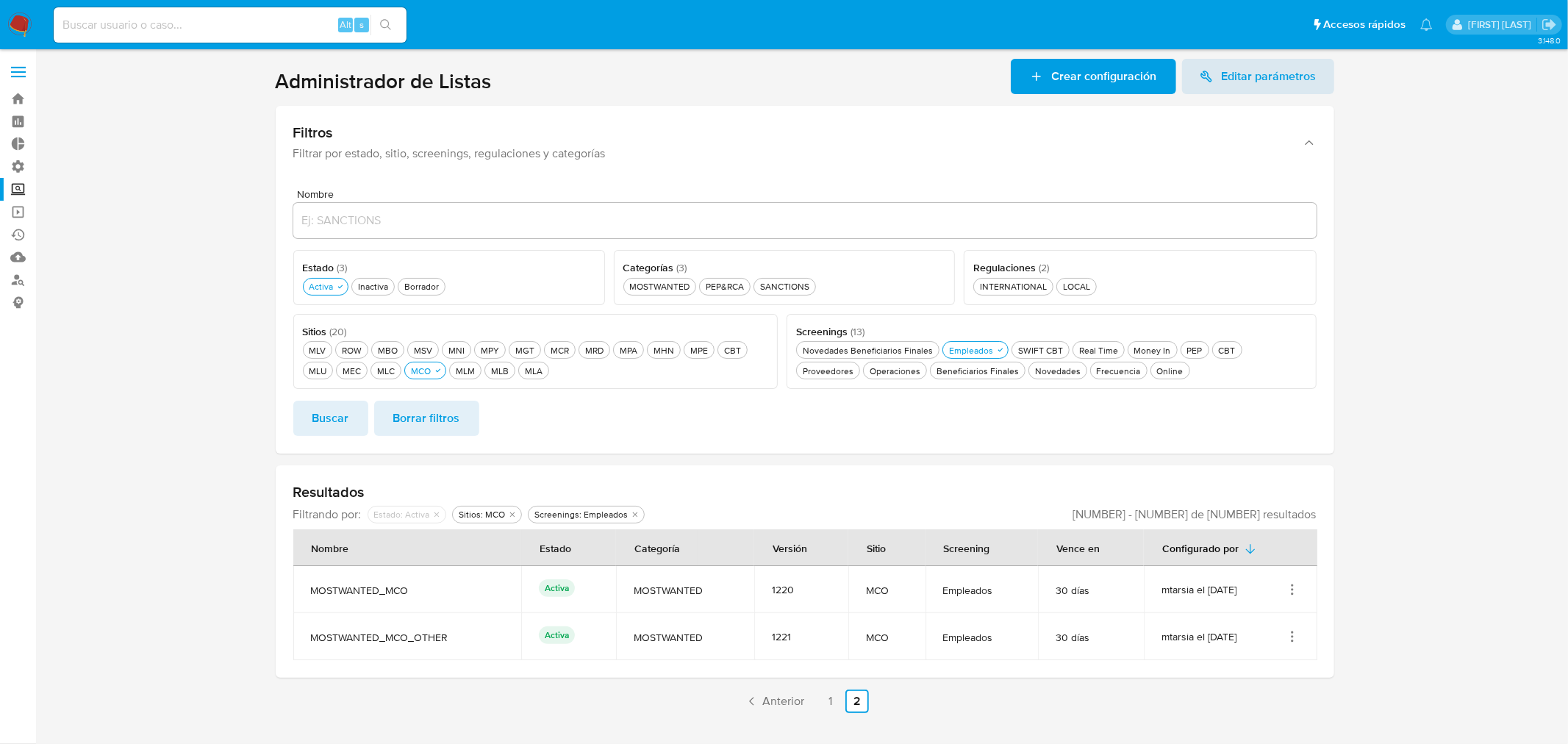 click 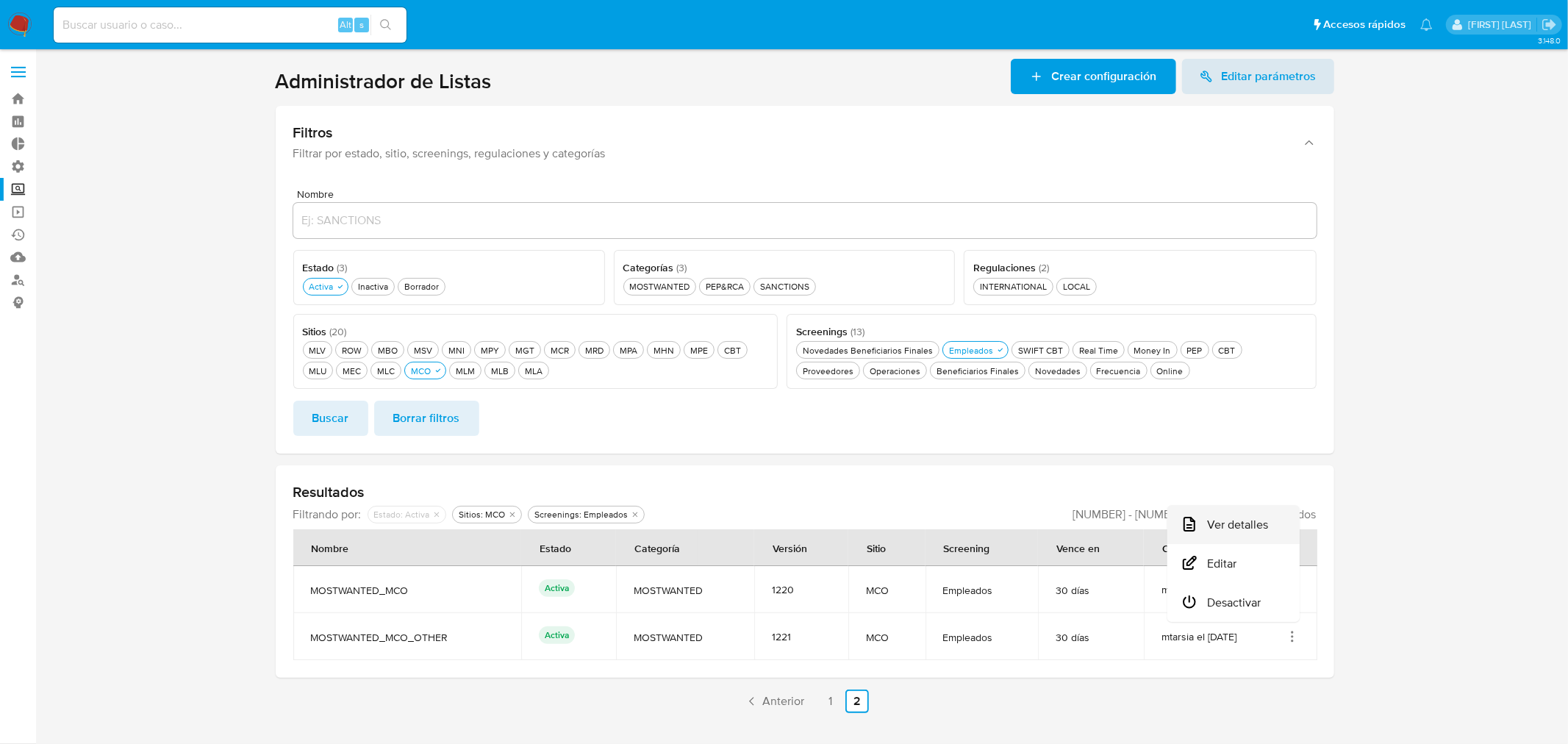 click on "Ver detalles" at bounding box center [1234, 524] 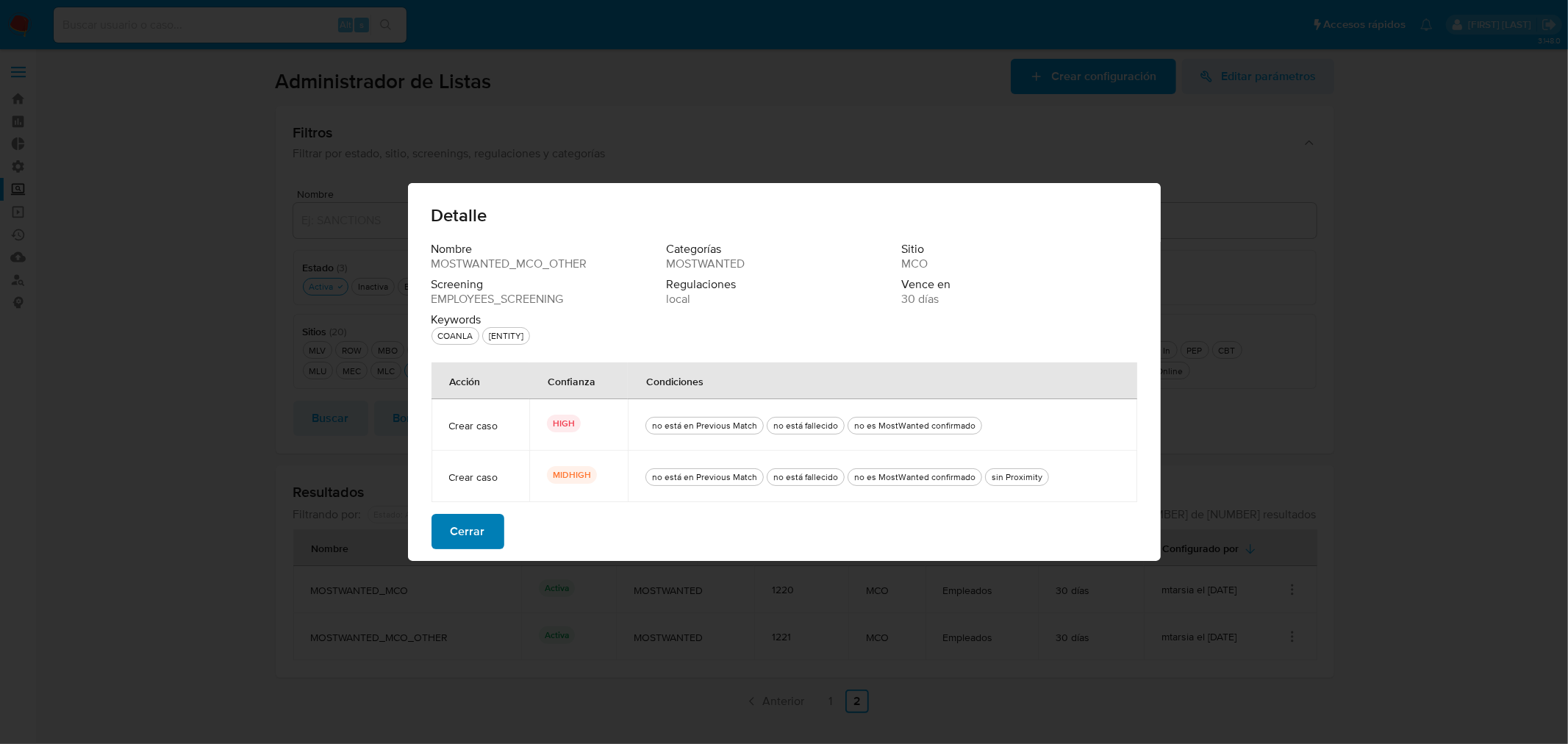 click on "Cerrar" at bounding box center (468, 532) 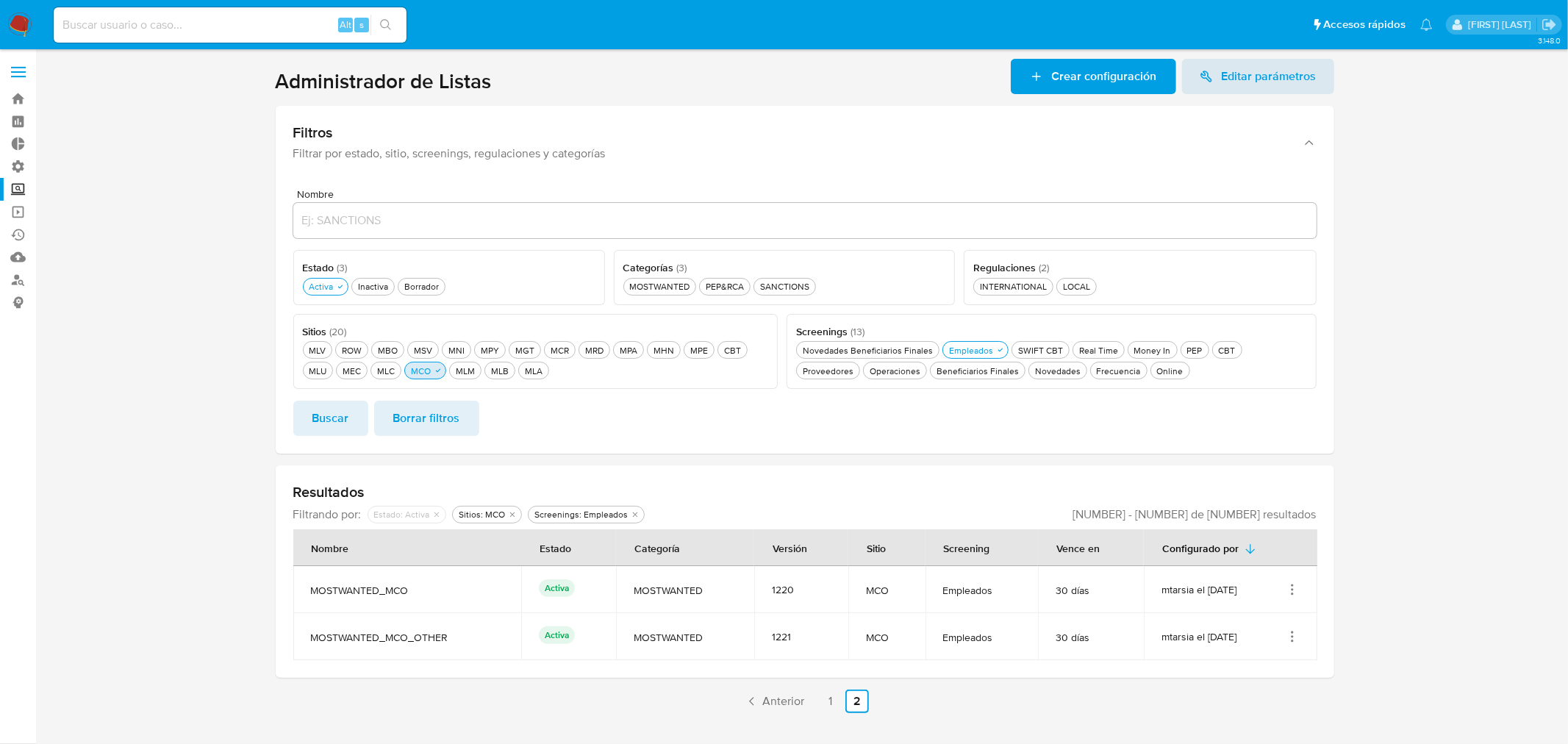 click on "[ENTITY] [ENTITY]" at bounding box center [420, 371] 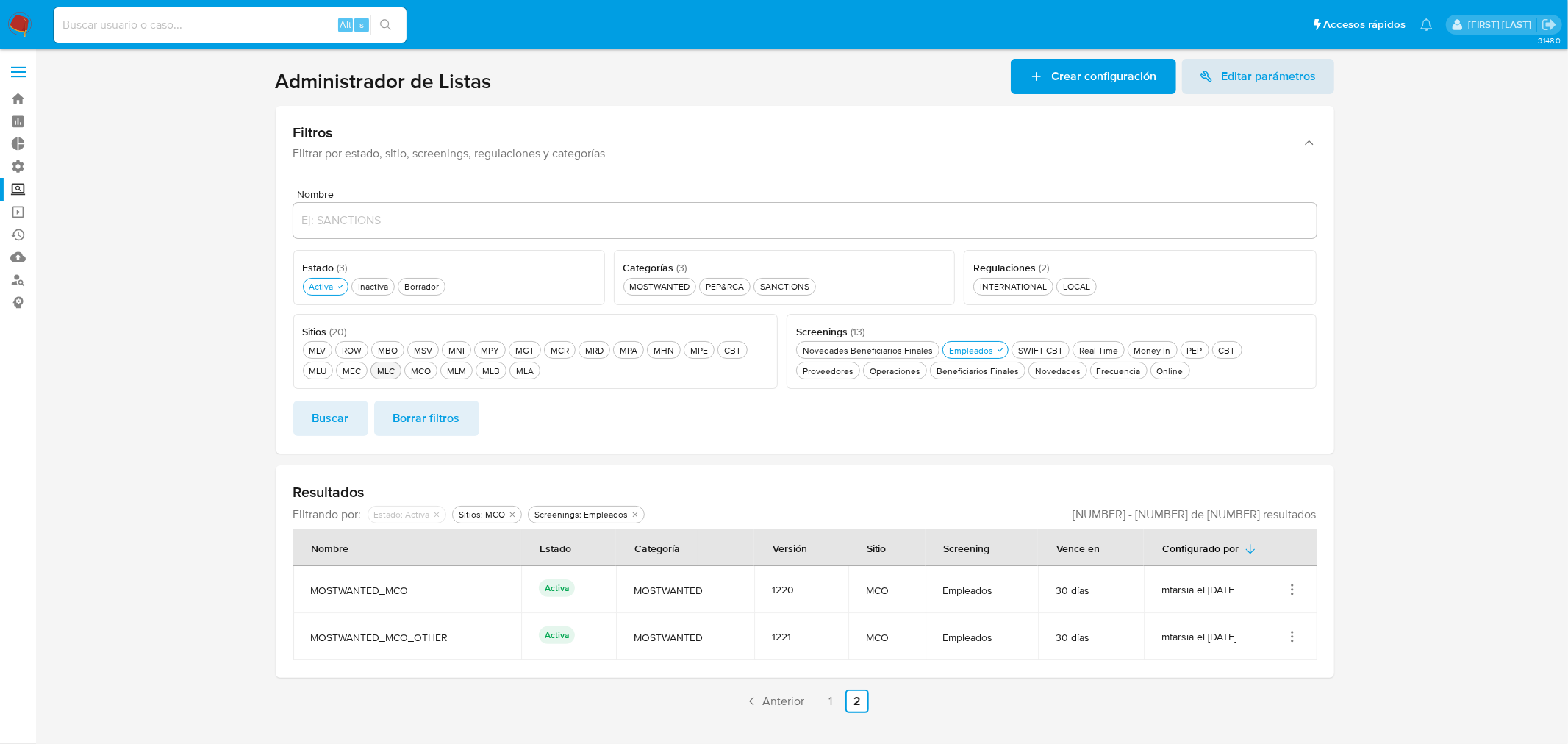 click on "[ENTITY] [ENTITY]" at bounding box center (386, 371) 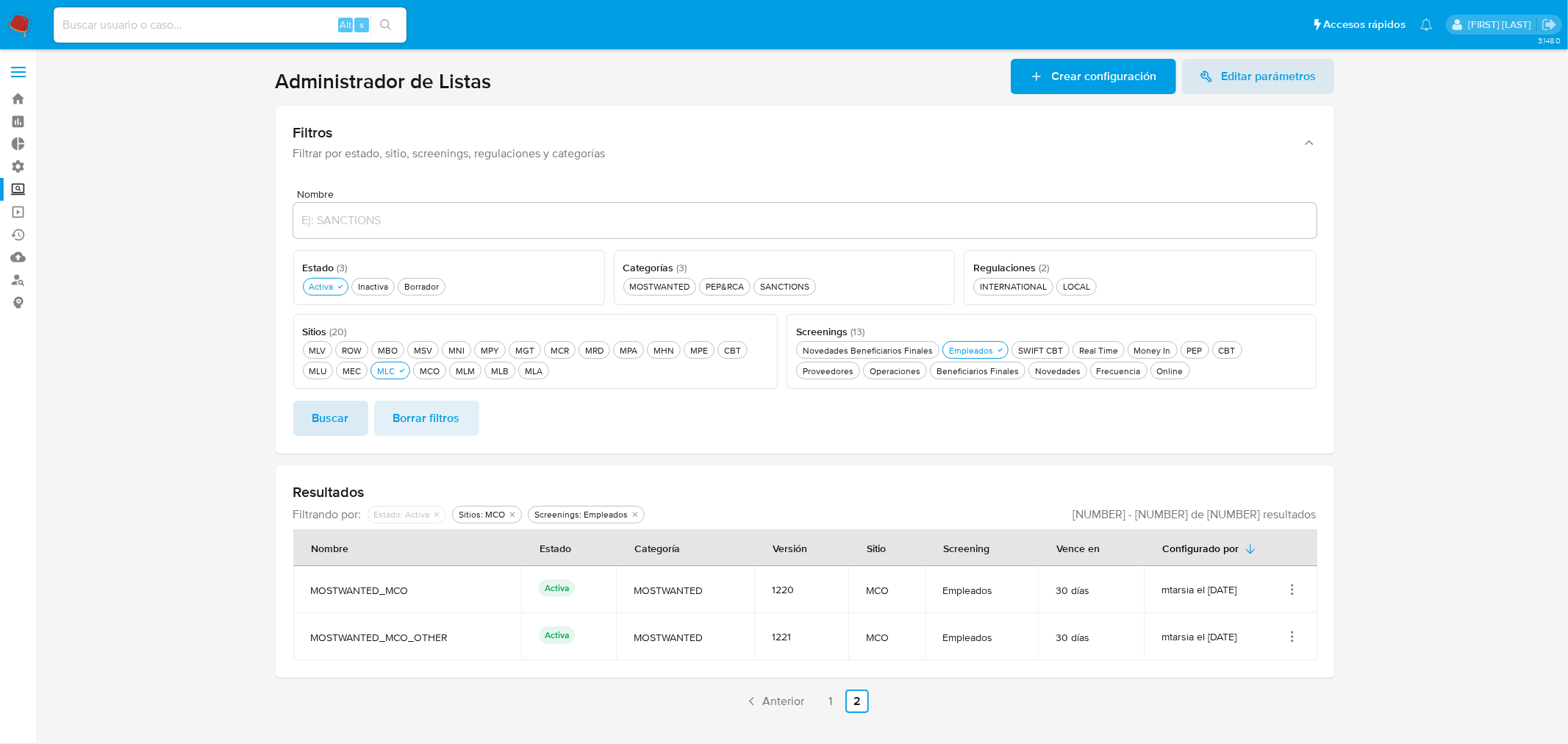 click on "Buscar" at bounding box center [331, 418] 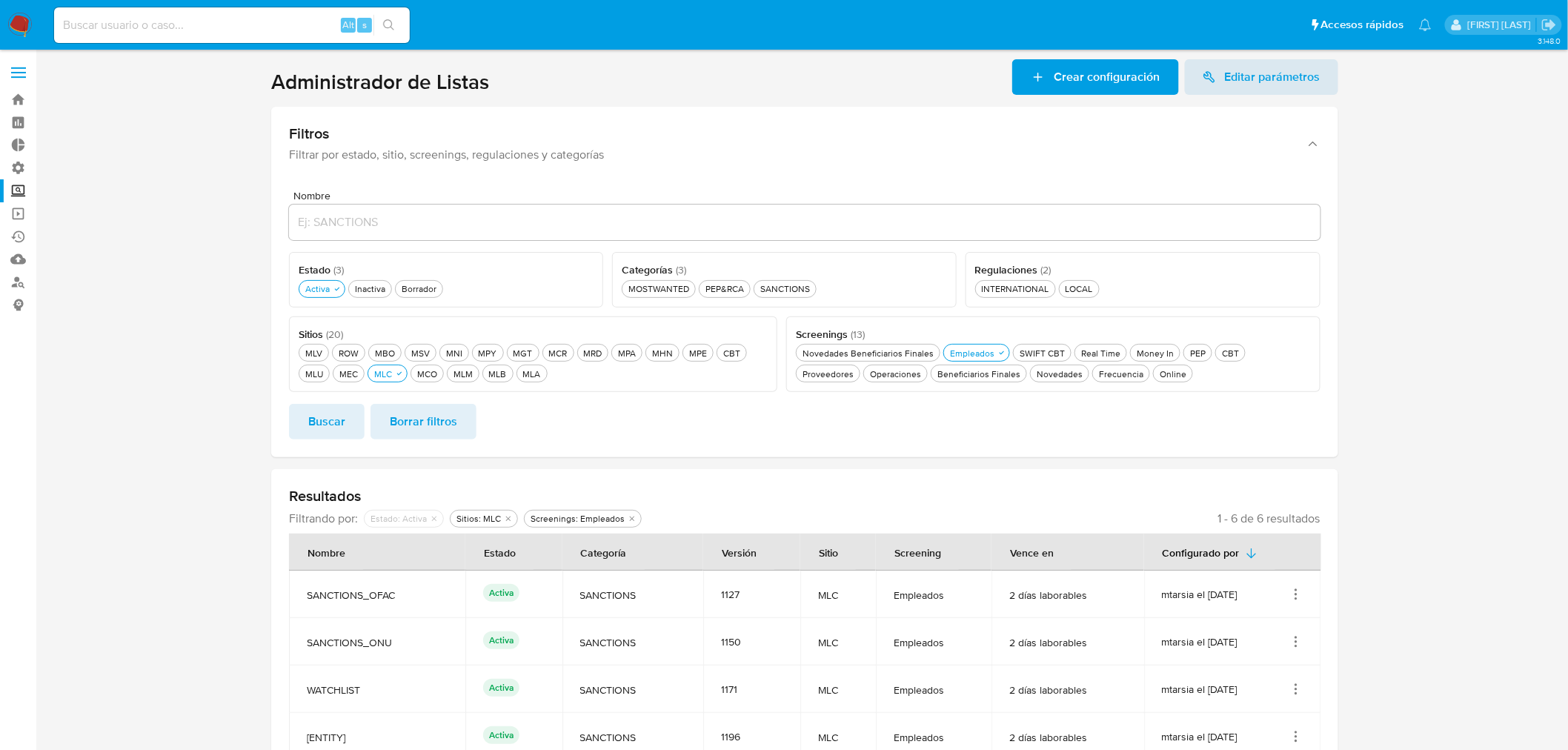 click at bounding box center (805, 466) 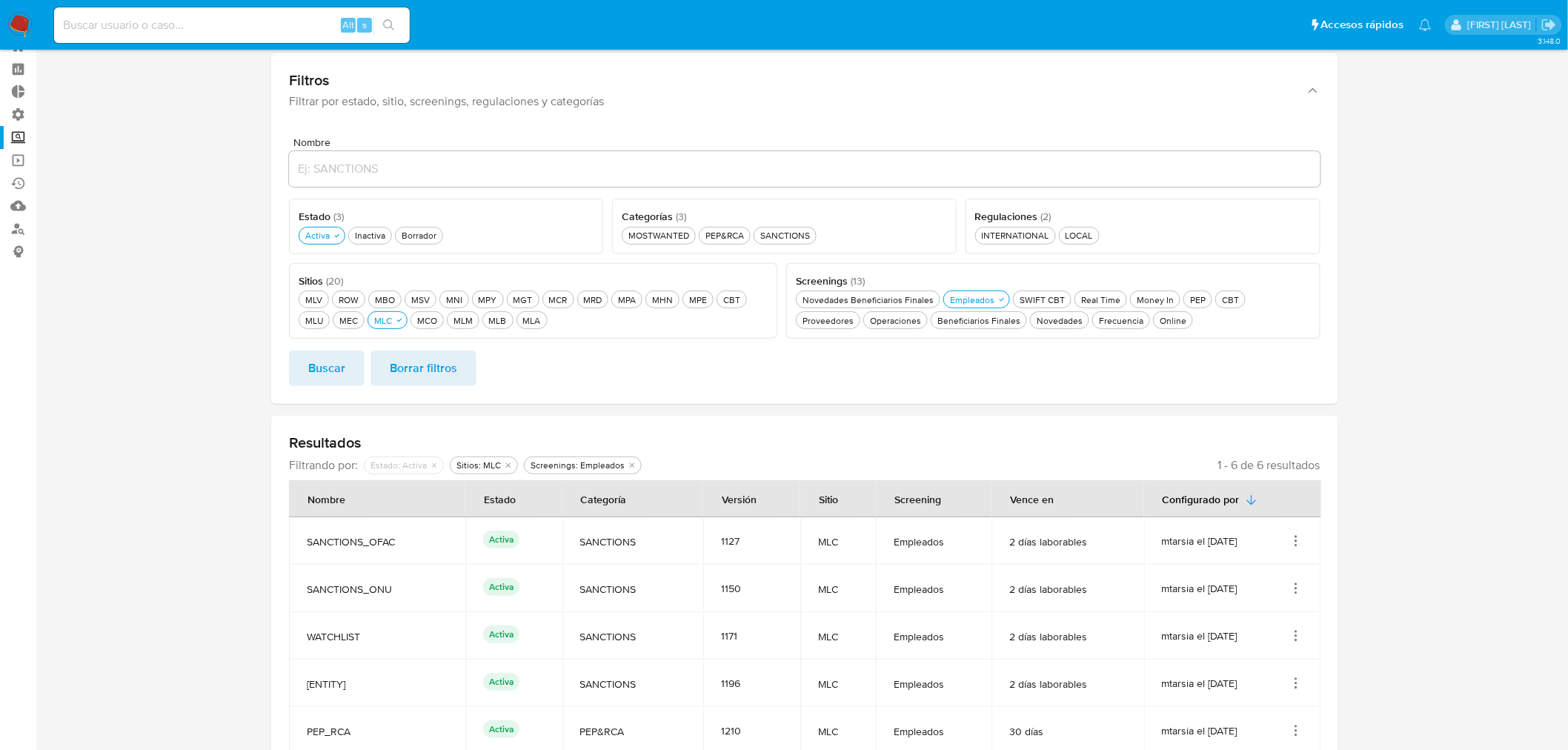 scroll, scrollTop: 82, scrollLeft: 0, axis: vertical 